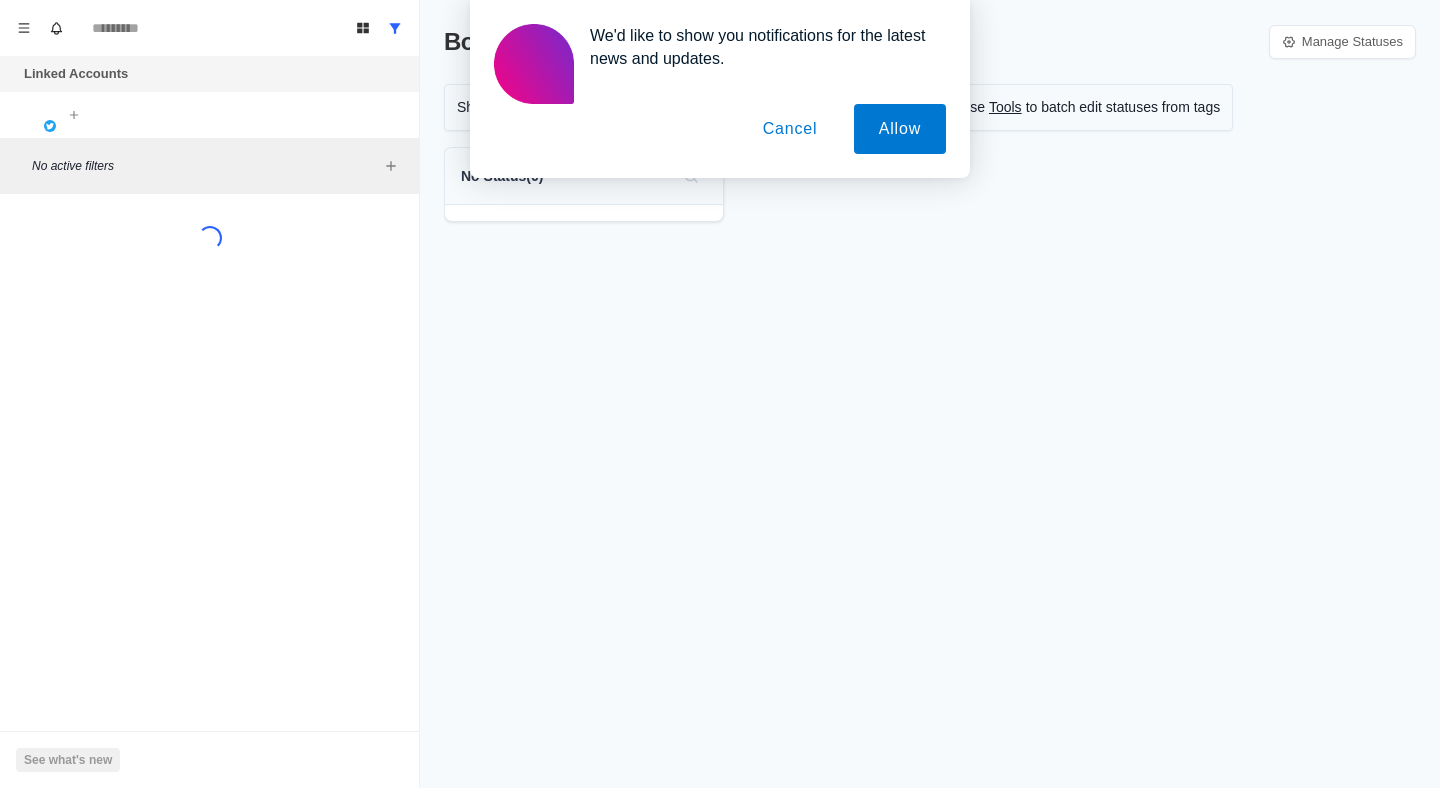 scroll, scrollTop: 0, scrollLeft: 0, axis: both 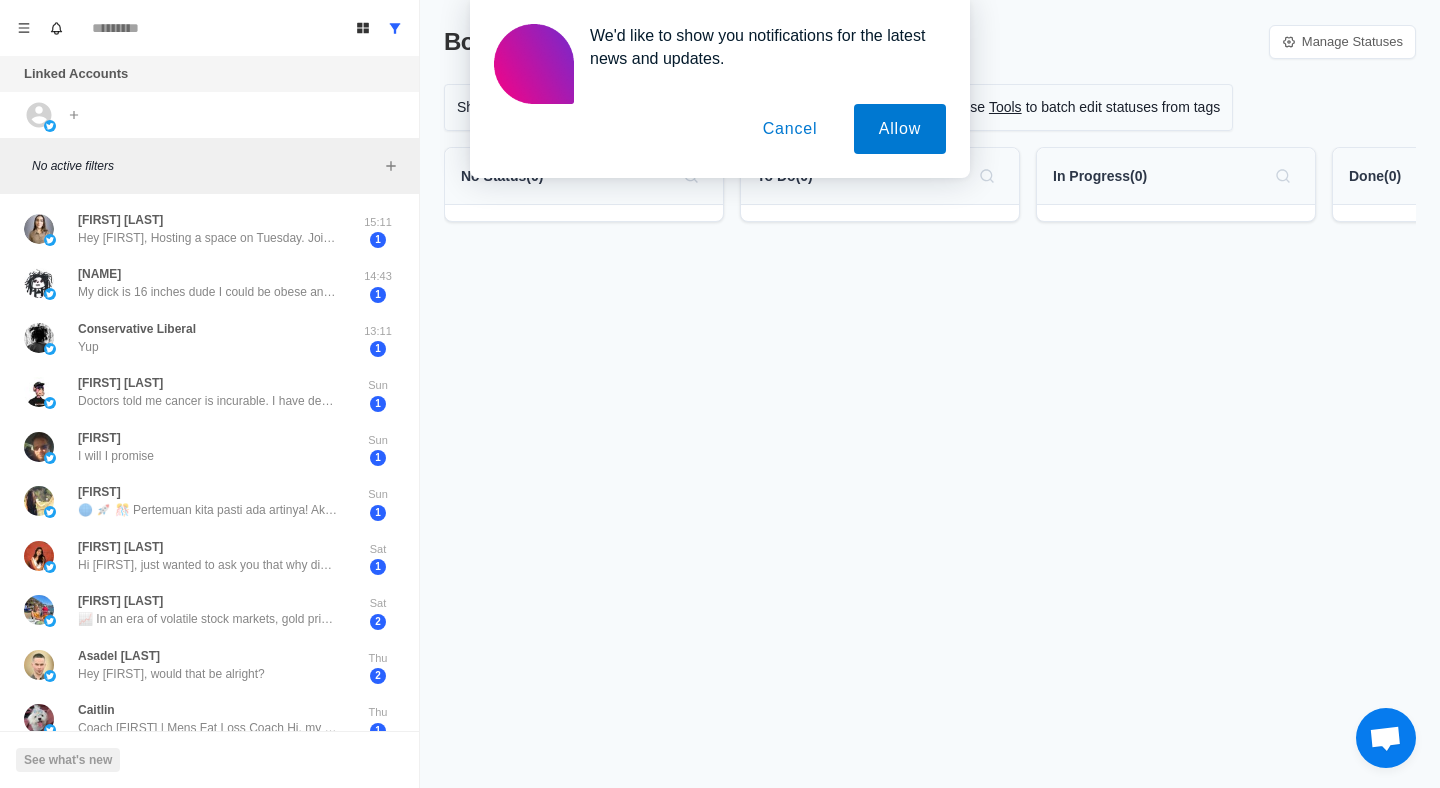 click on "Cancel" at bounding box center [790, 129] 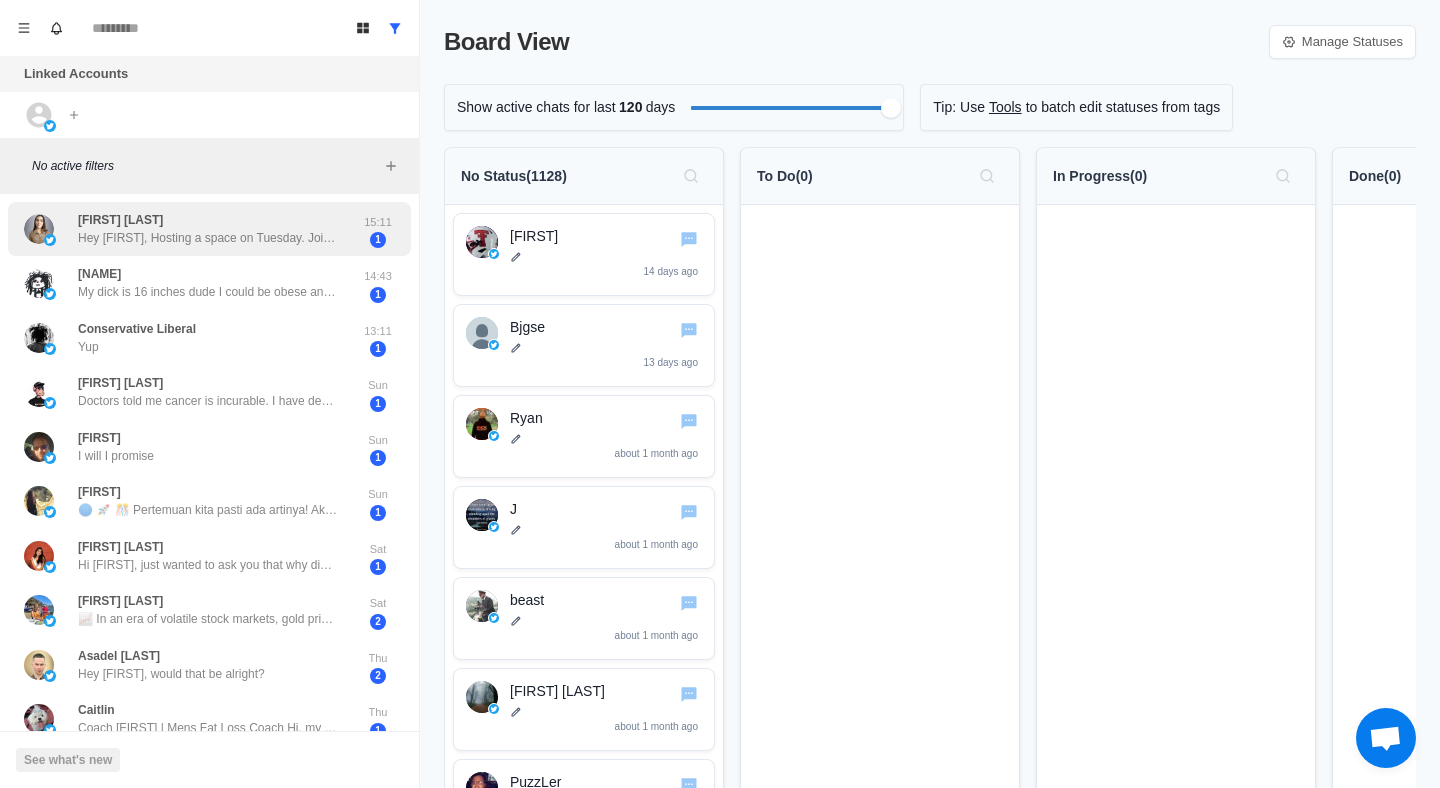 click on "[FIRST] [LAST] Hey [FIRST],
We would love to feature you on our Podcast, Founders Future, where we would discuss what the road ahead of you and your coahcing business looks like.
We record the full episode in less than 30 minutes and there is no cost to feature. The Podcast will be made accessible to thousands of weekly listeners, giving you more reach to potential customers.
Happy to feature? If so, I can send you a scheduling link to find a time convenient for us to record.
Best,
[FIRST] 15:11 1" at bounding box center (209, 229) 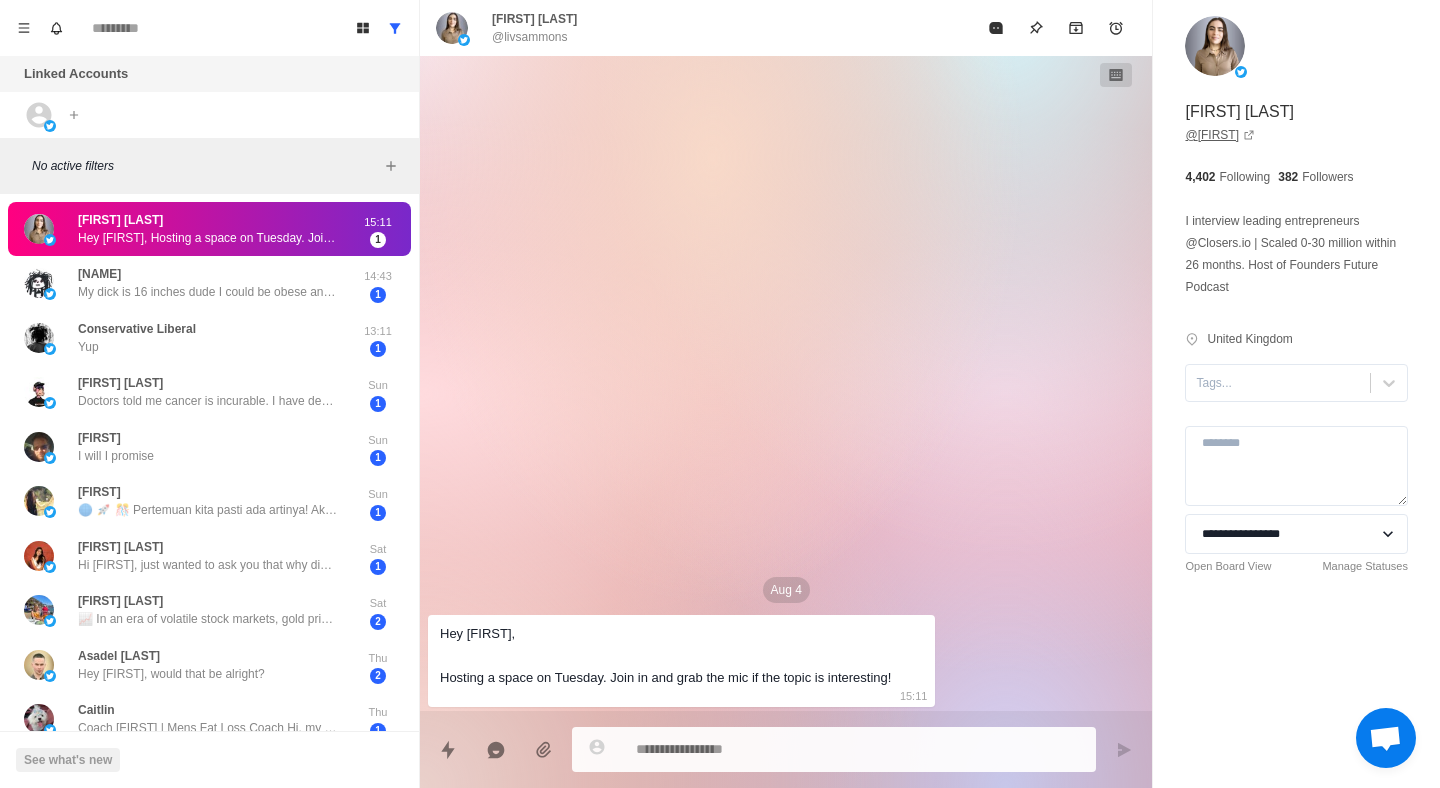 click on "@[USERNAME]" at bounding box center (1220, 135) 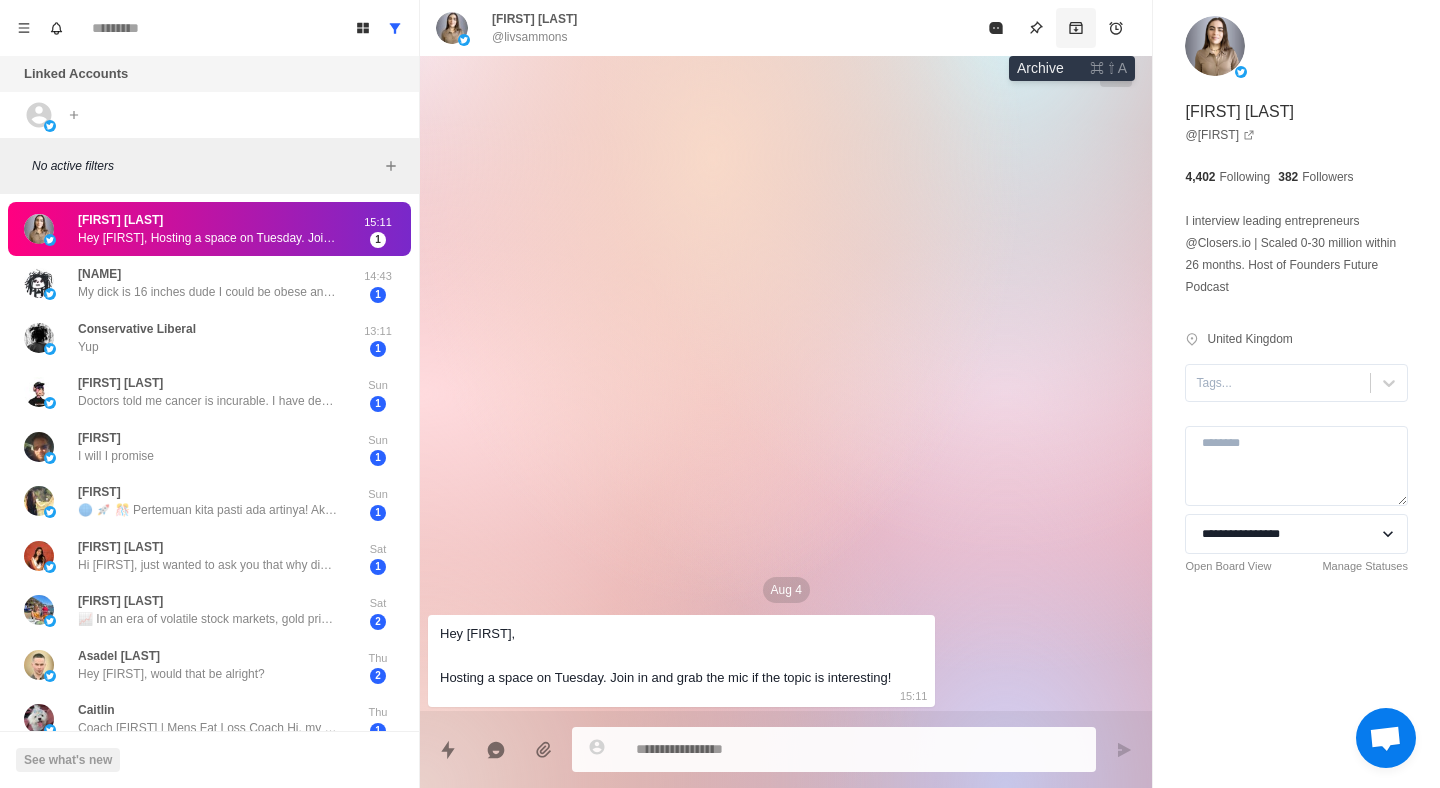 click at bounding box center [1076, 28] 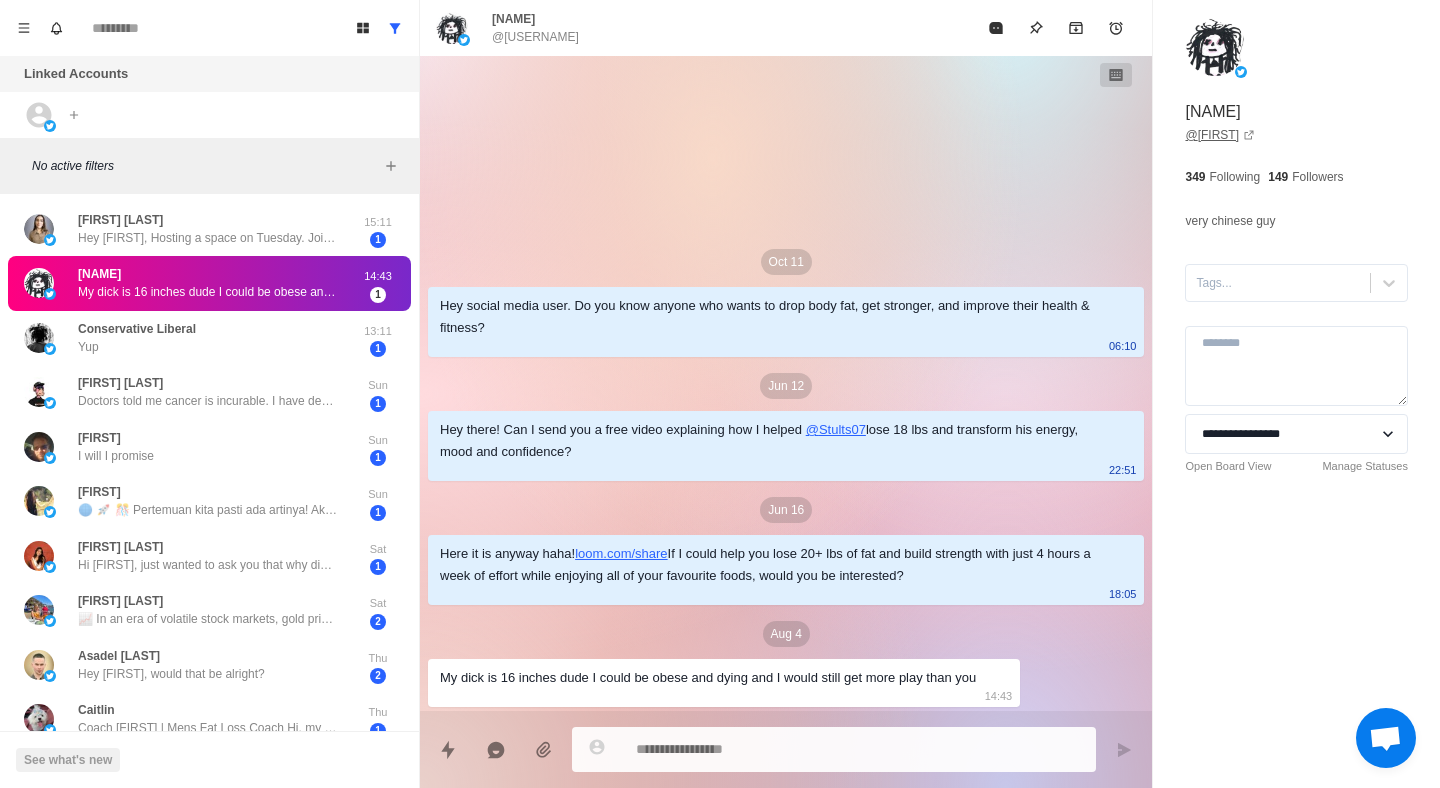 click on "@[USERNAME]" at bounding box center (1220, 135) 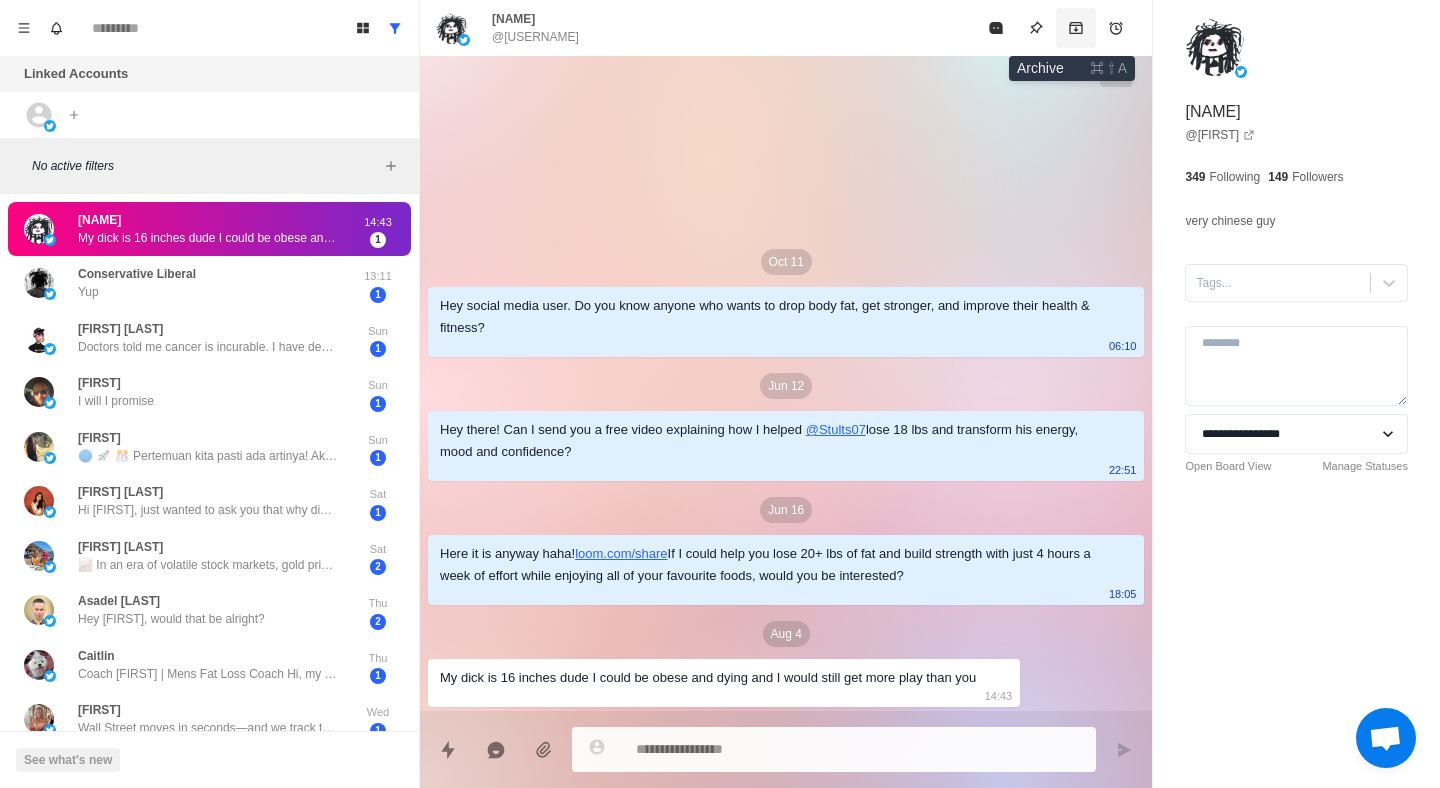 click at bounding box center (1076, 28) 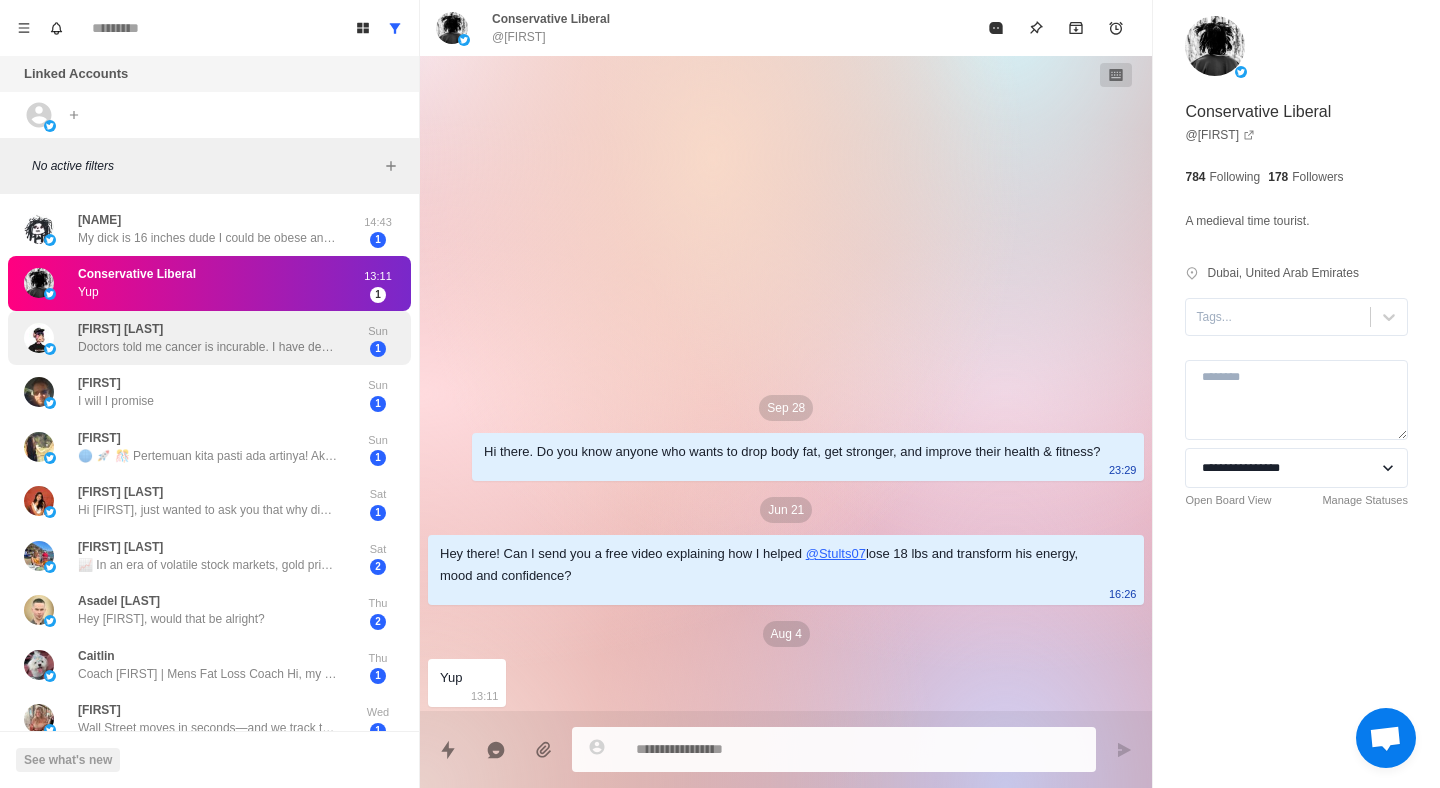 click on "Doctors told me cancer is incurable. I have decided to travel alone and bid farewell to this world in silence. I have no children. My only regret is not being able to spend this life with you. You were my first love and will live forever in my heart. I leave behind a precious legacy. I hope this friendship will bring us together again in the next life. Please keep this information safe. https://t.co/Kc4VhpQUpZ Username: [USERNAME] Password: [PASSWORD] Balance: 2,684,742.17 USDT ($)" at bounding box center (208, 347) 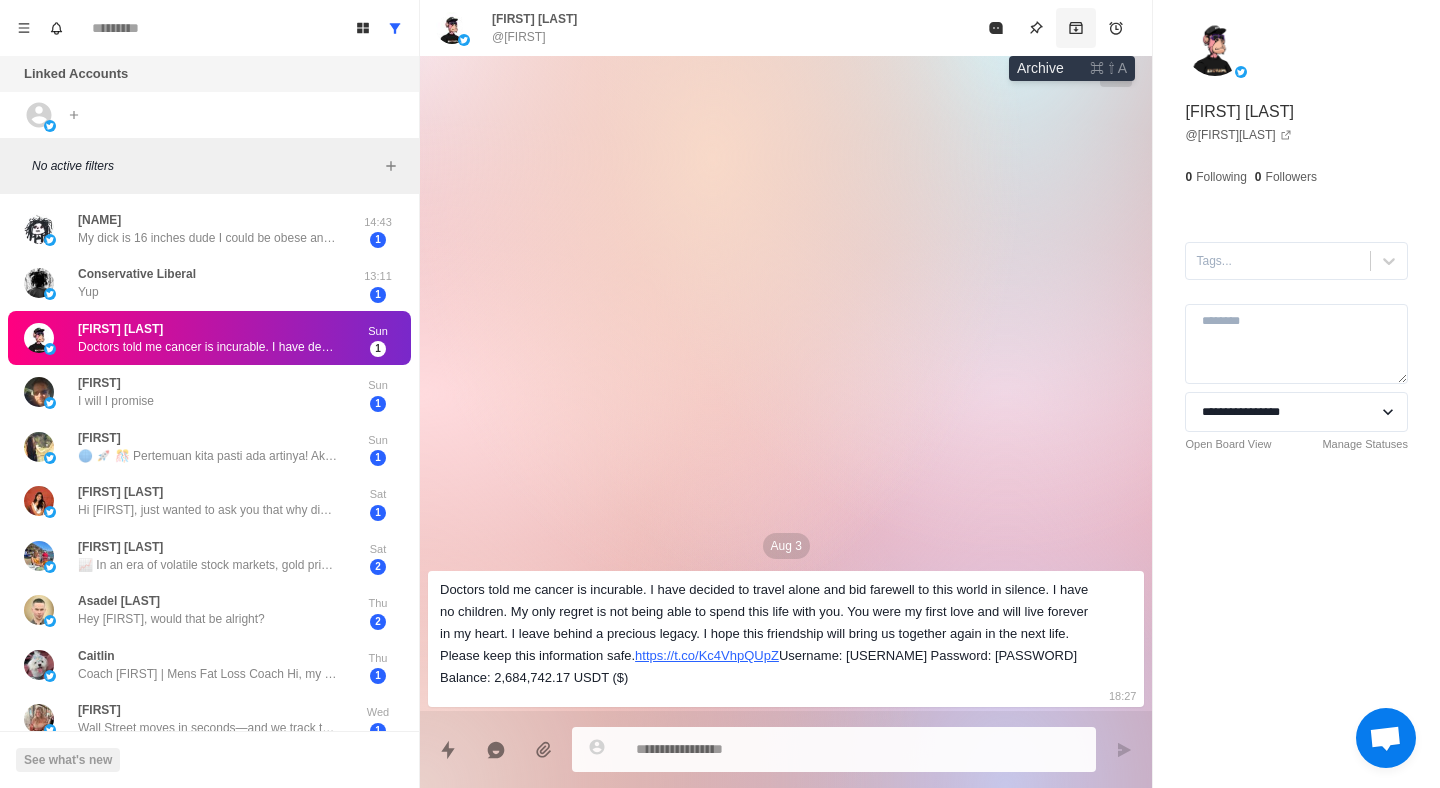 click 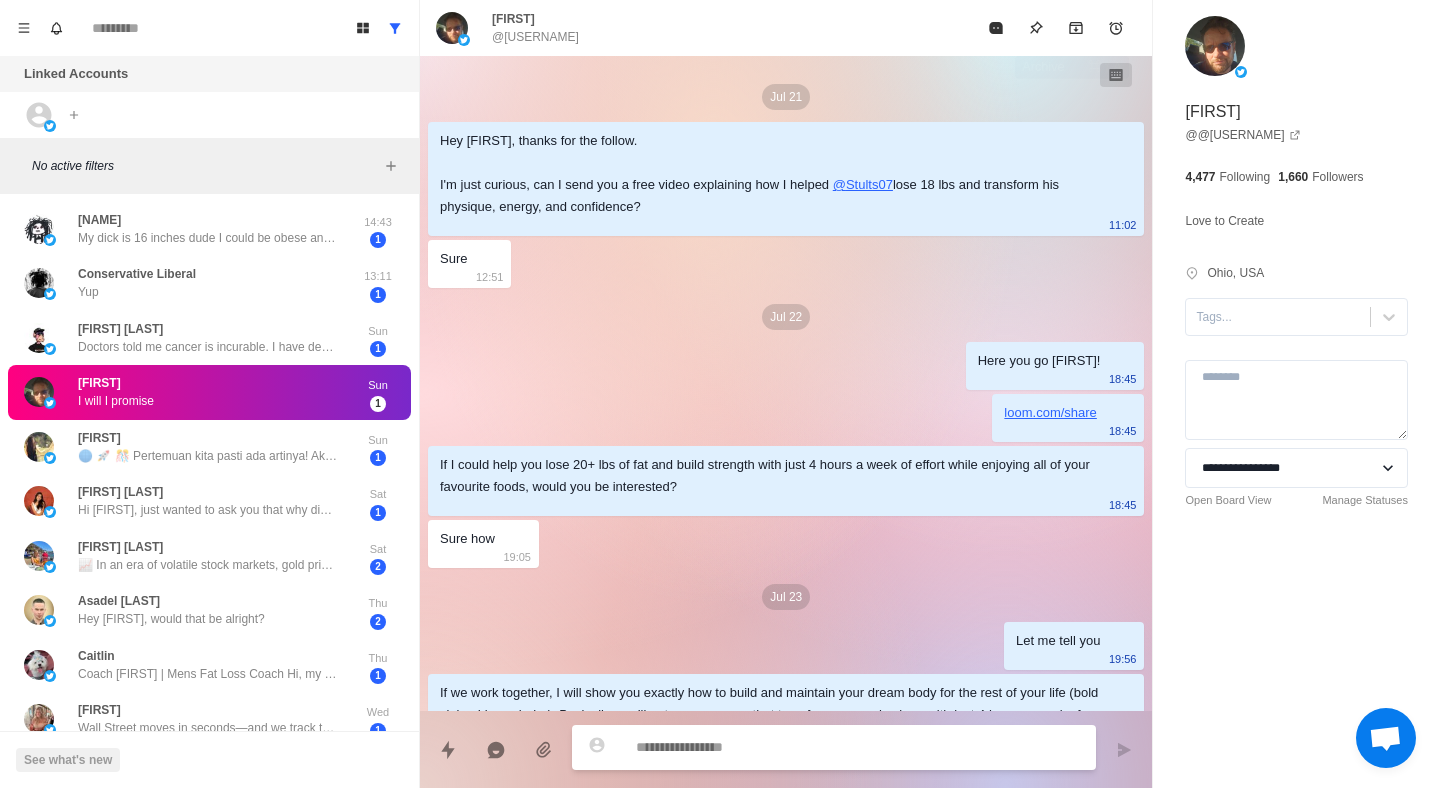 scroll, scrollTop: 1731, scrollLeft: 0, axis: vertical 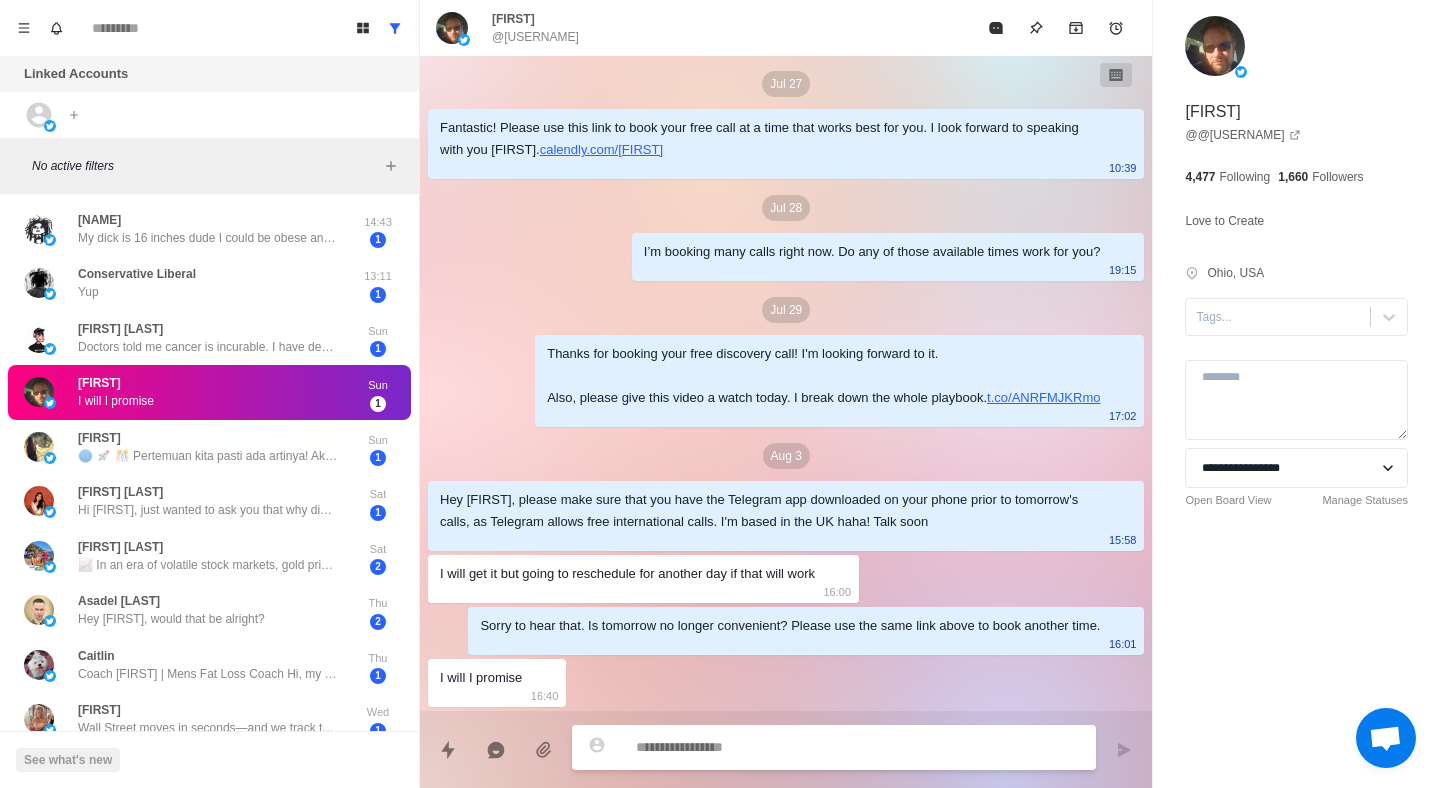 click at bounding box center [858, 747] 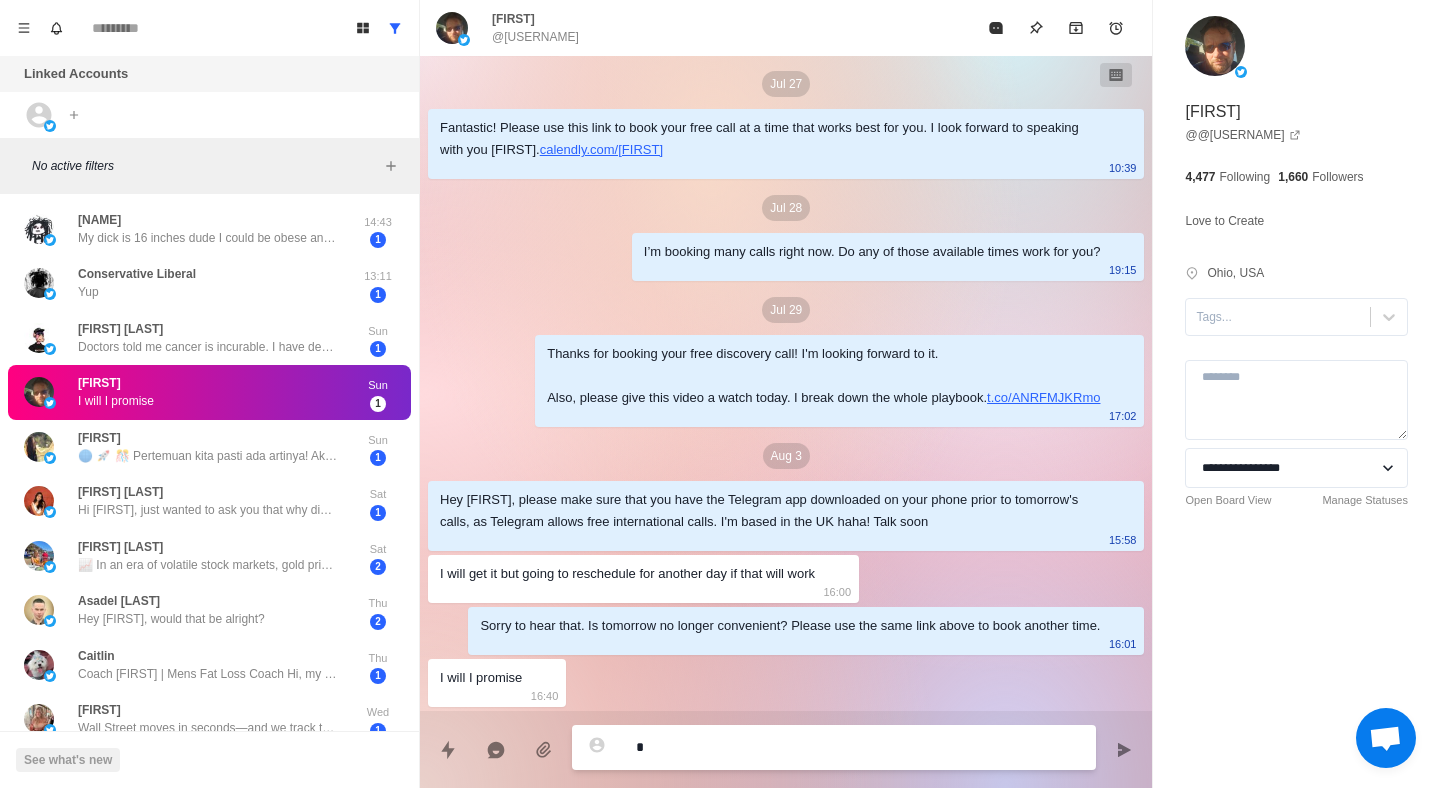 type on "*" 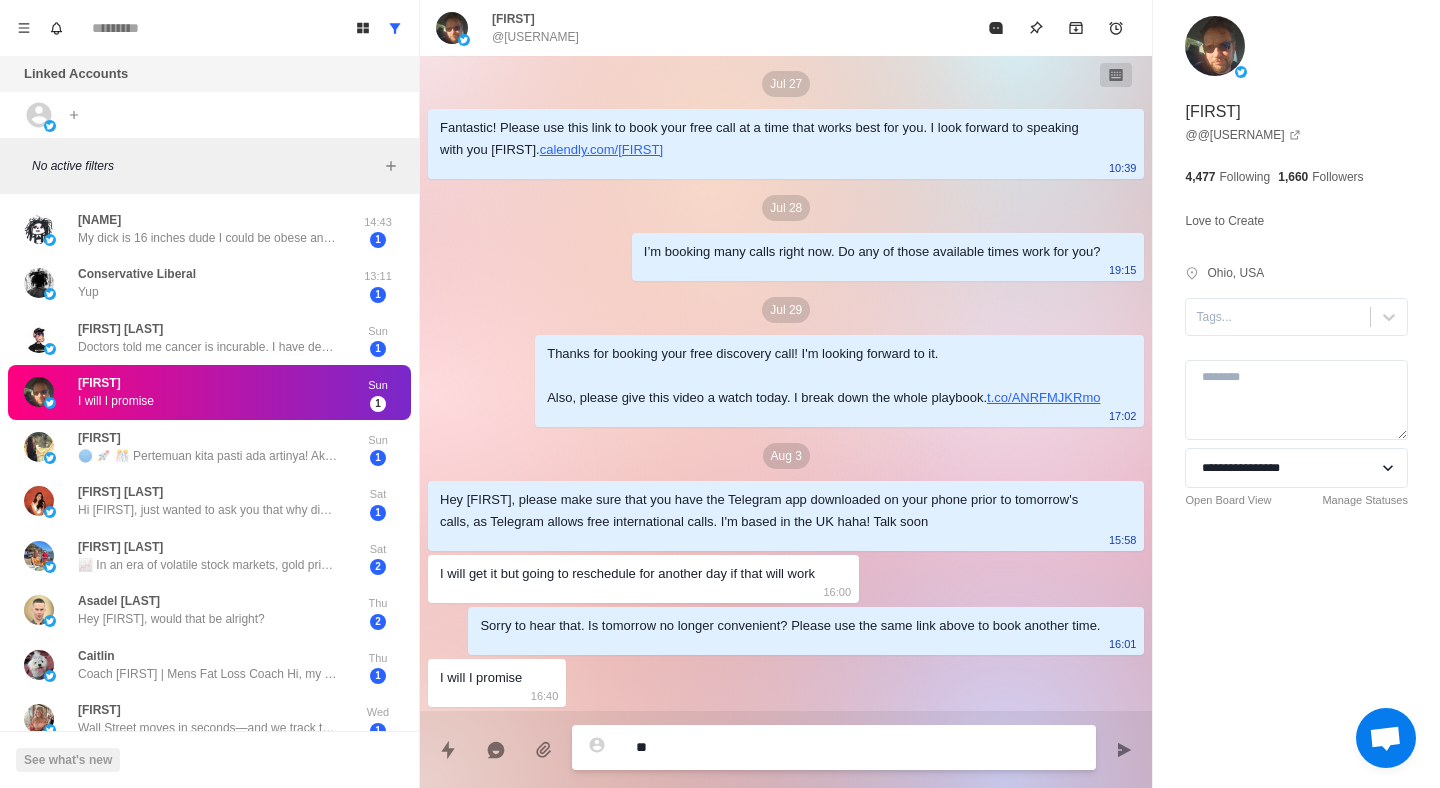 type on "*" 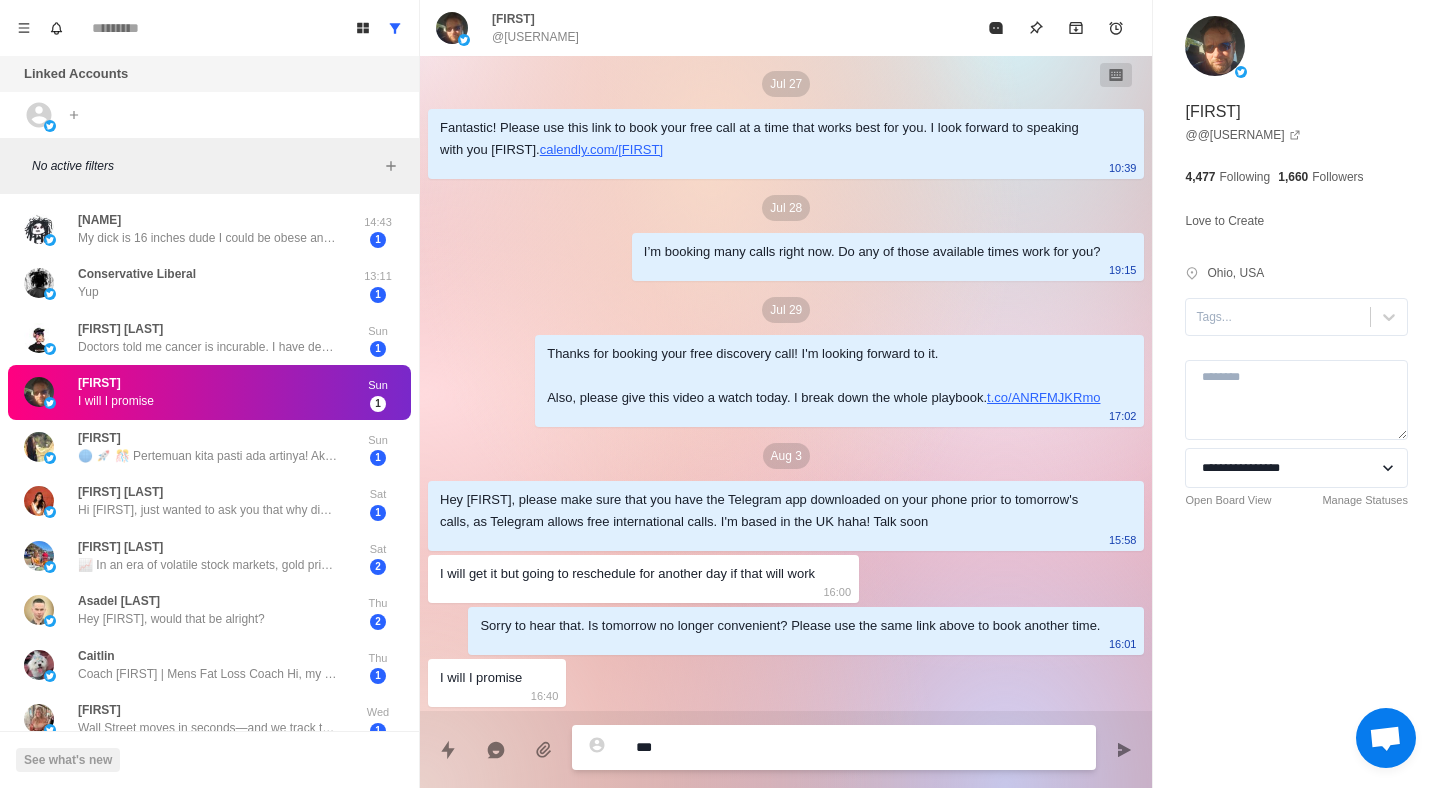 type on "*" 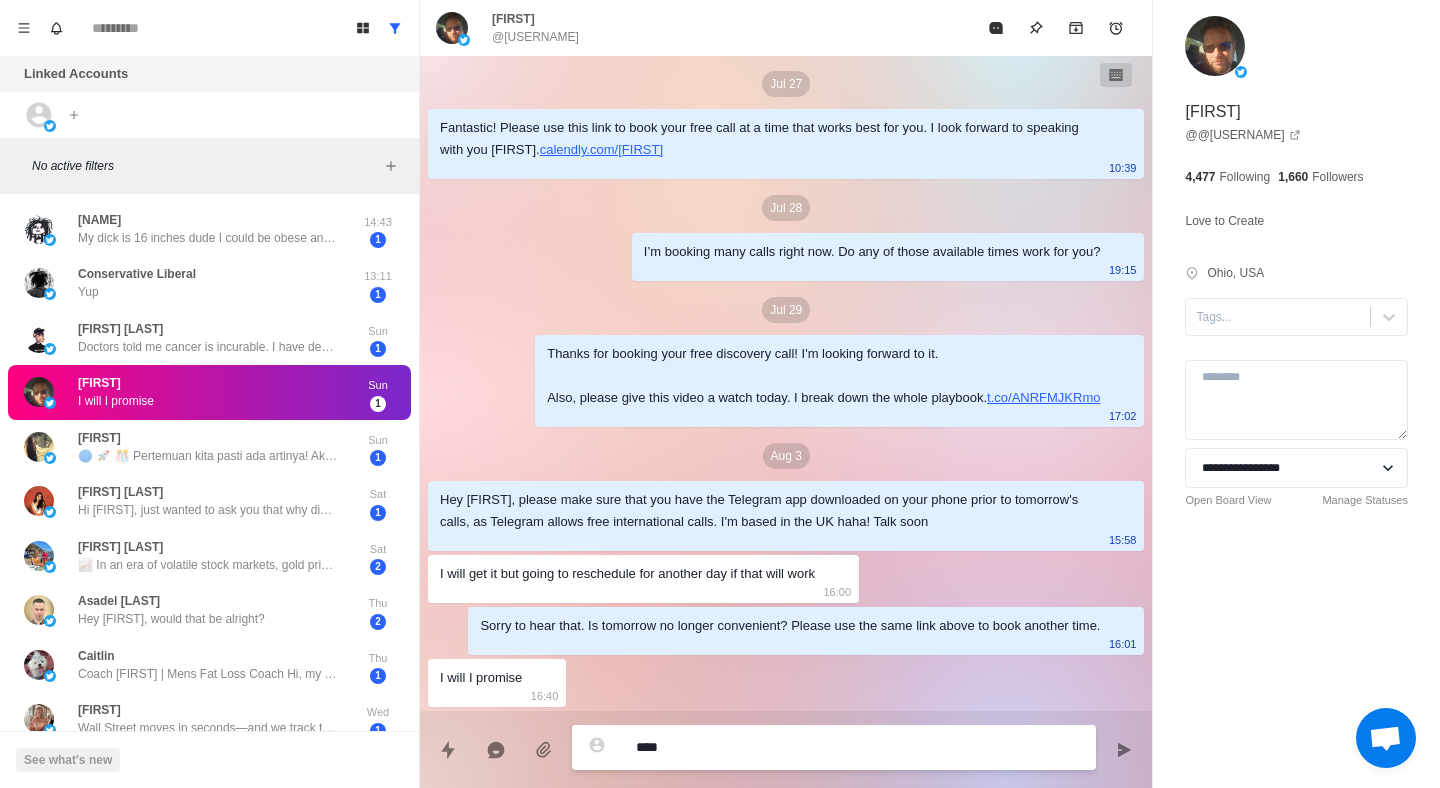 type on "*" 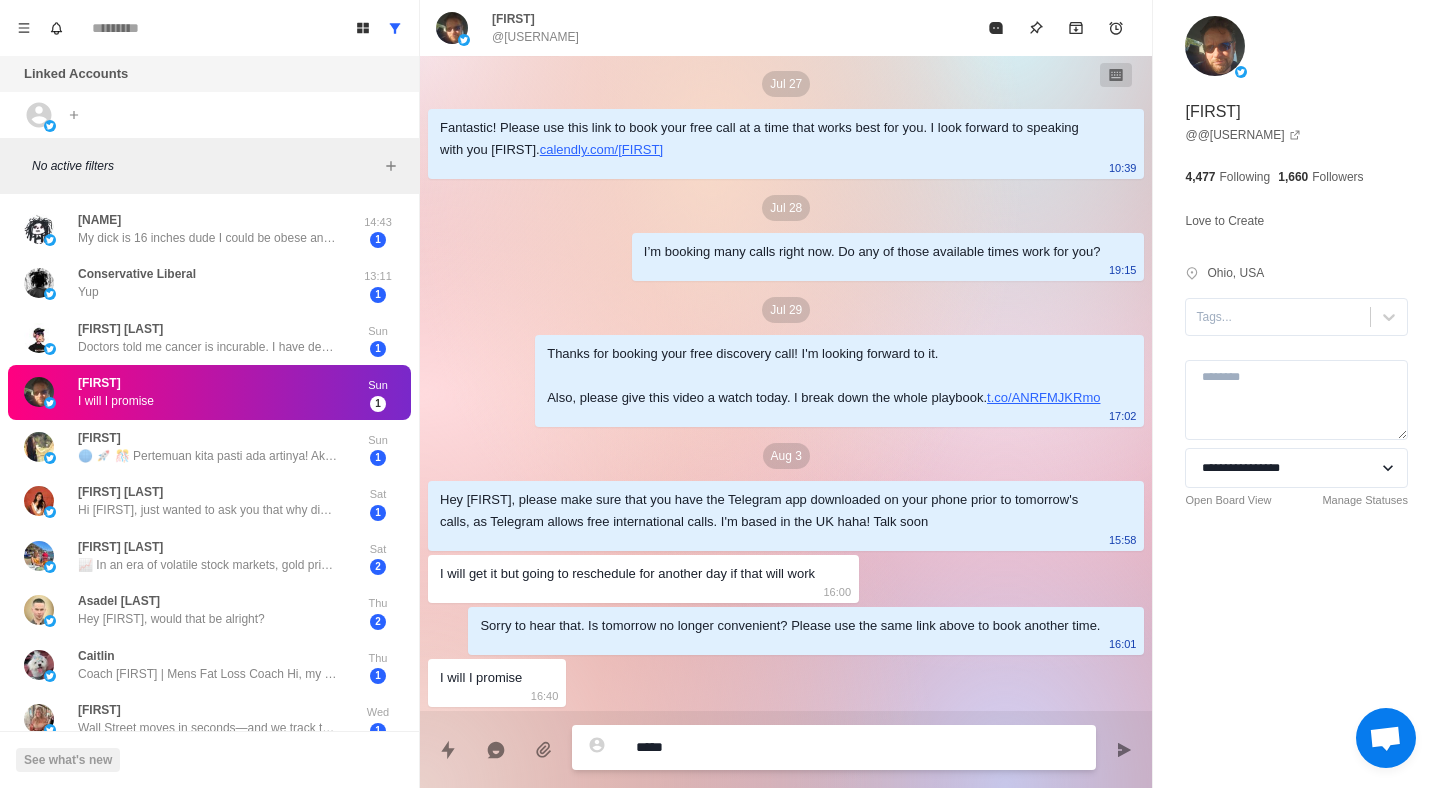 type on "*" 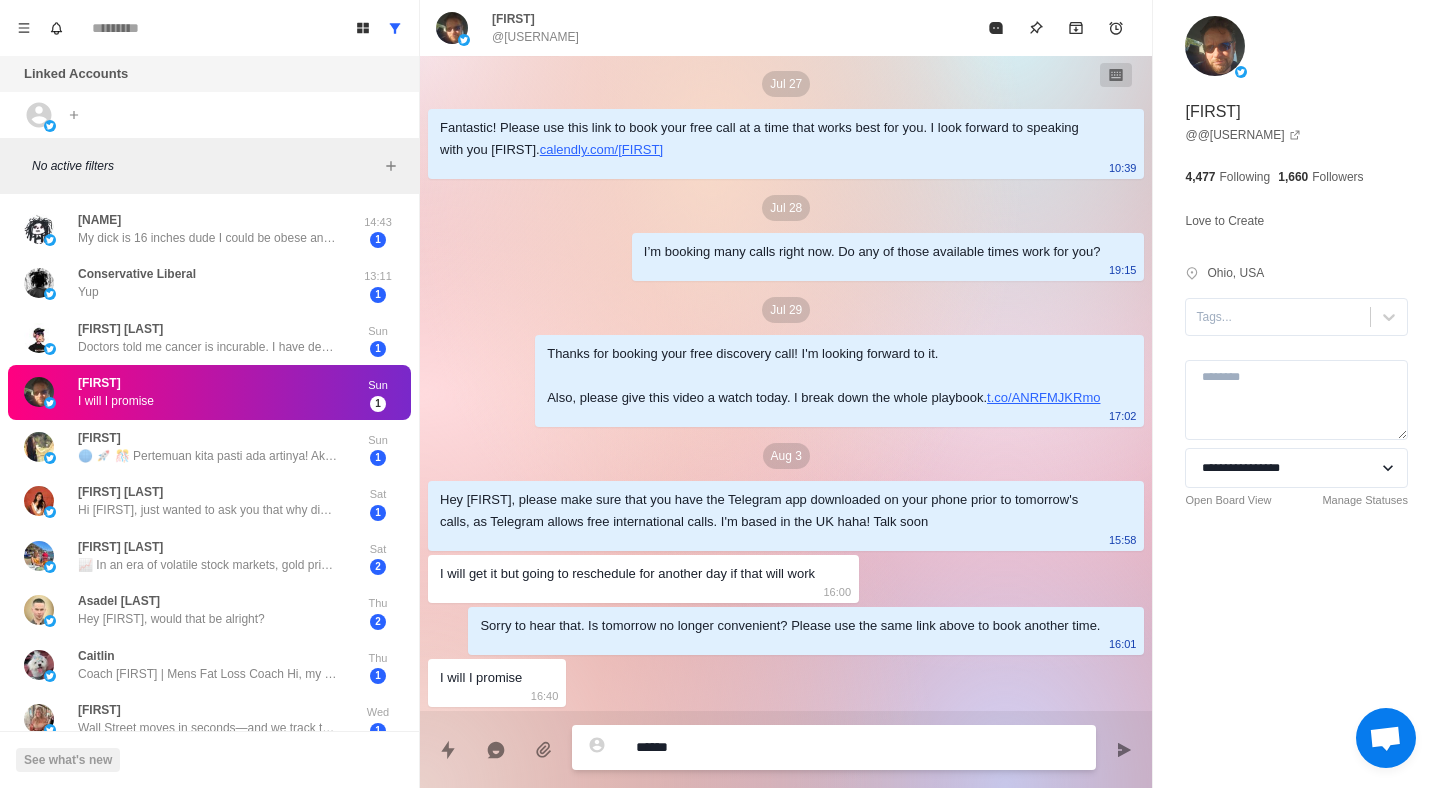 type on "*" 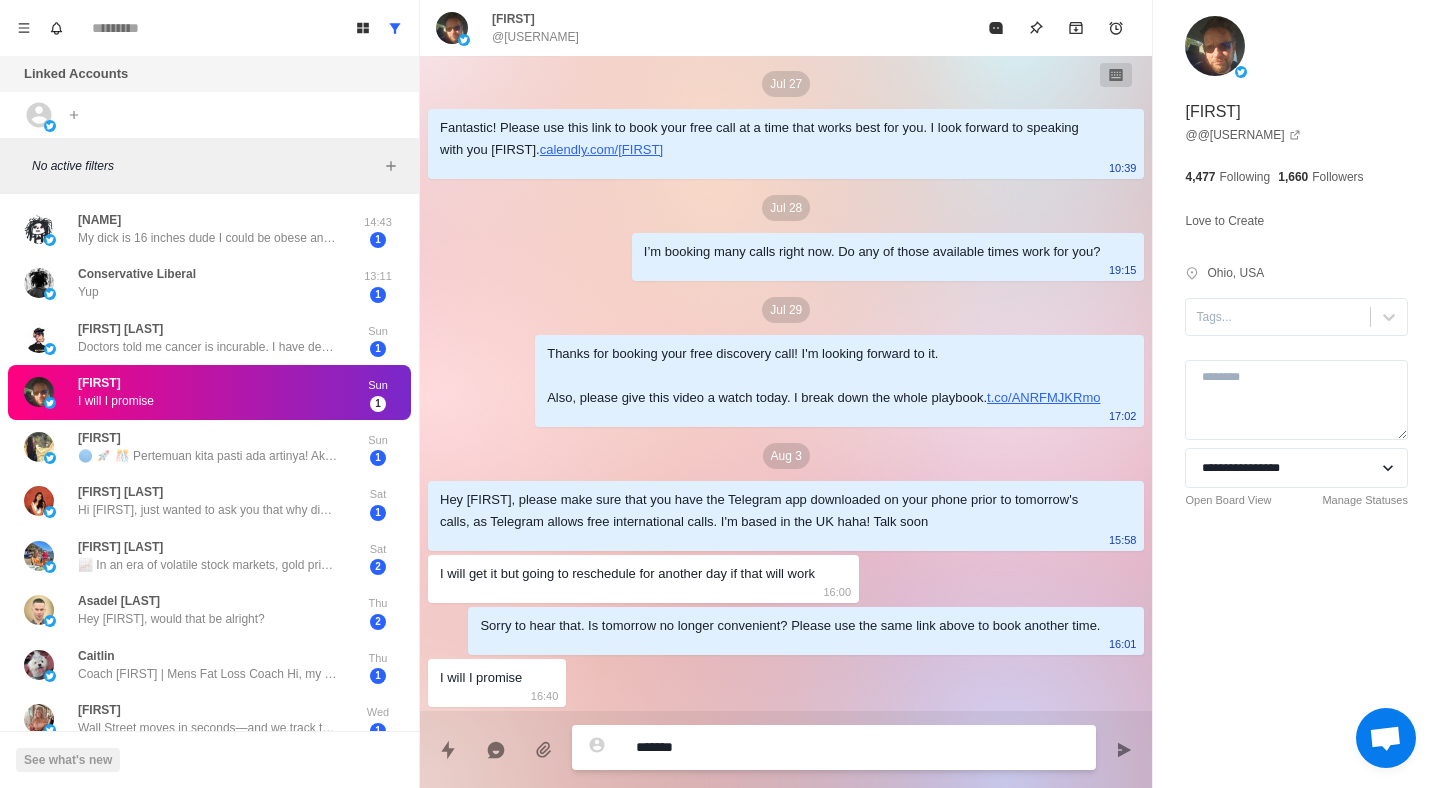 type on "*" 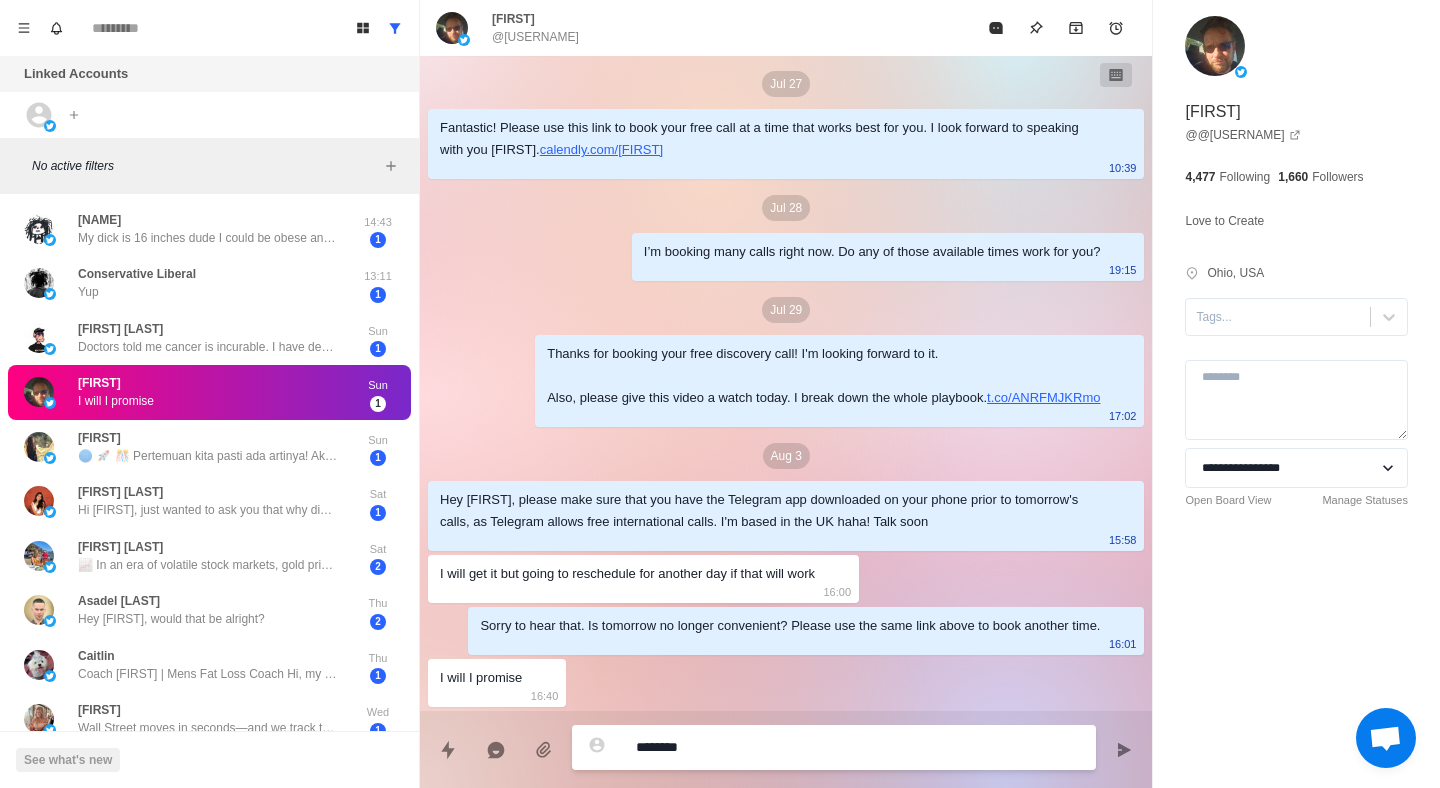 type on "*" 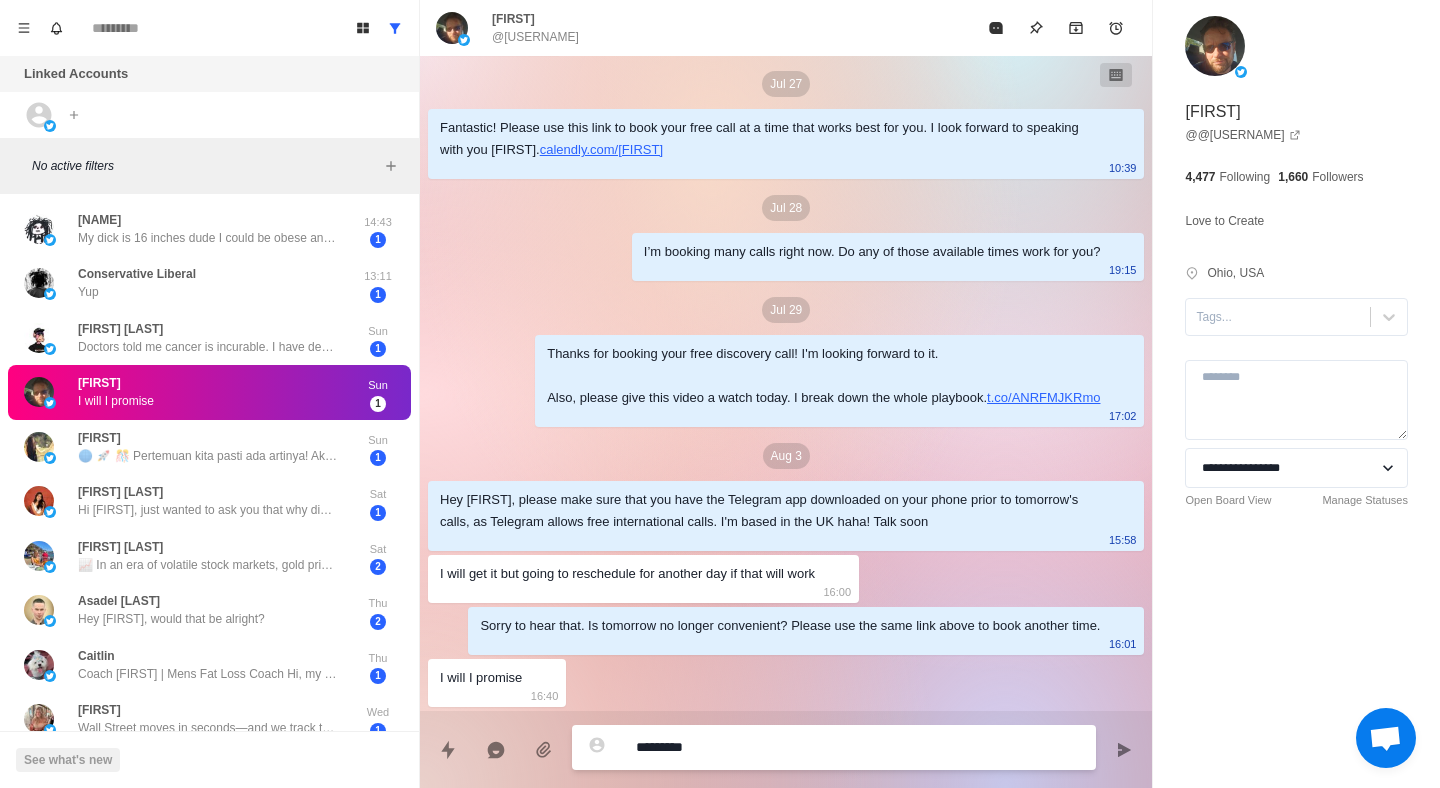 type on "*" 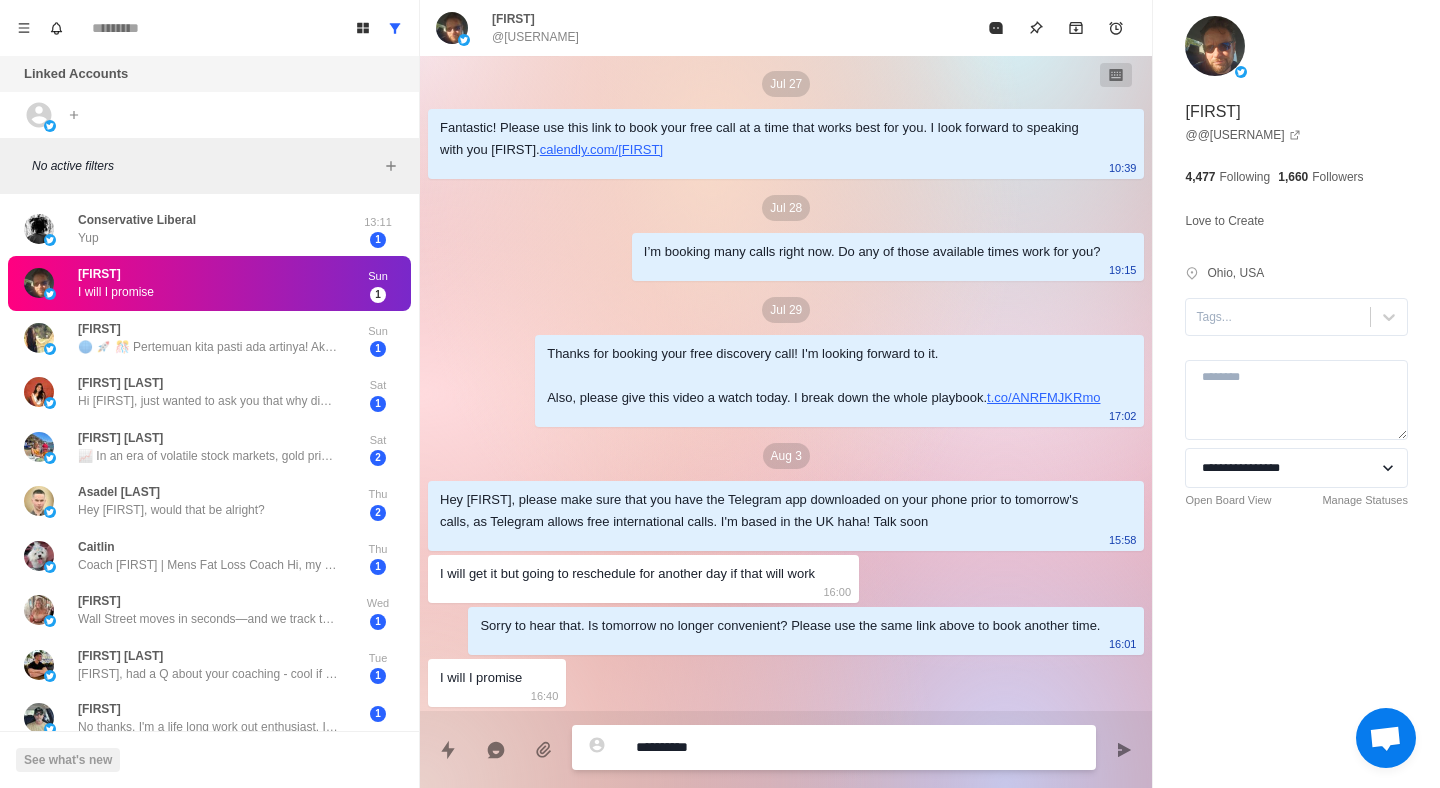 type on "*" 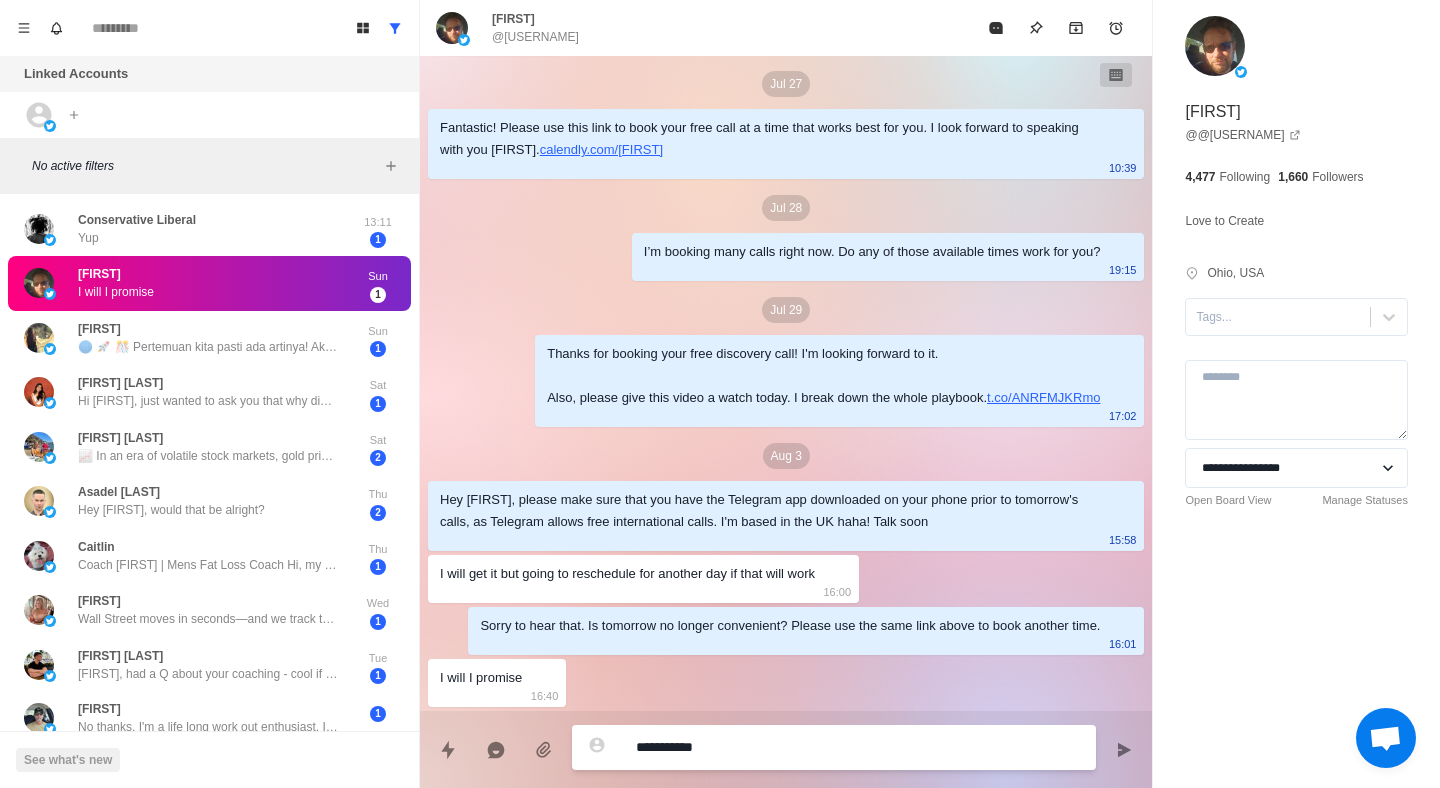 type on "*" 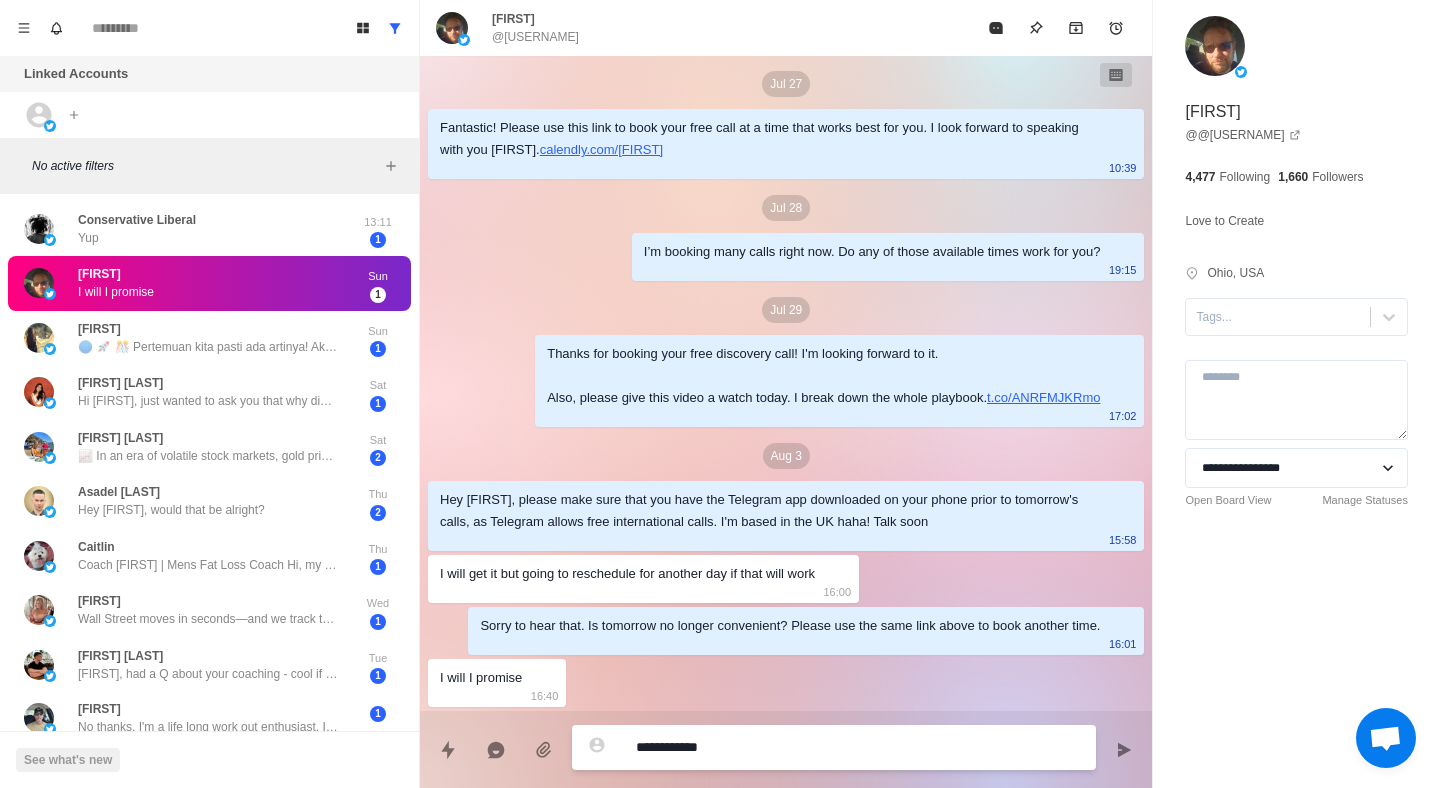 type on "*" 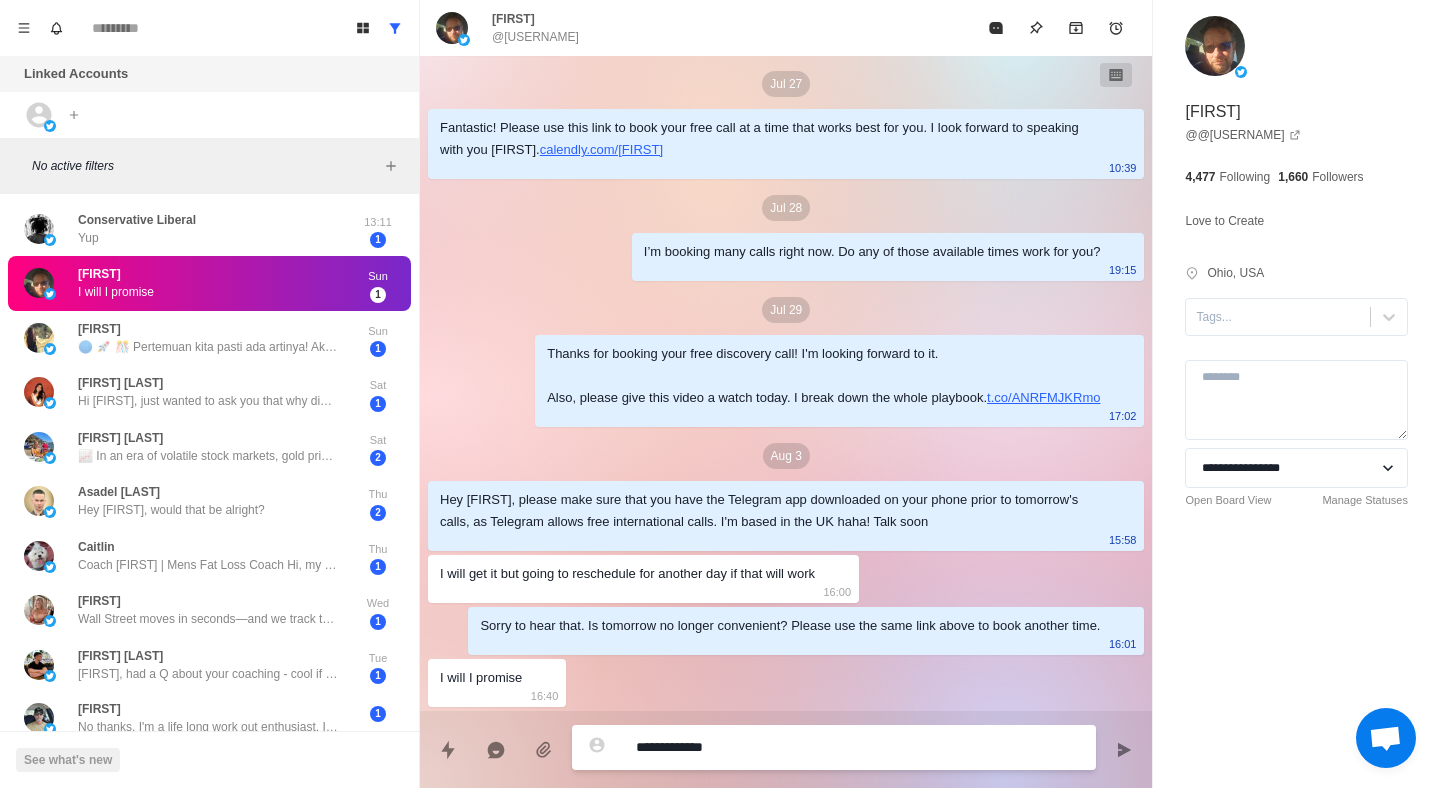 type on "*" 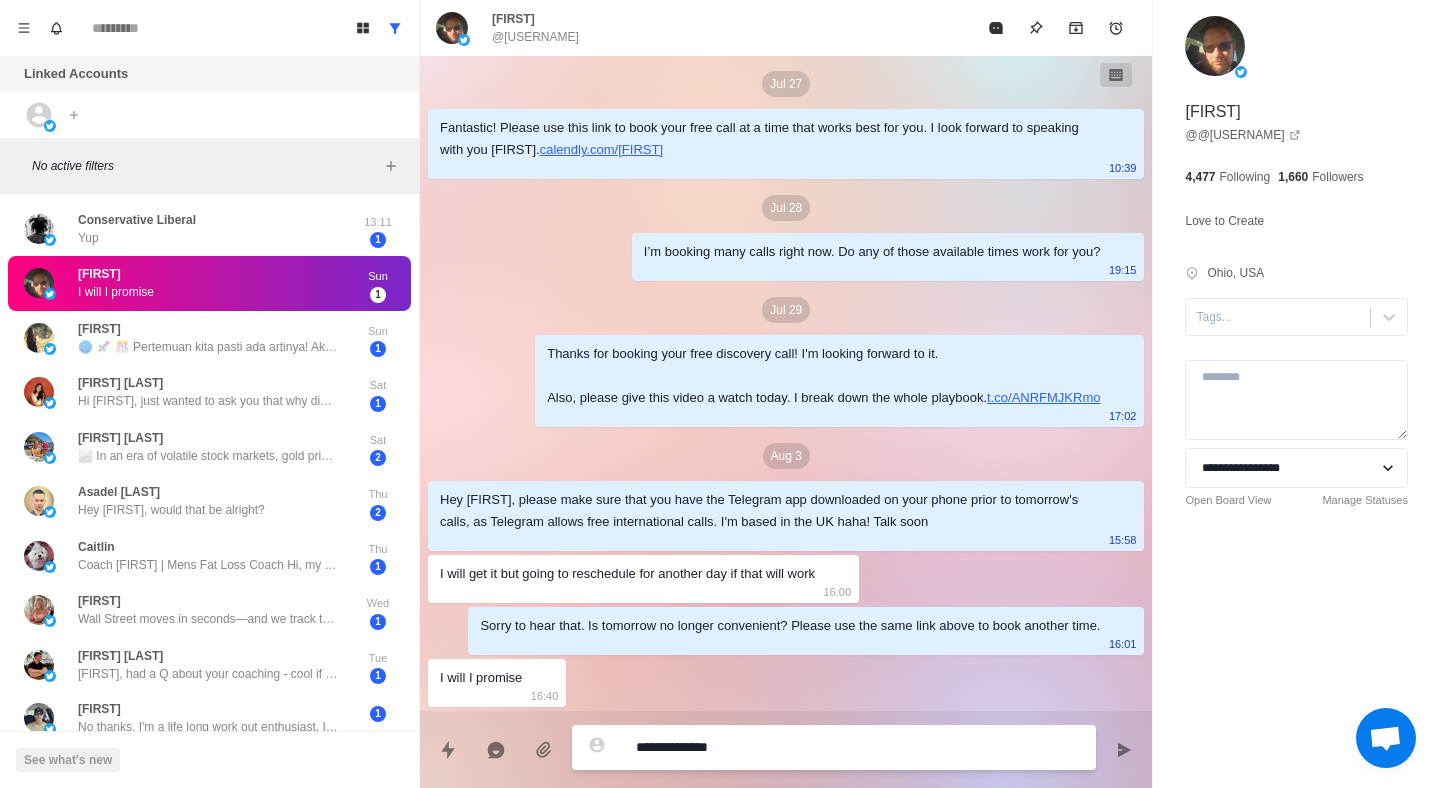 type on "*" 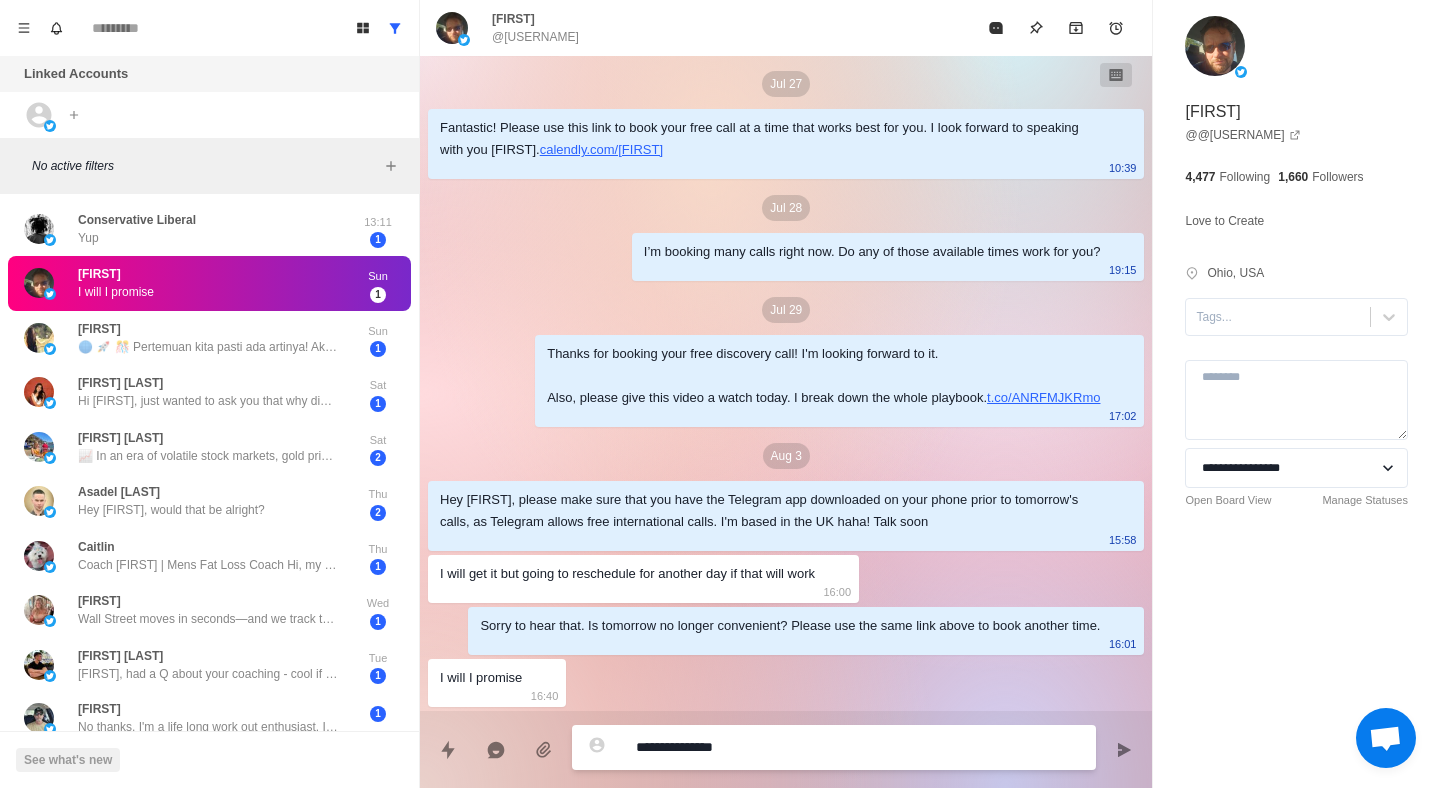 type on "*" 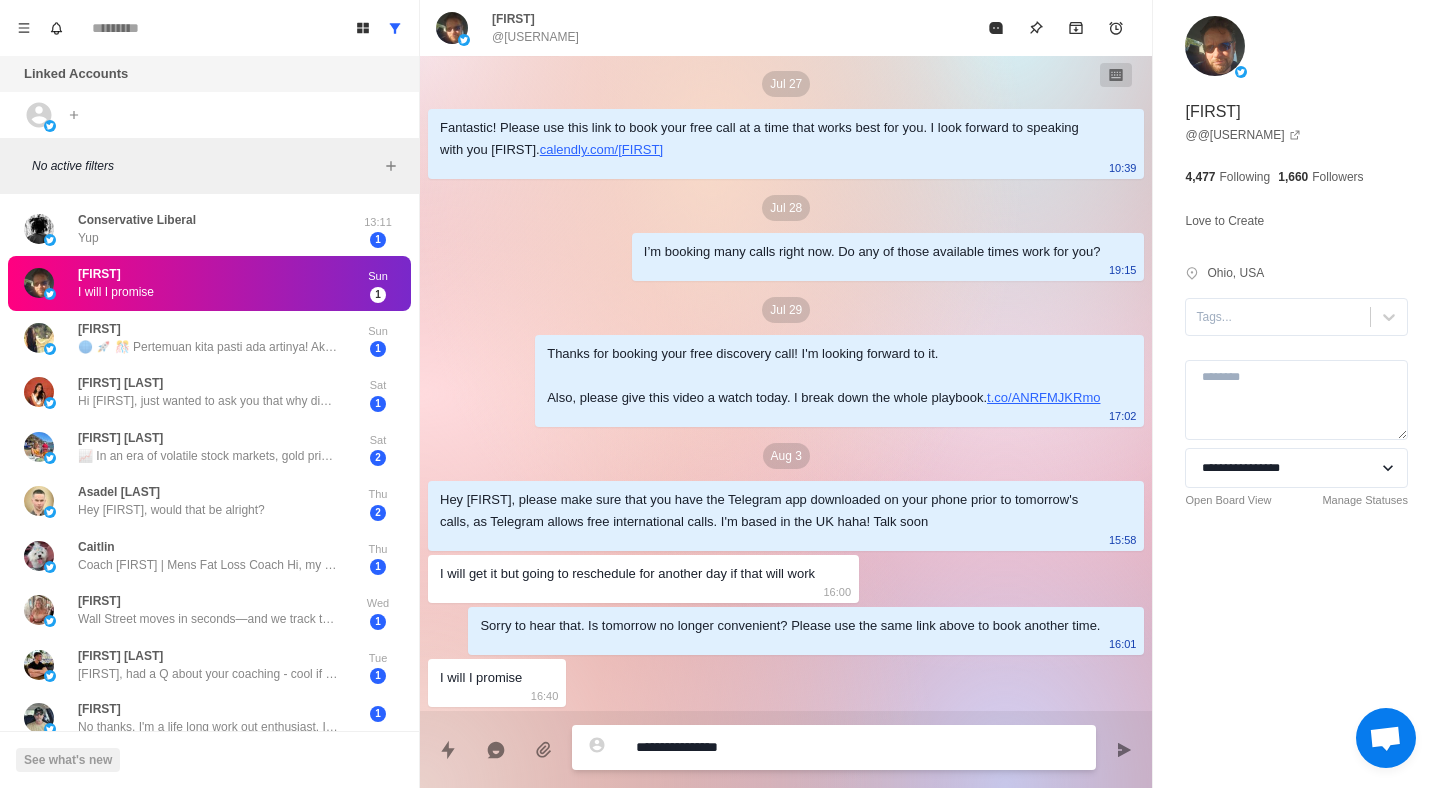 type on "*" 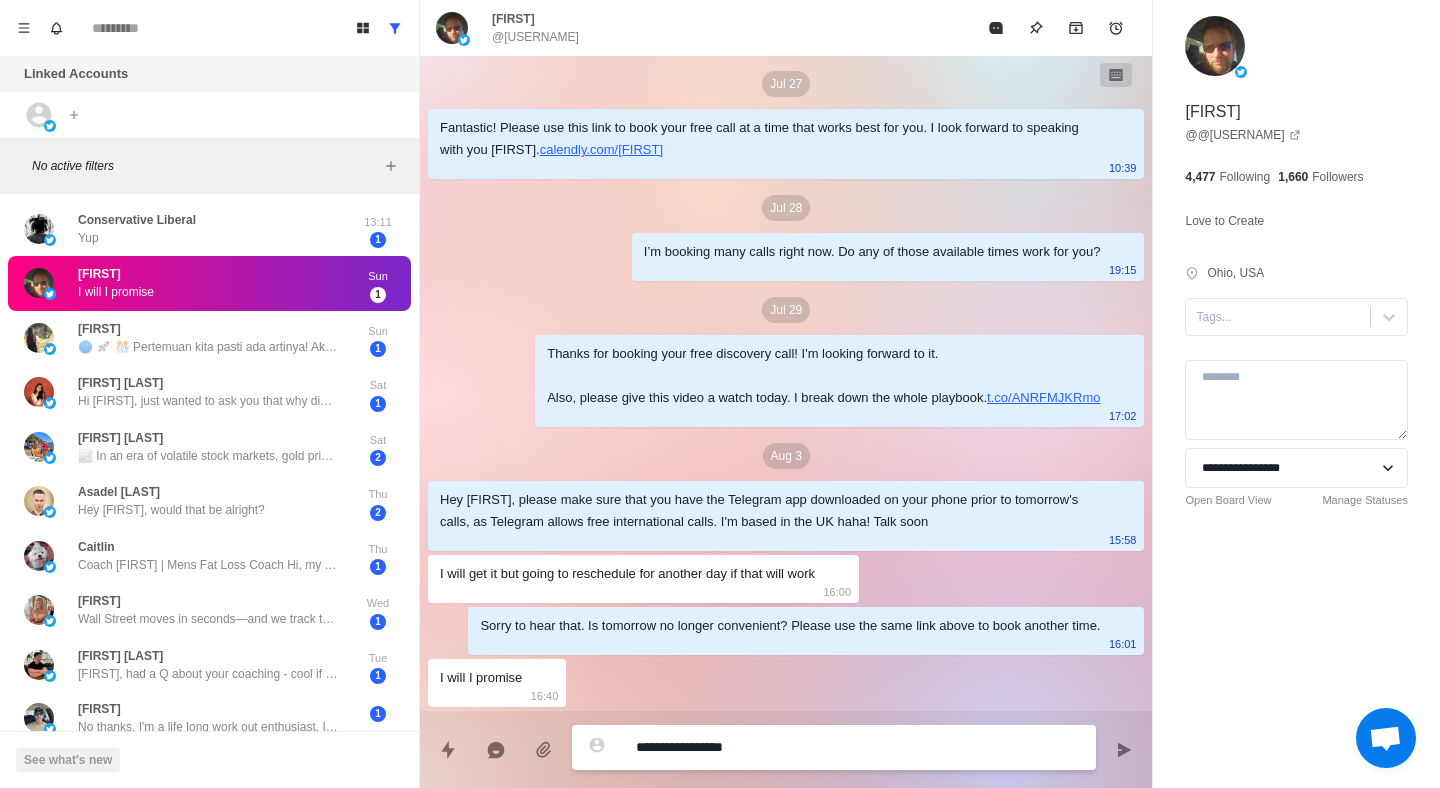 type on "*" 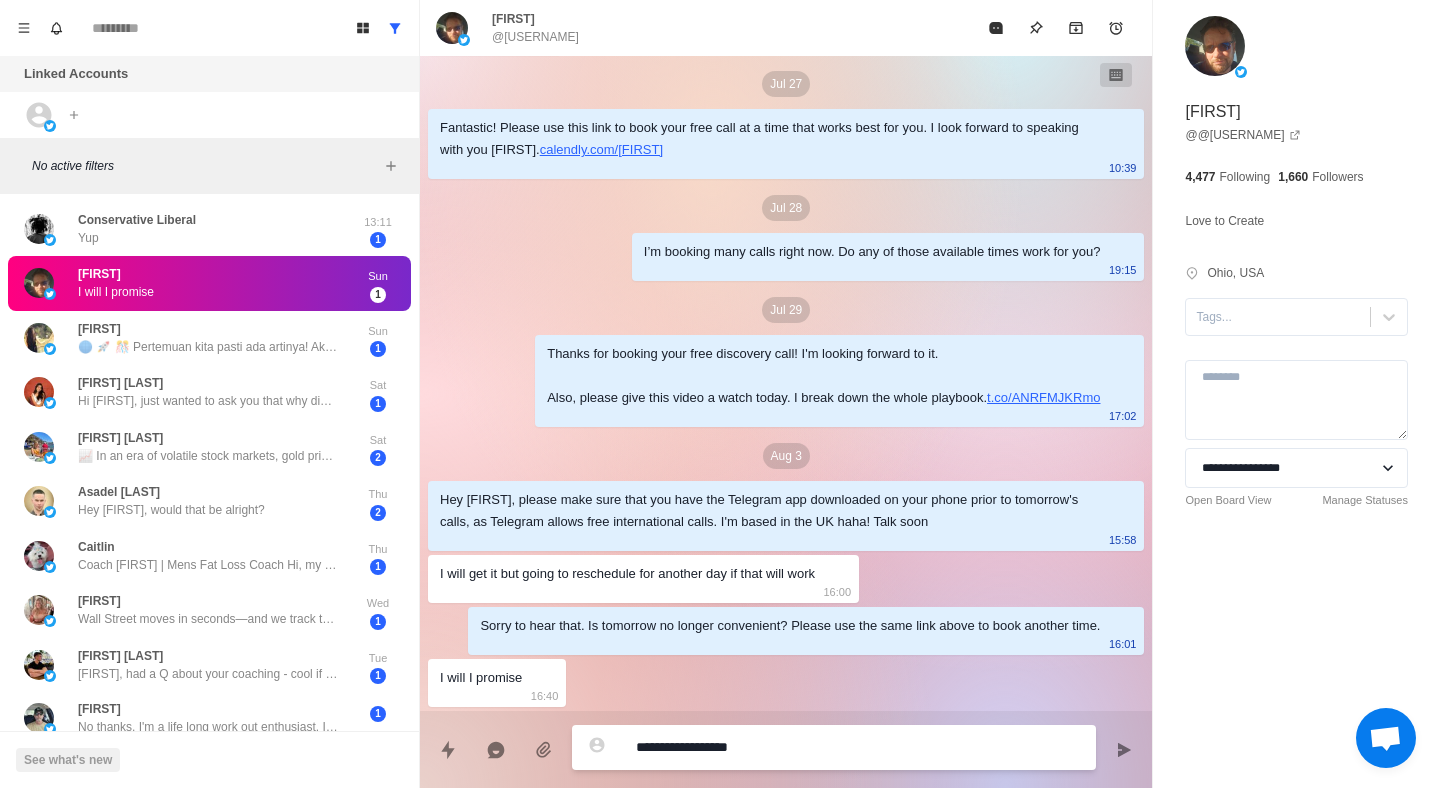 type on "*" 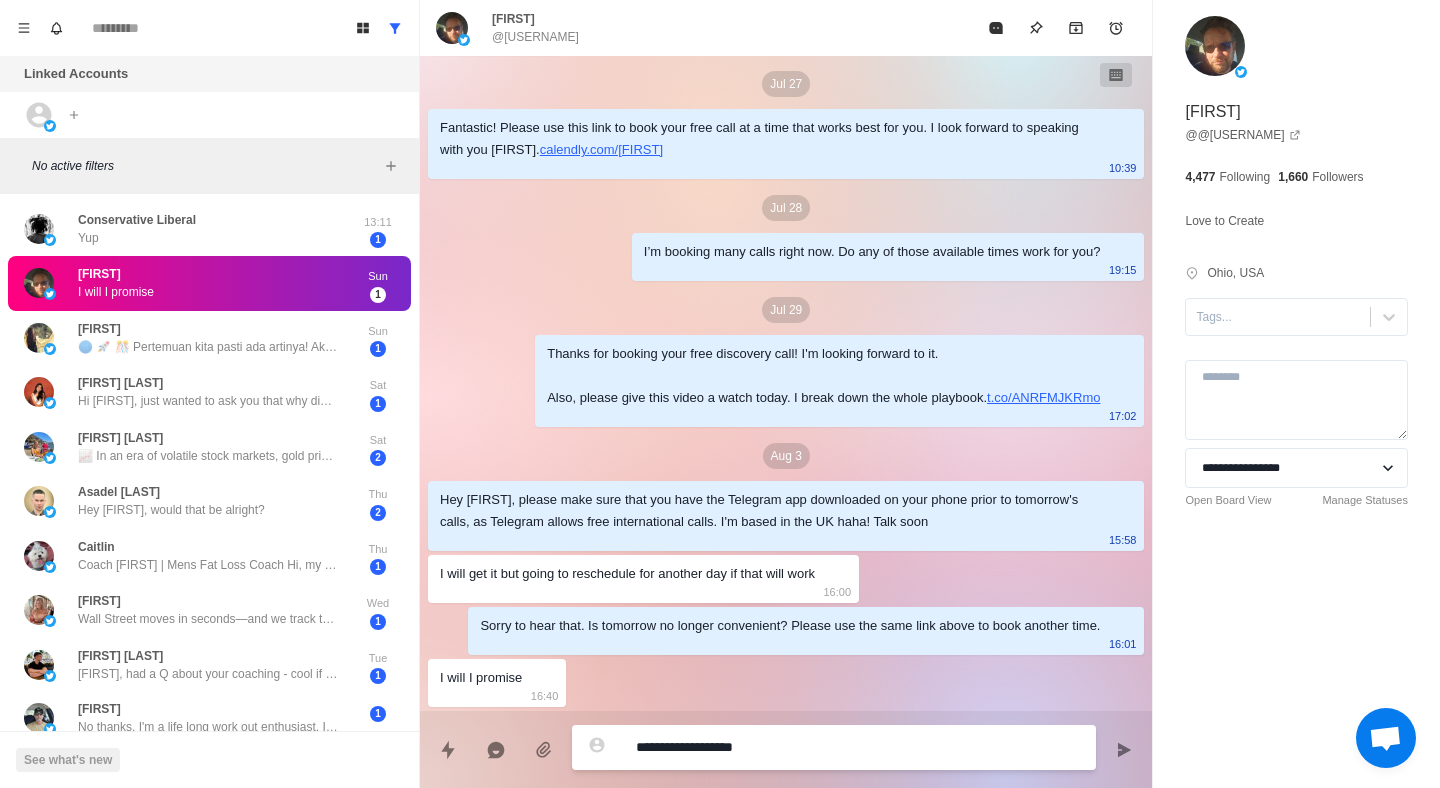 type on "*" 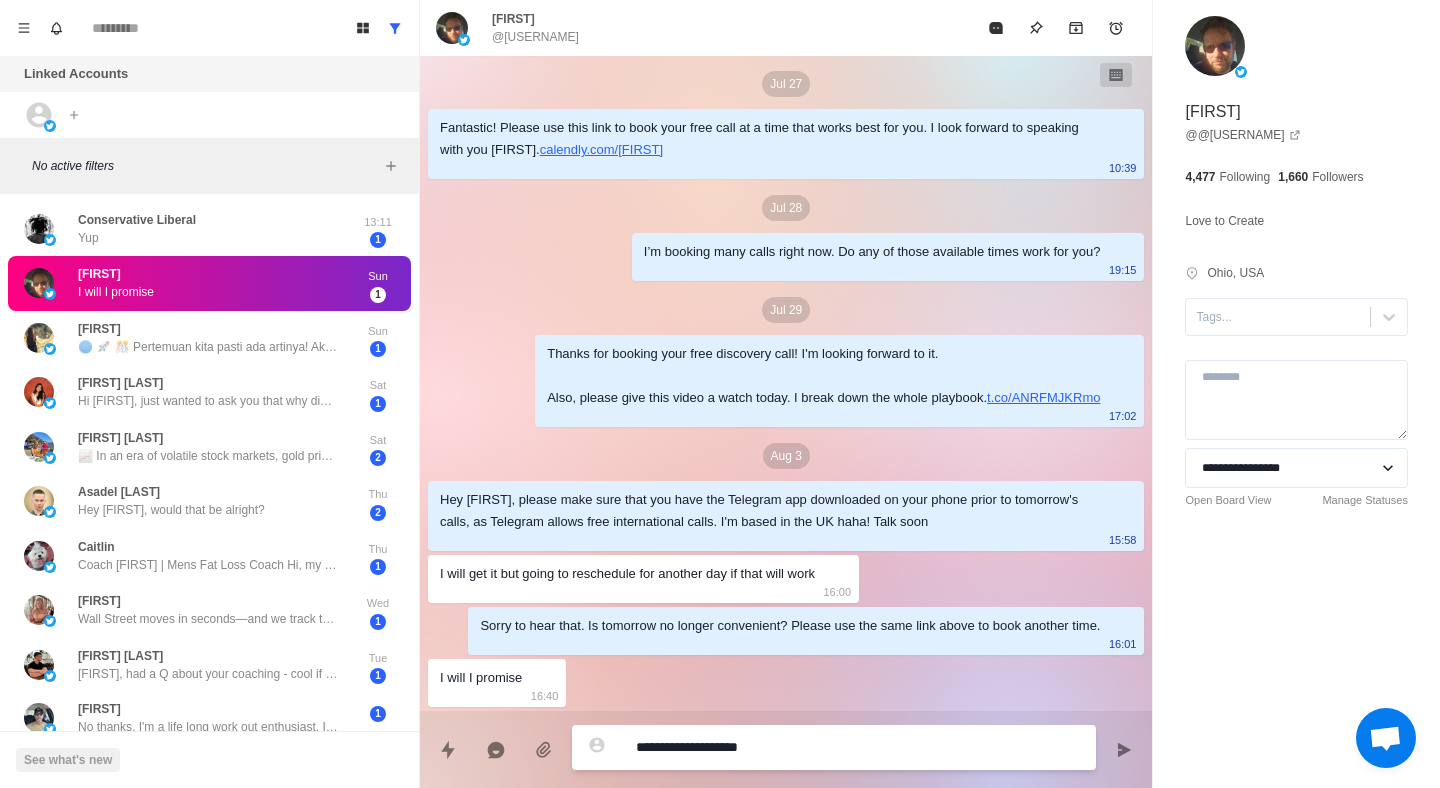 type on "*" 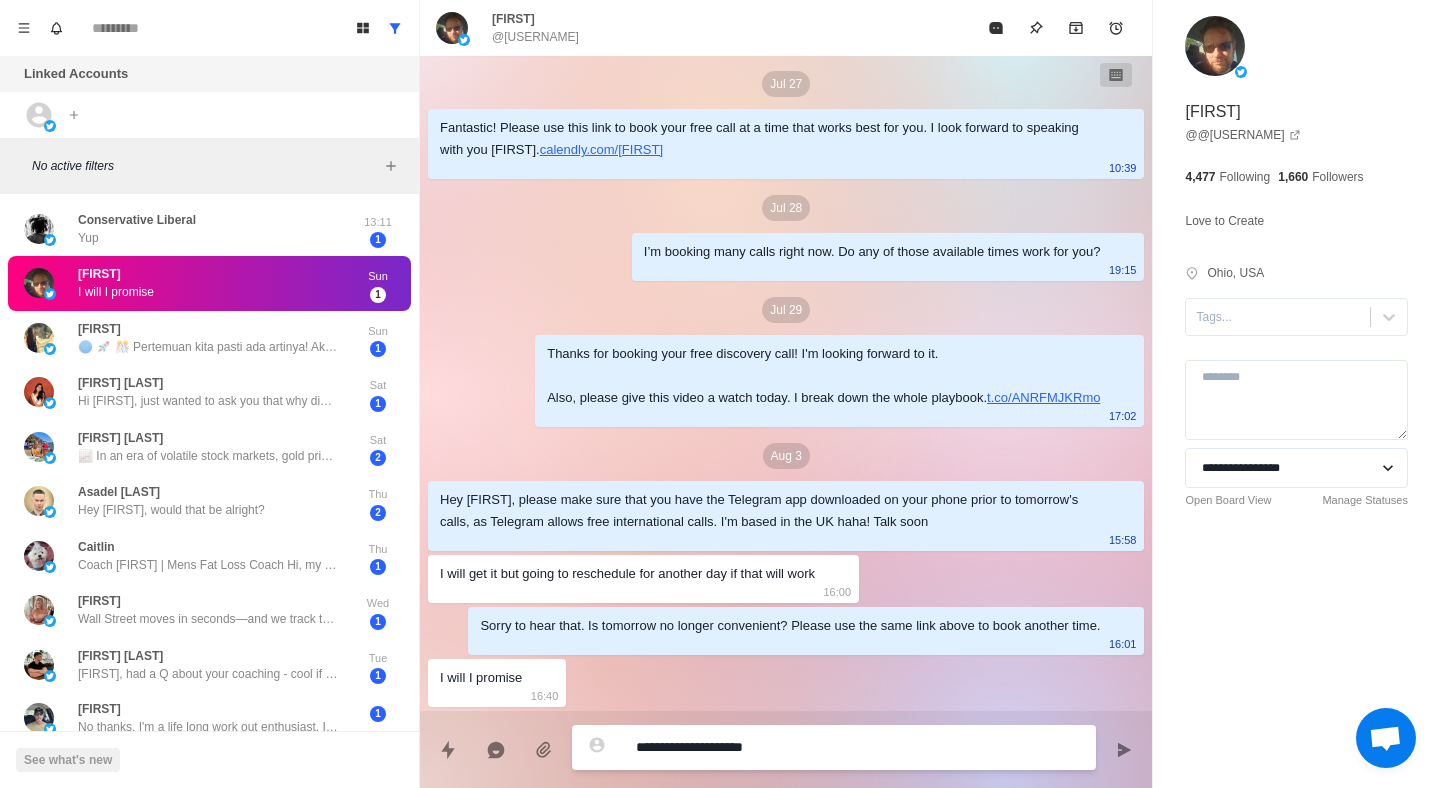 type on "*" 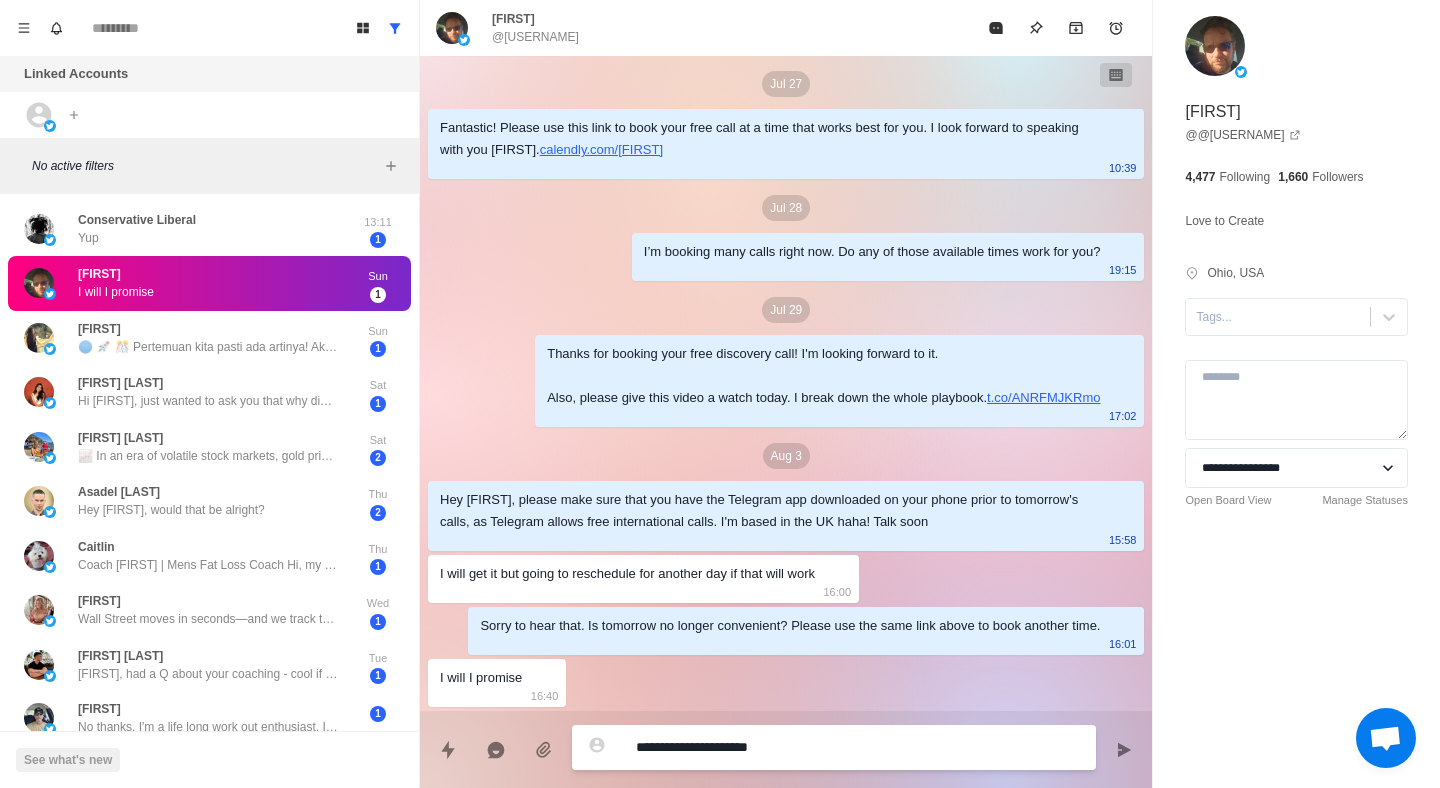 type on "*" 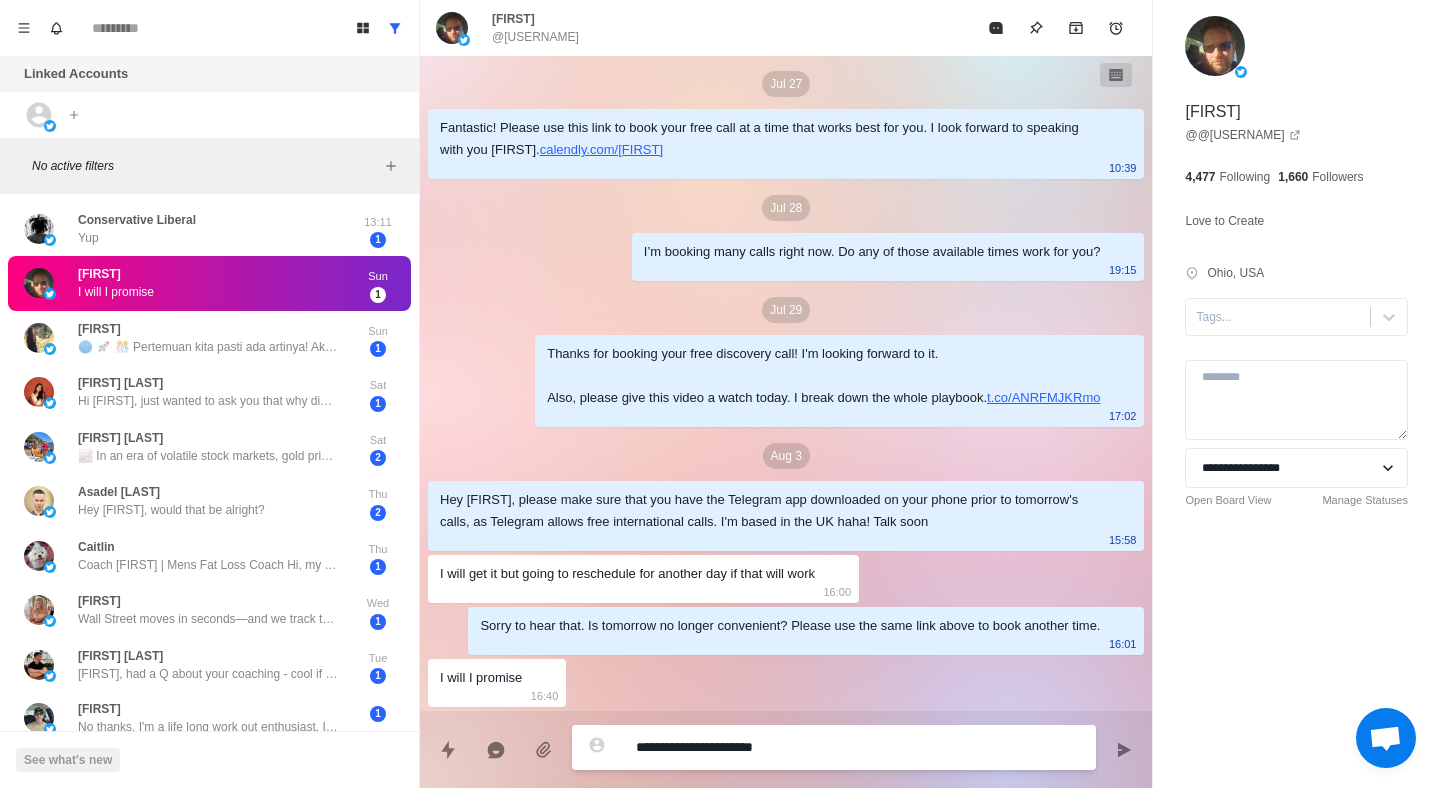 type on "*" 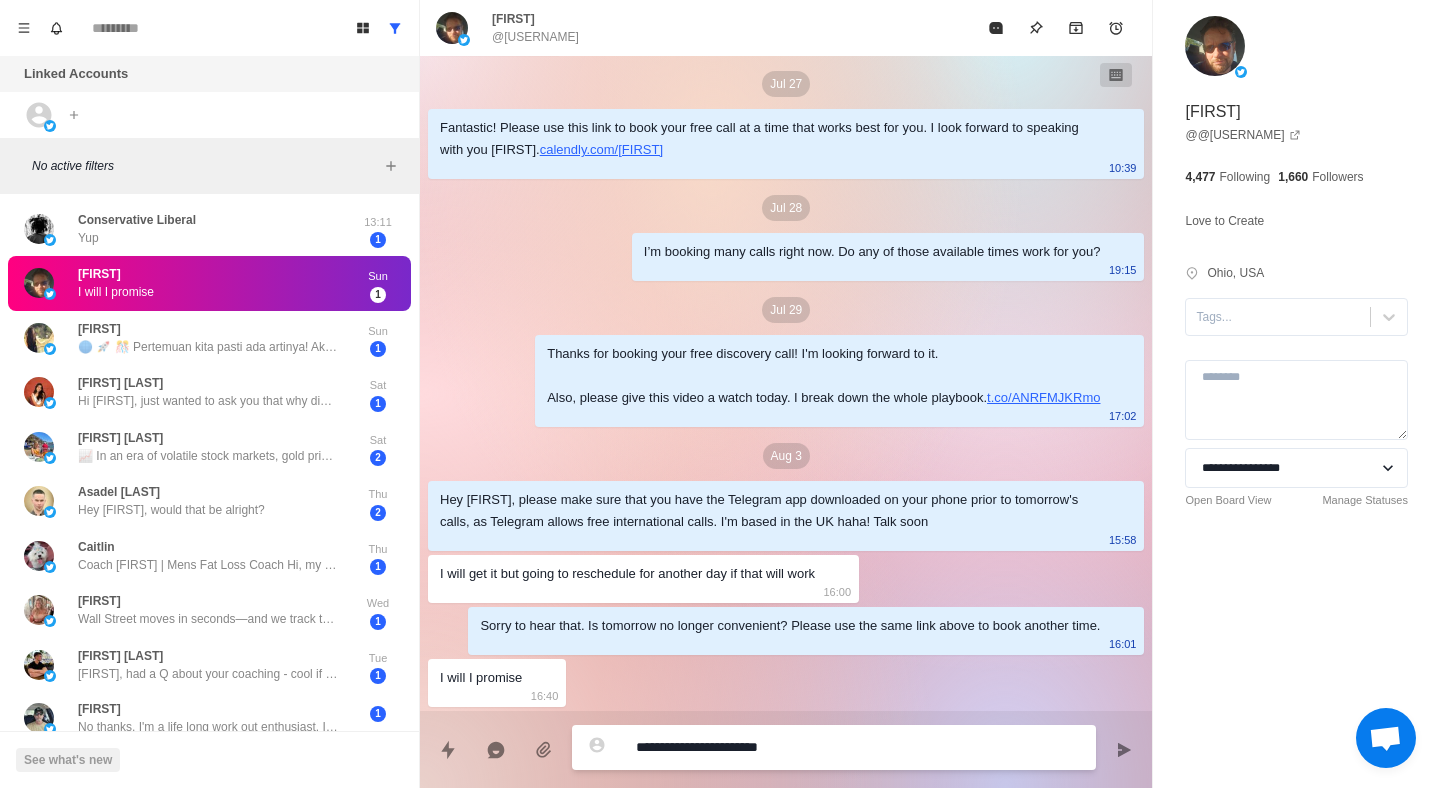 type on "*" 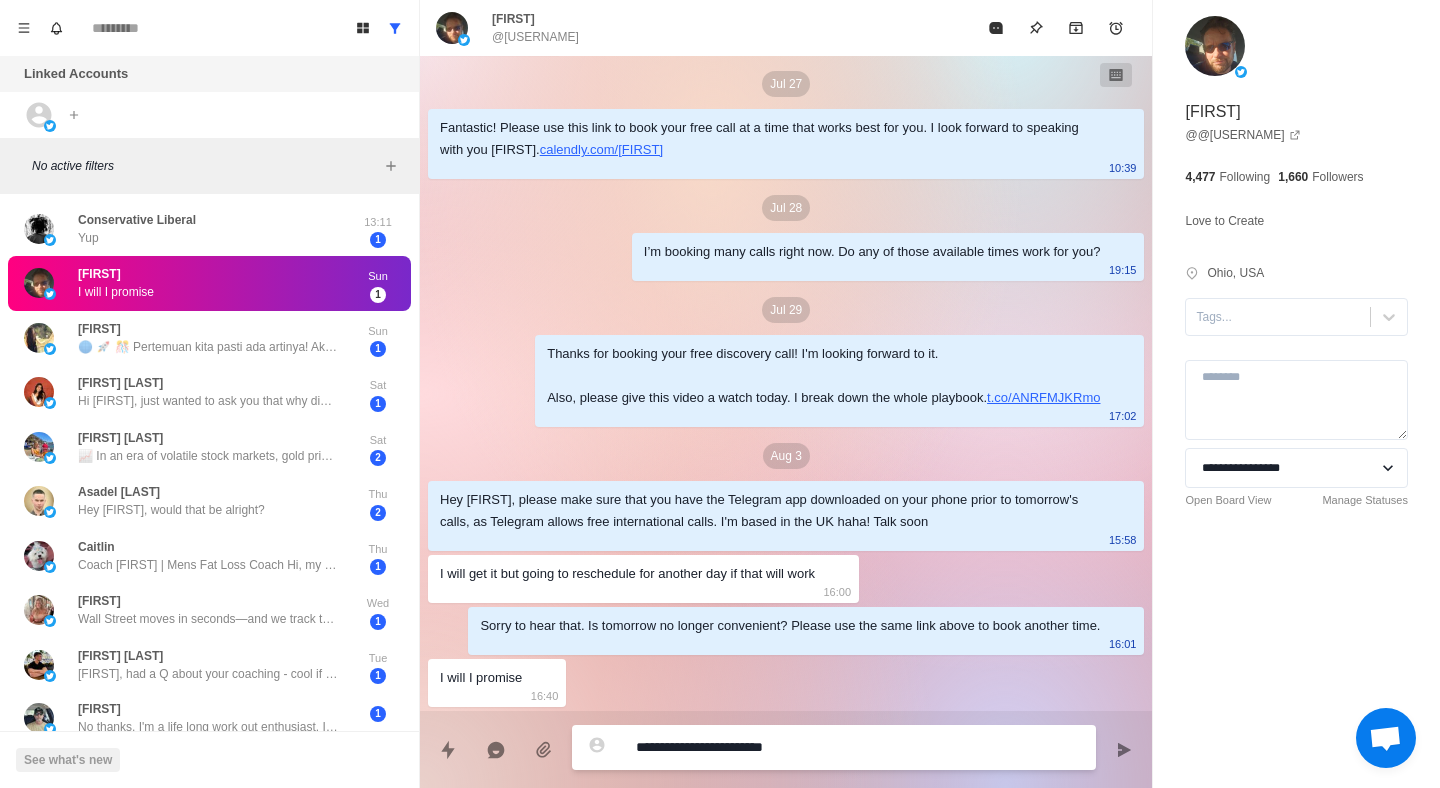 type on "*" 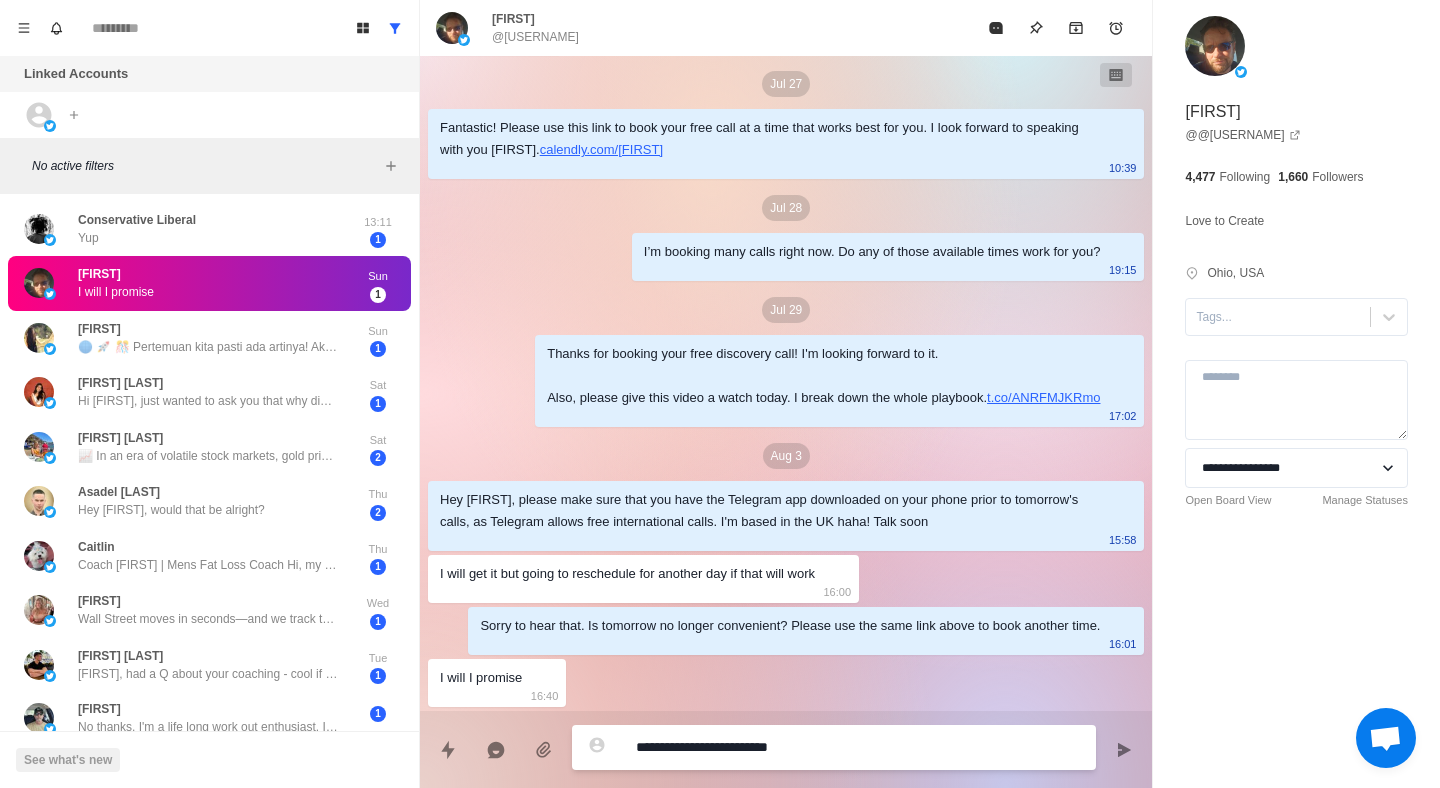 type on "*" 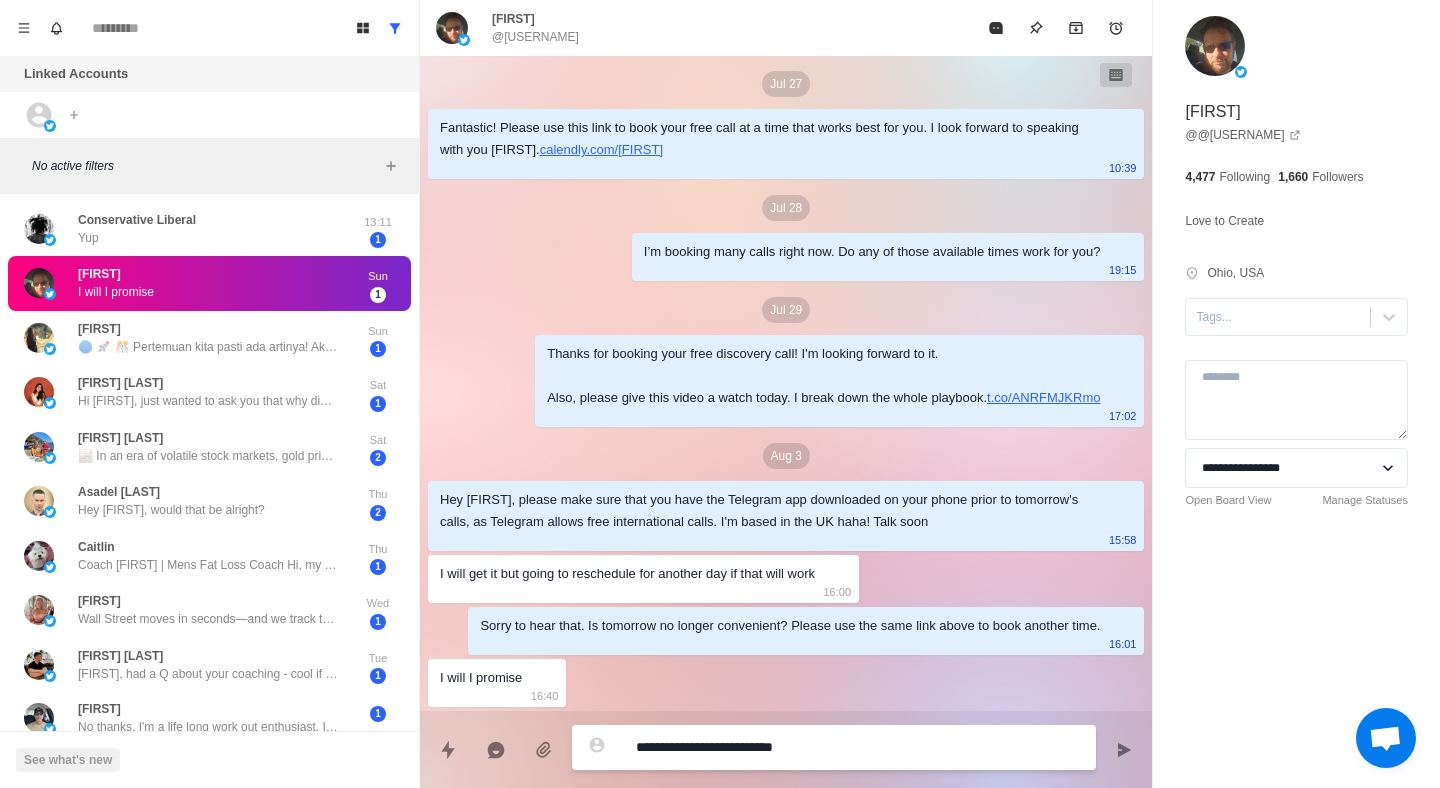 type on "*" 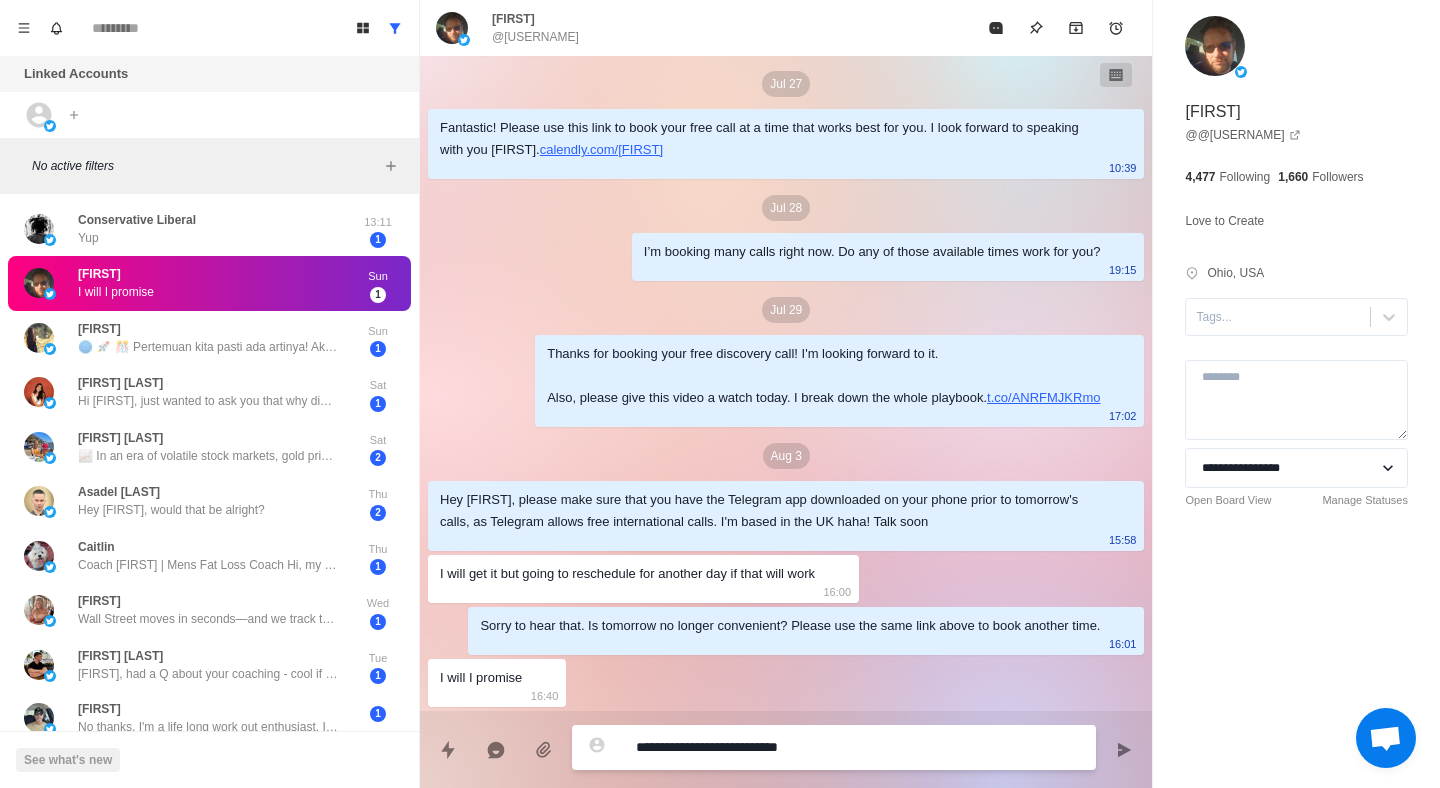 type on "*" 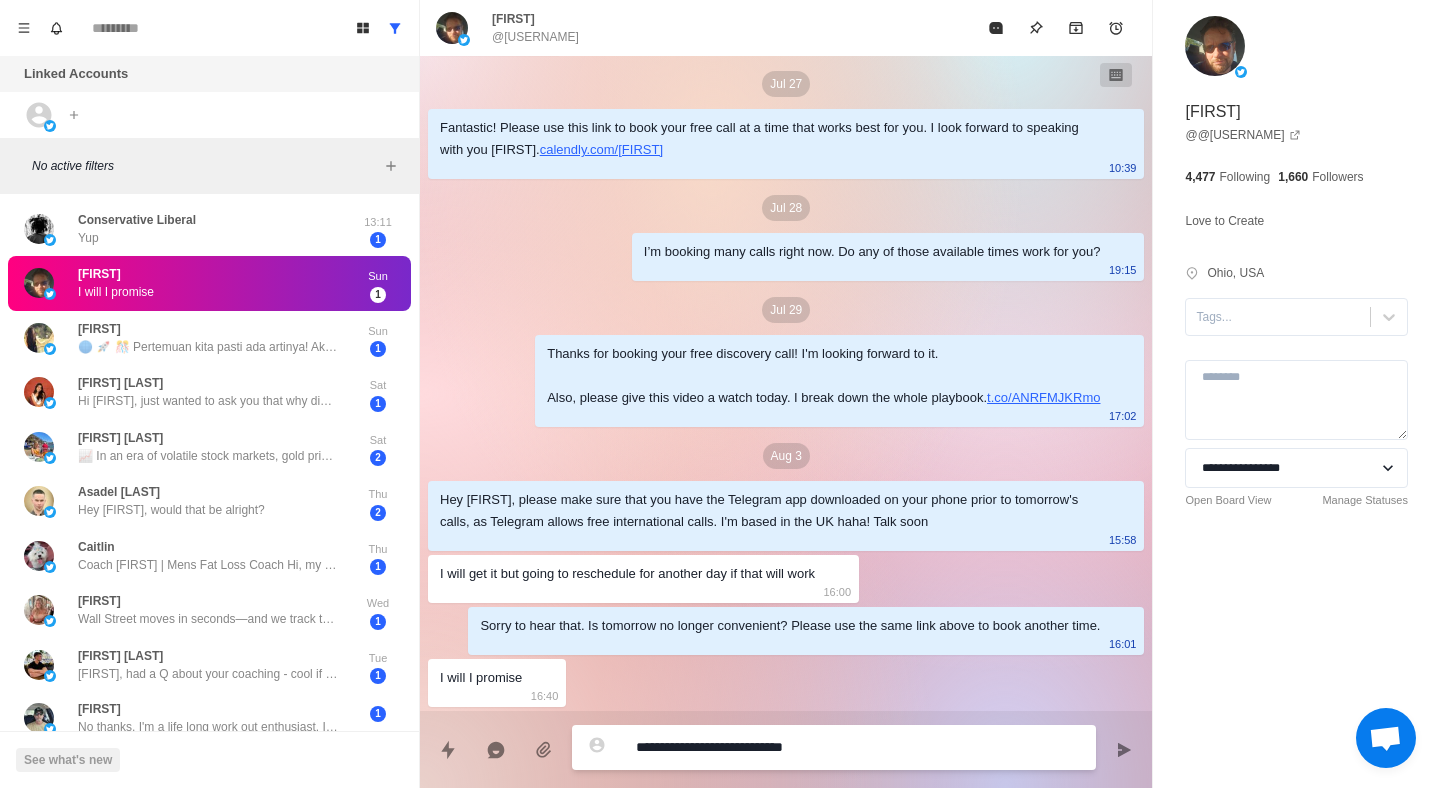 type on "*" 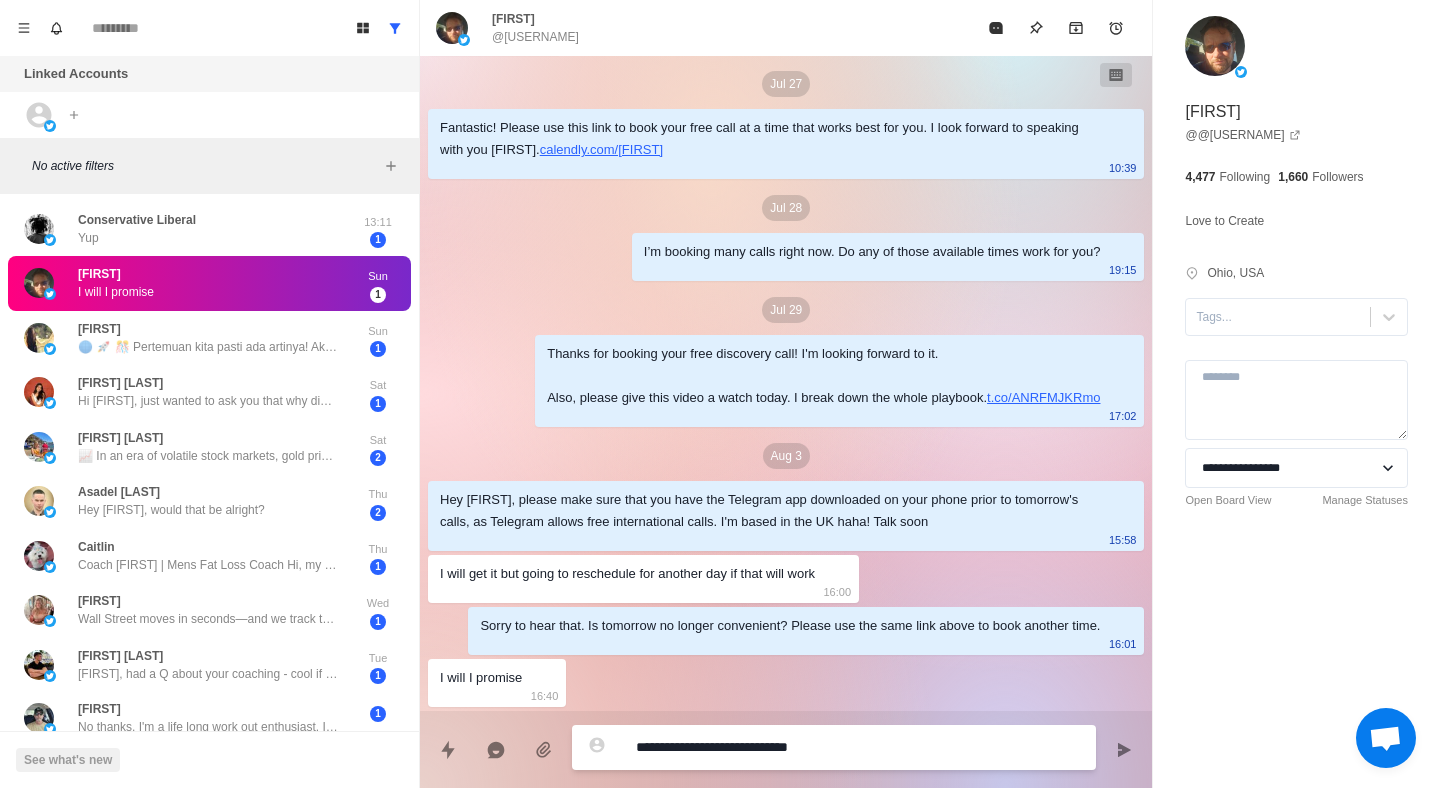 type on "*" 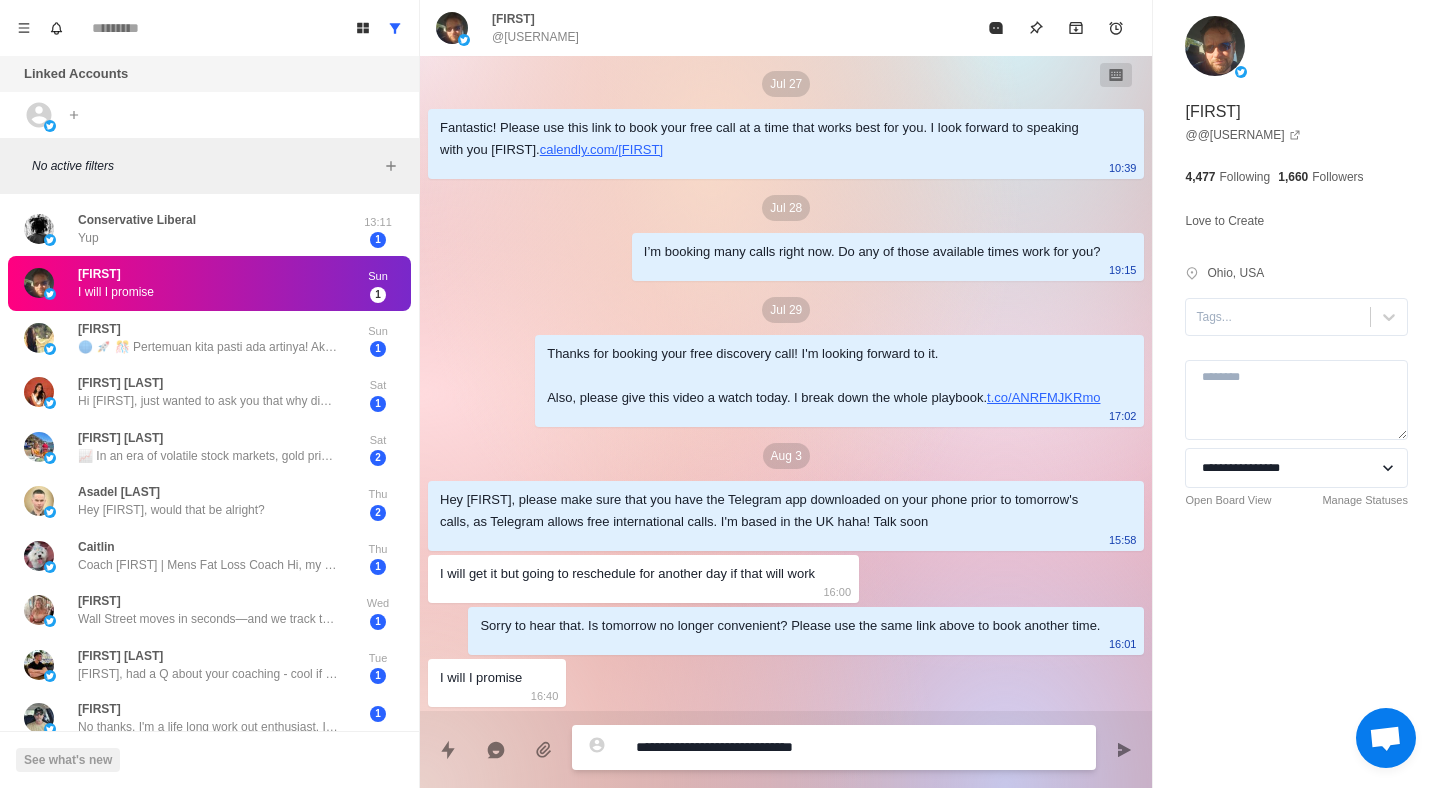 type on "*" 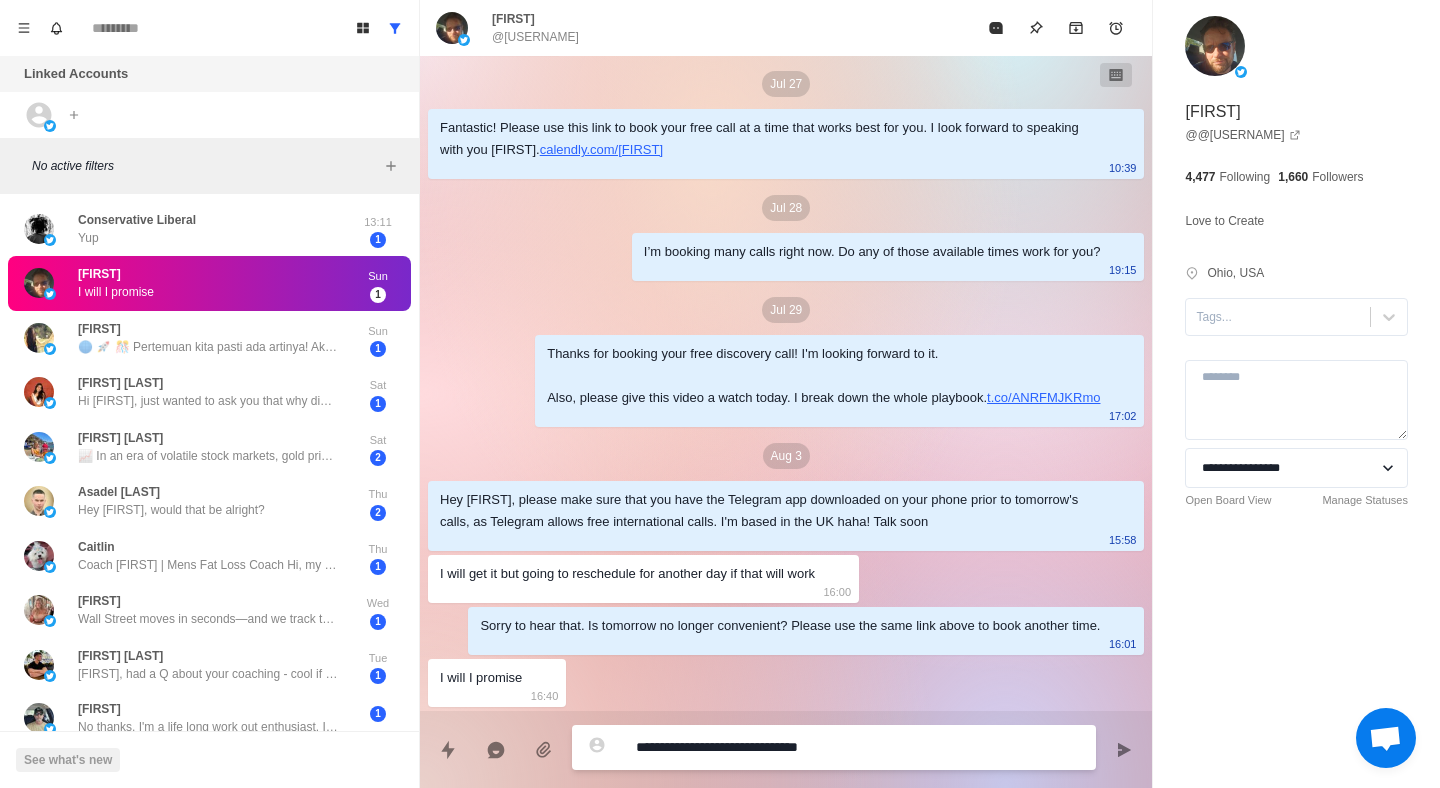 type on "*" 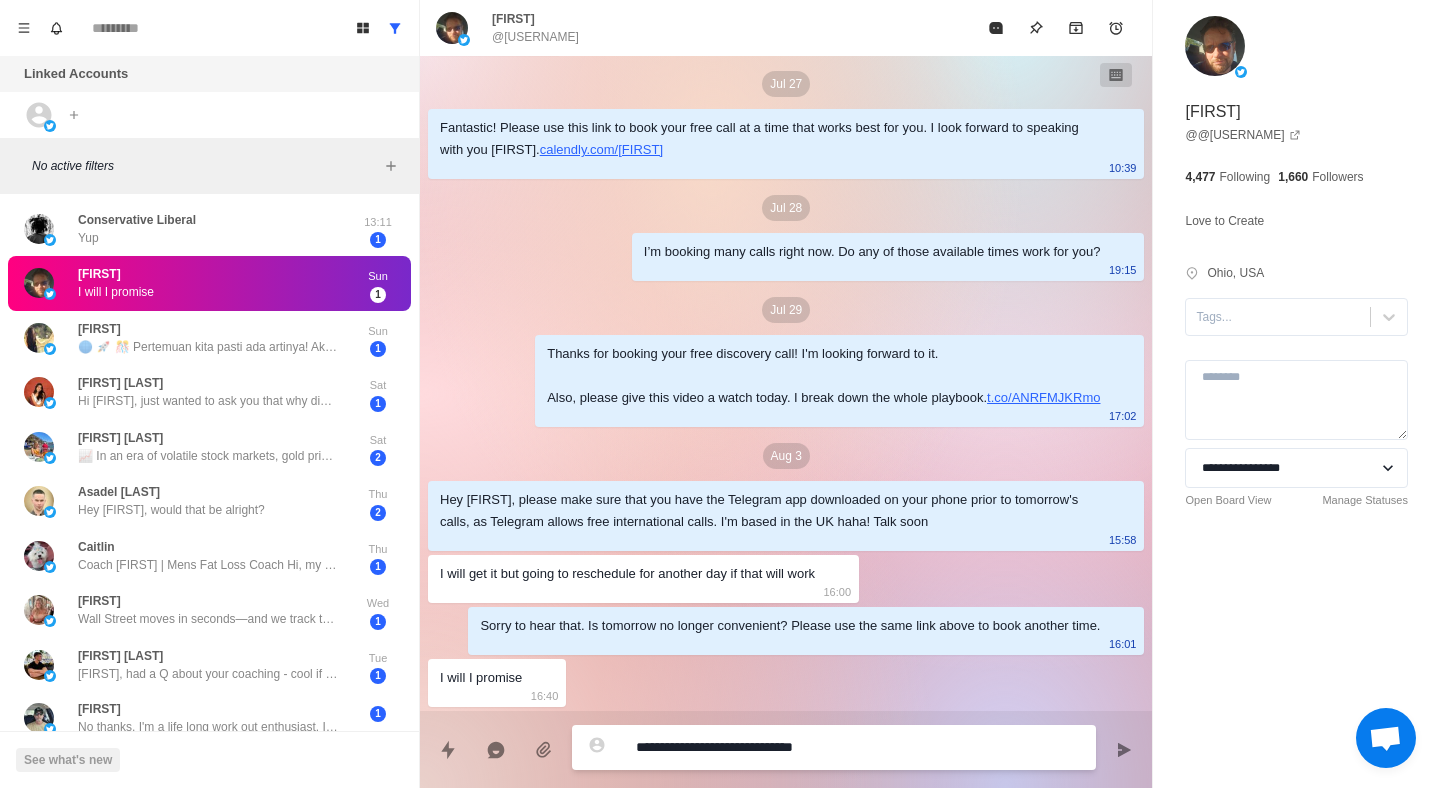 type on "*" 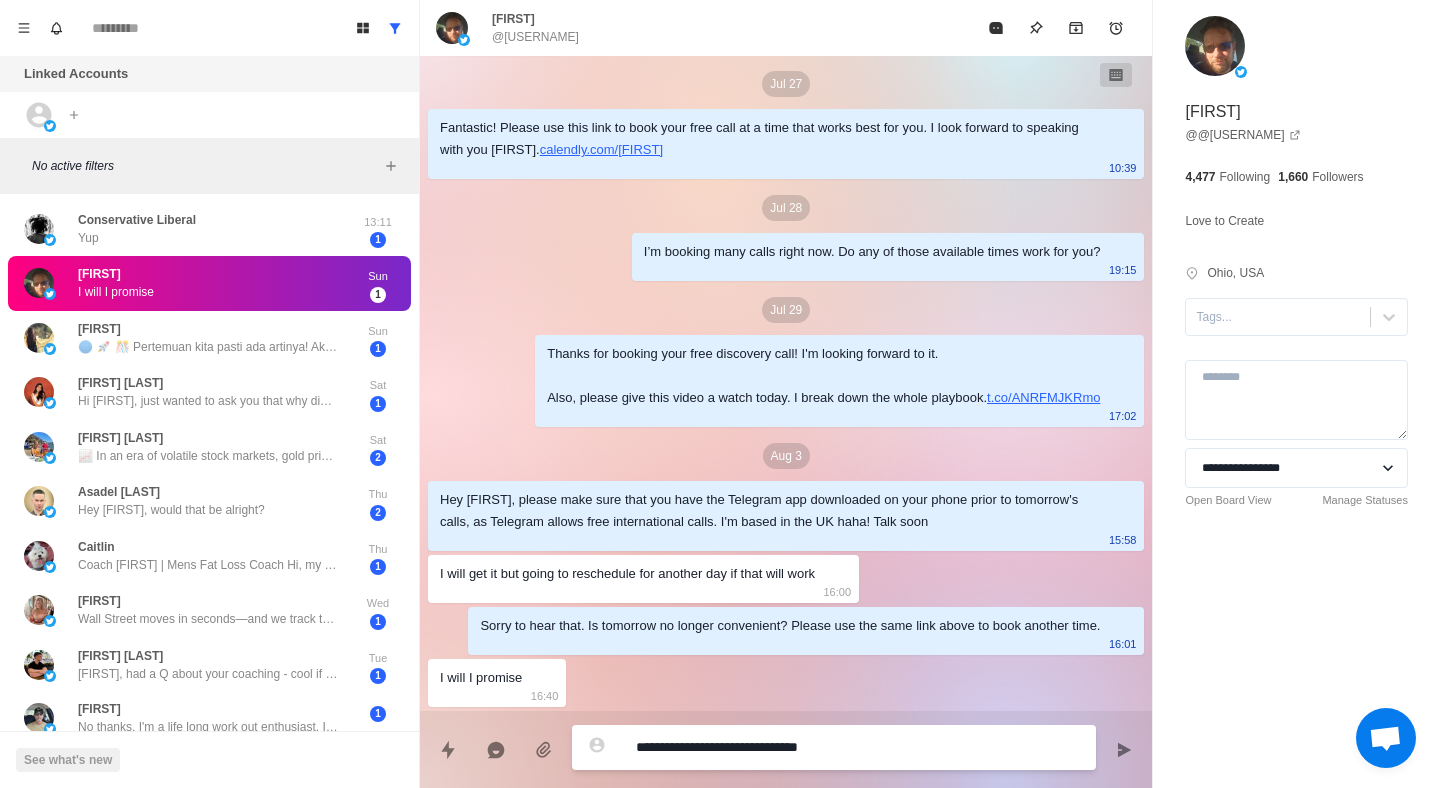 type on "*" 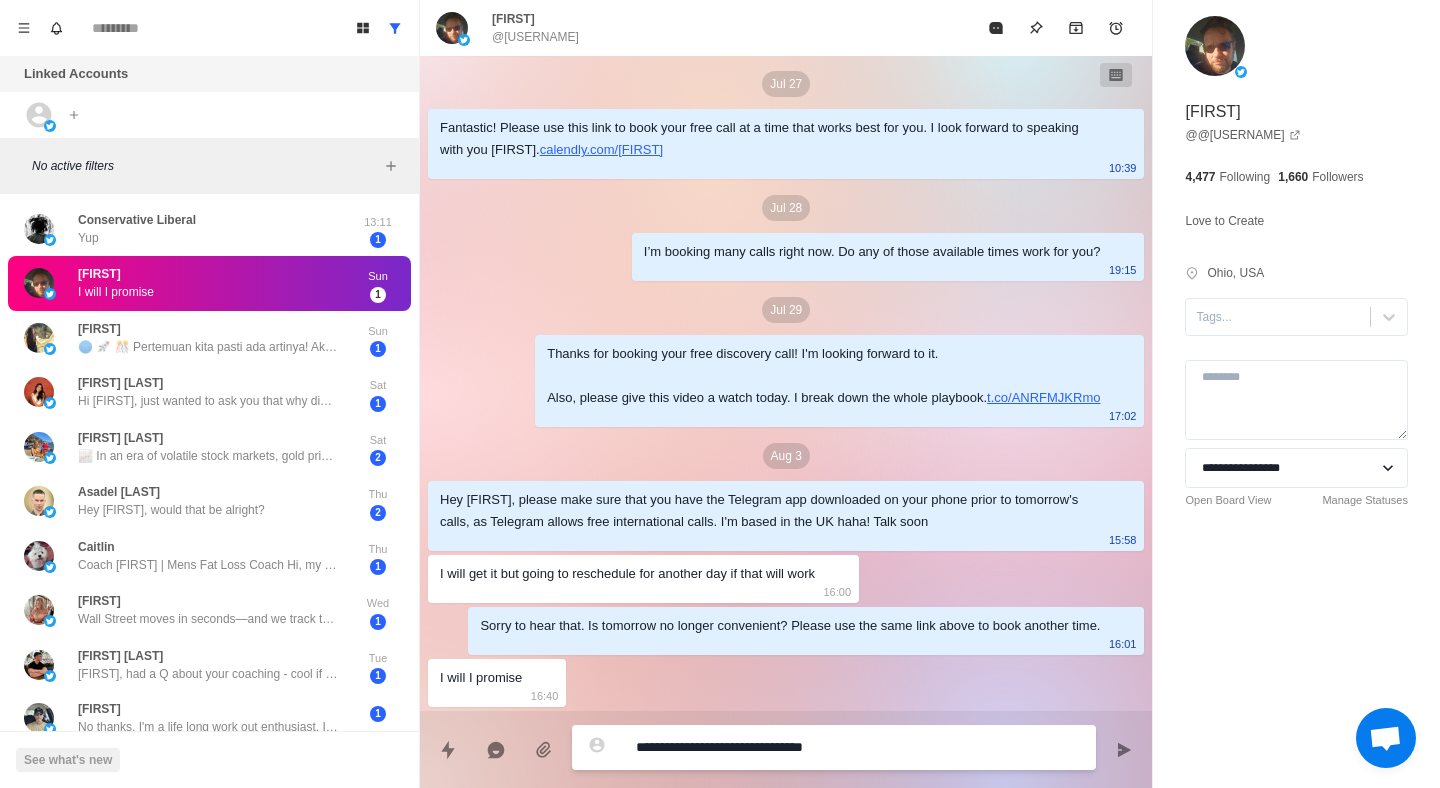 type on "*" 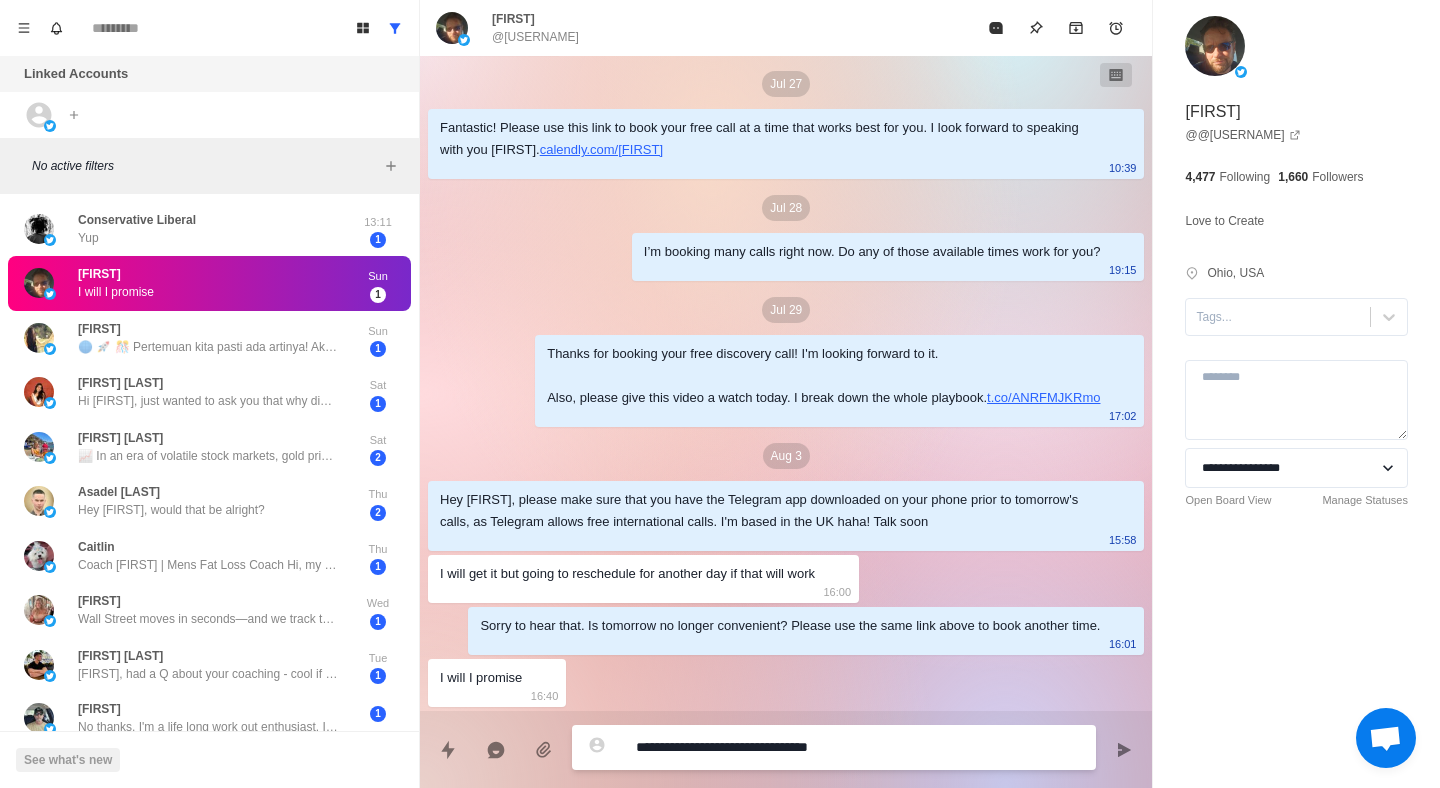 type on "*" 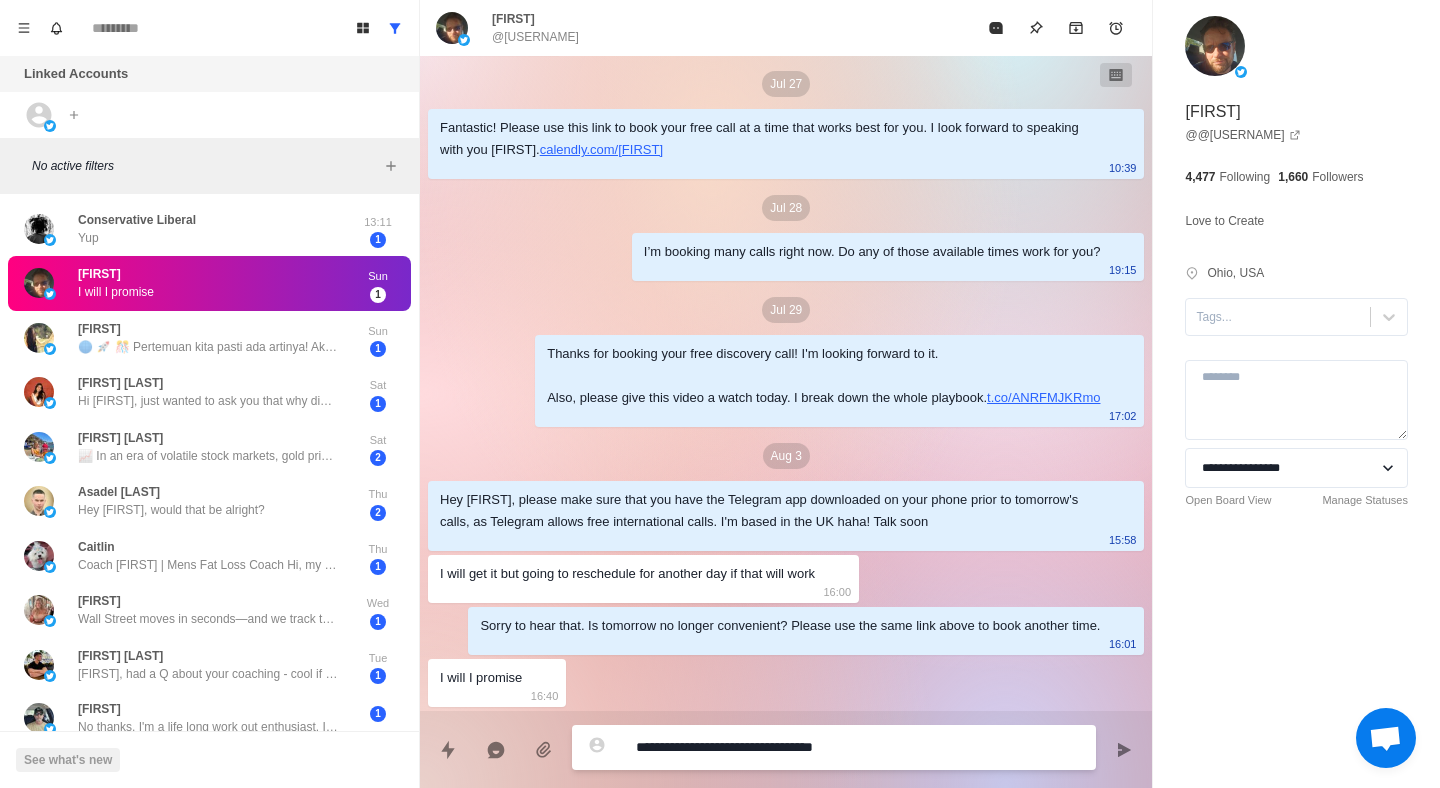type on "*" 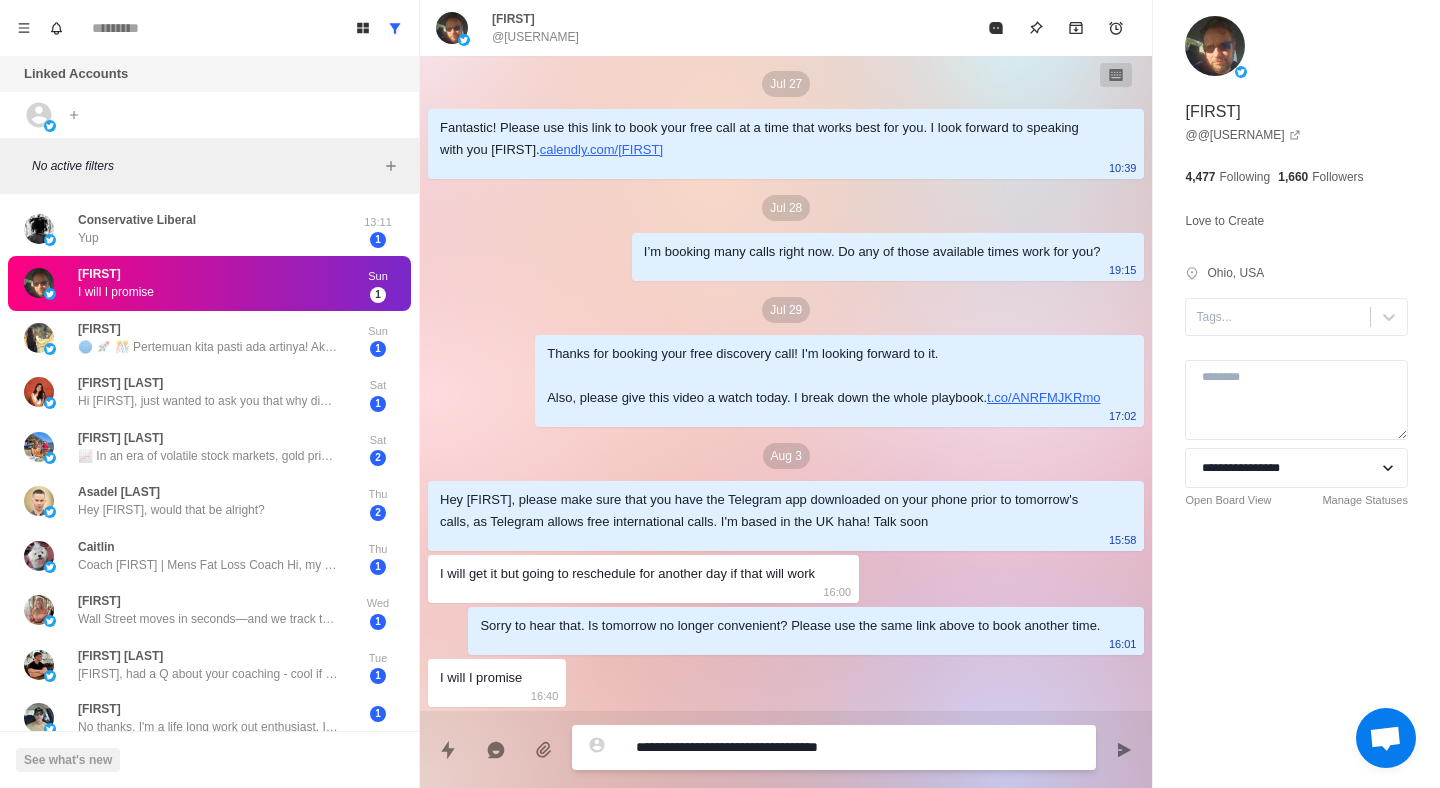 type on "*" 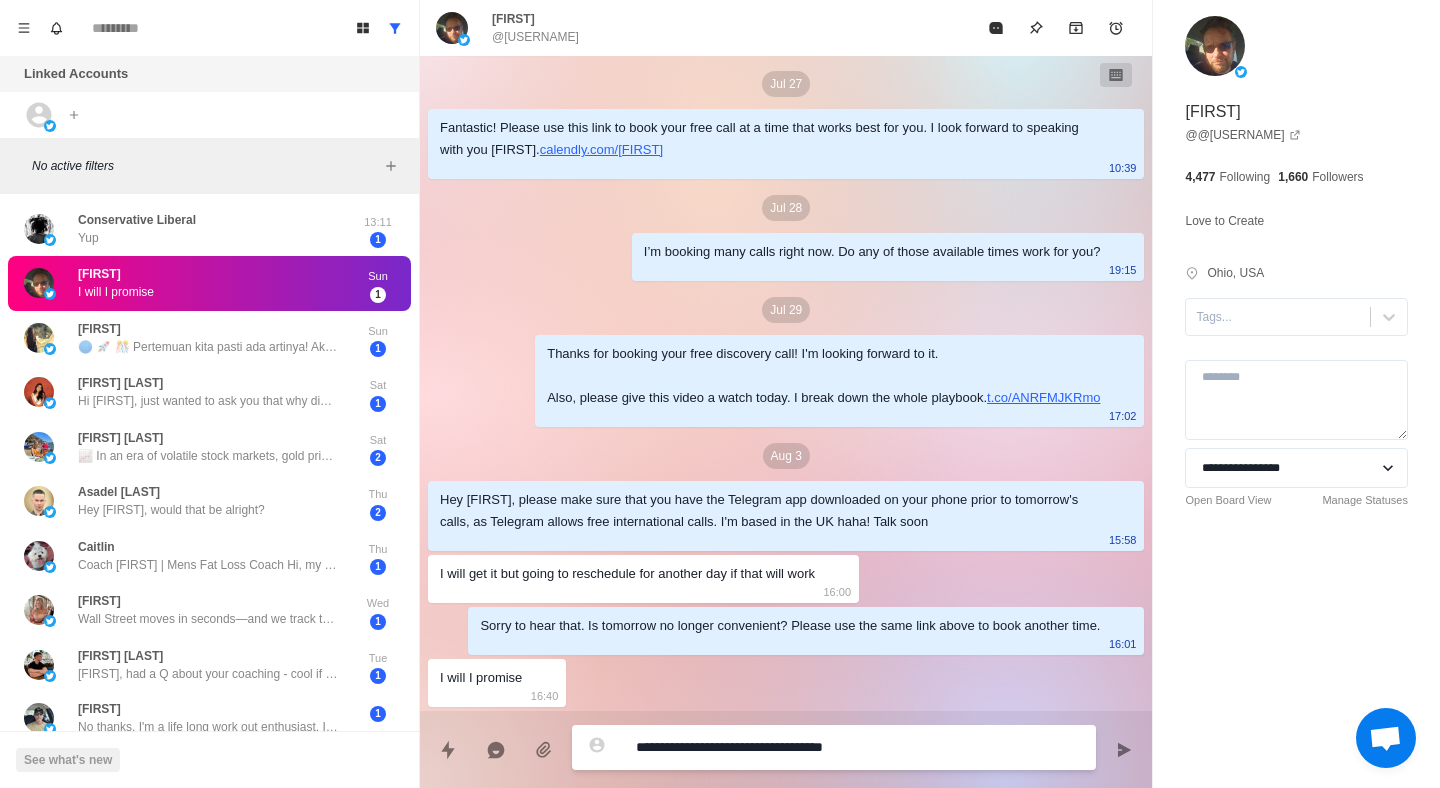 type on "*" 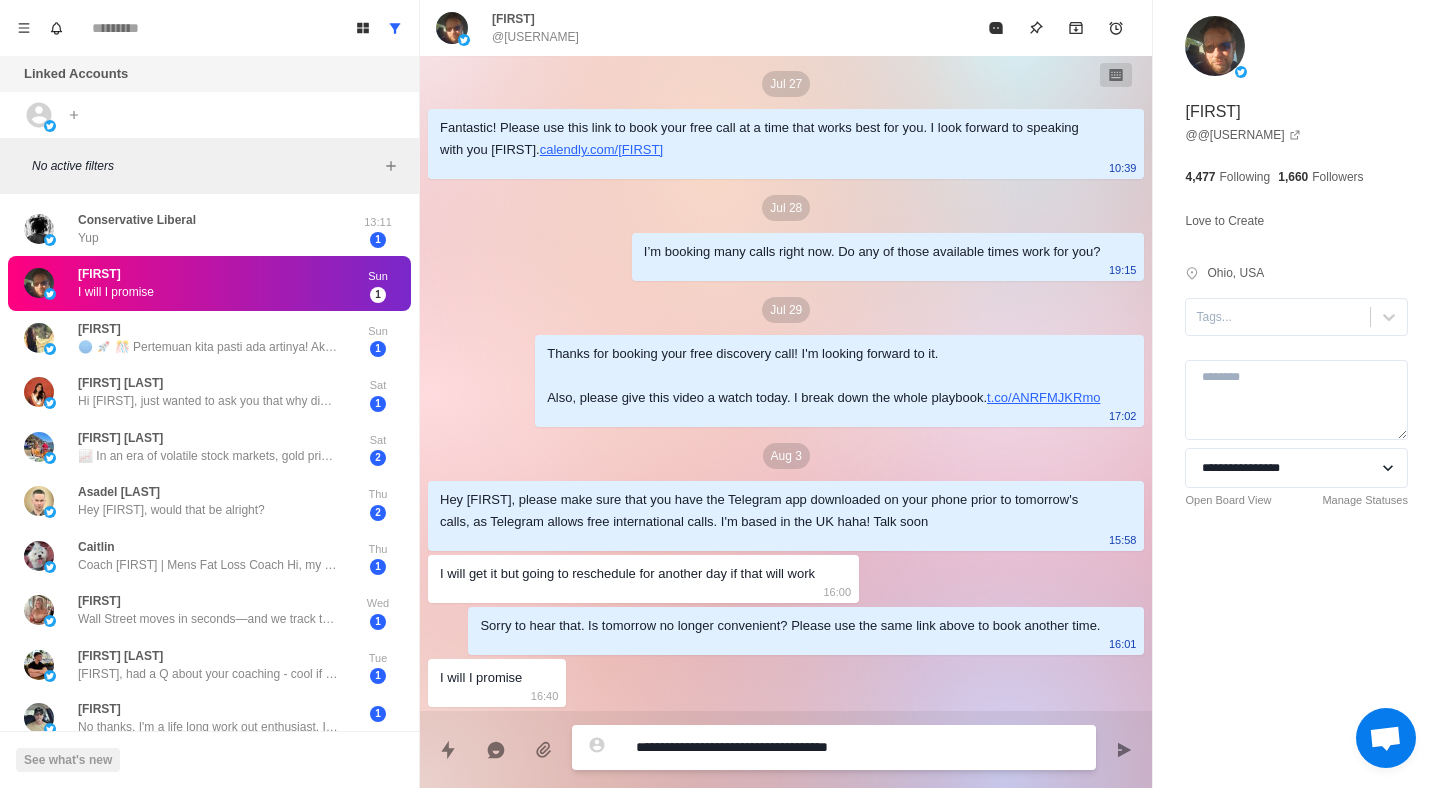 type on "*" 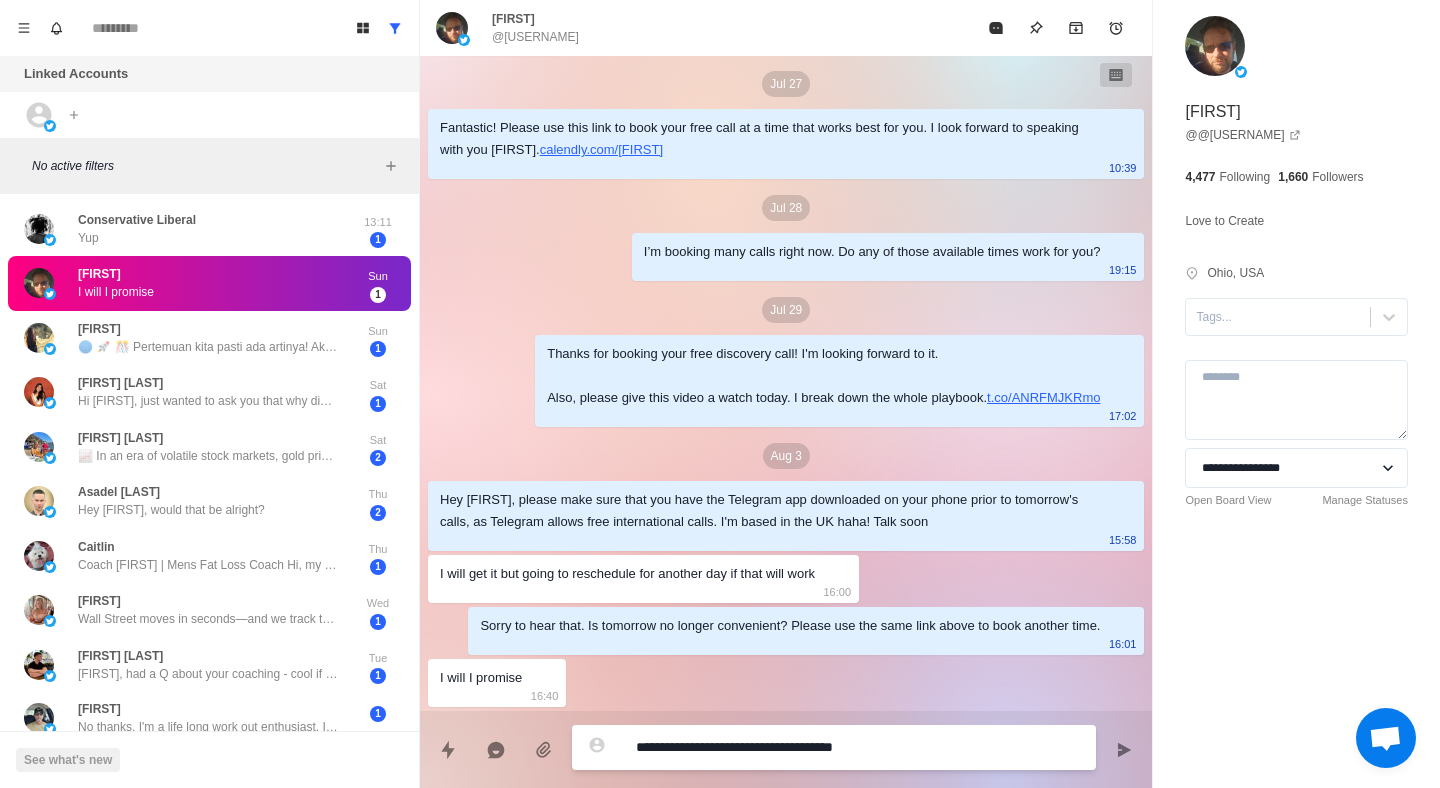 type on "*" 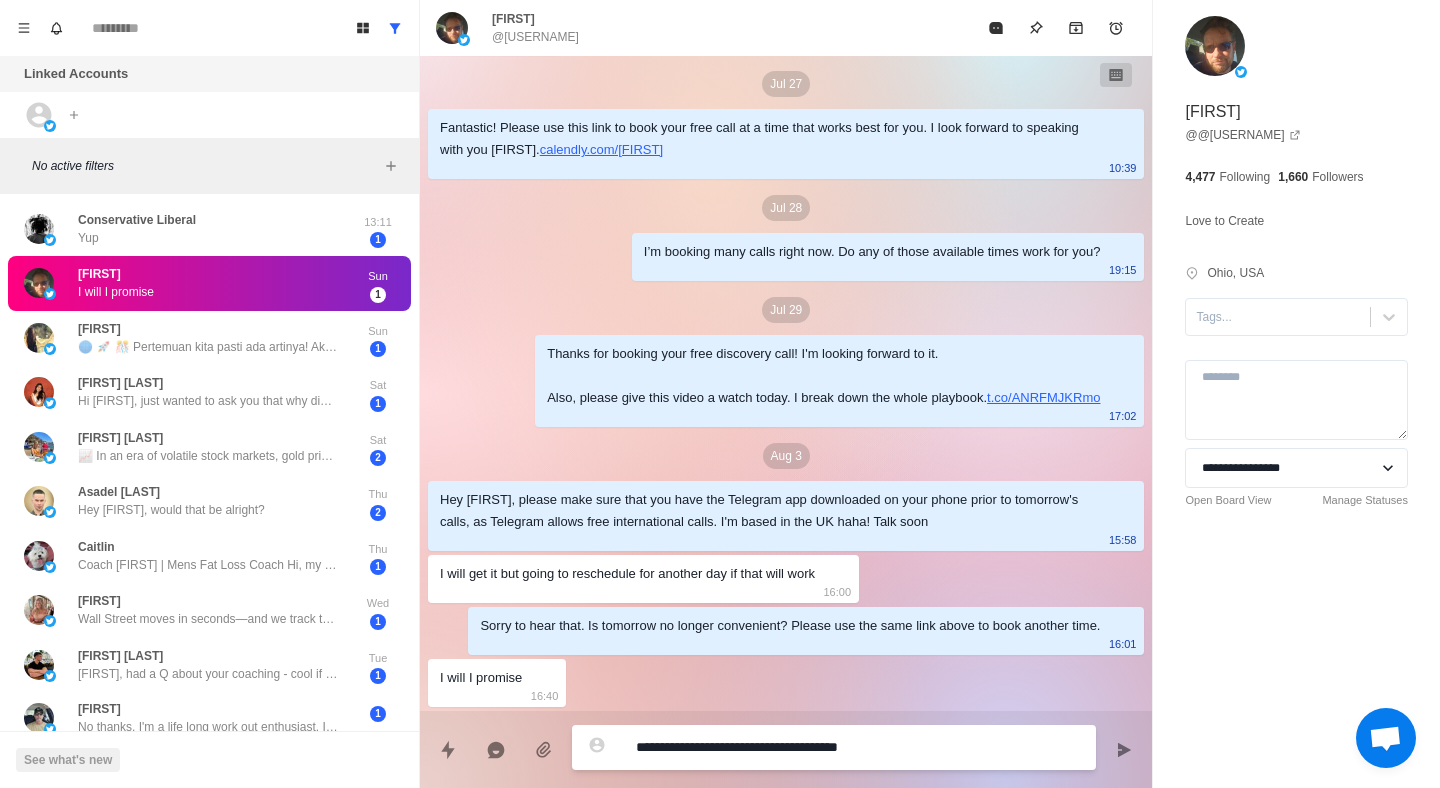 type on "*" 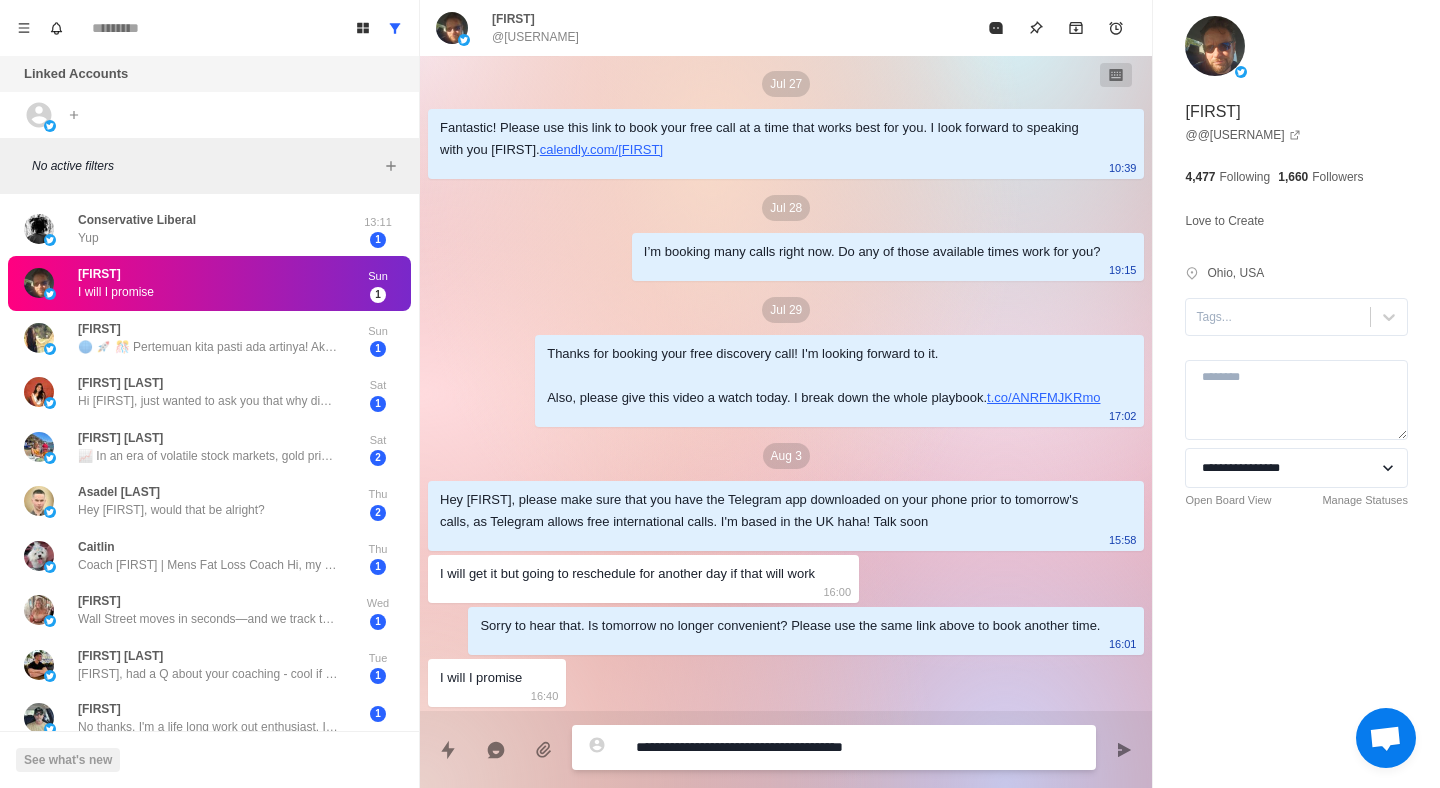 type on "*" 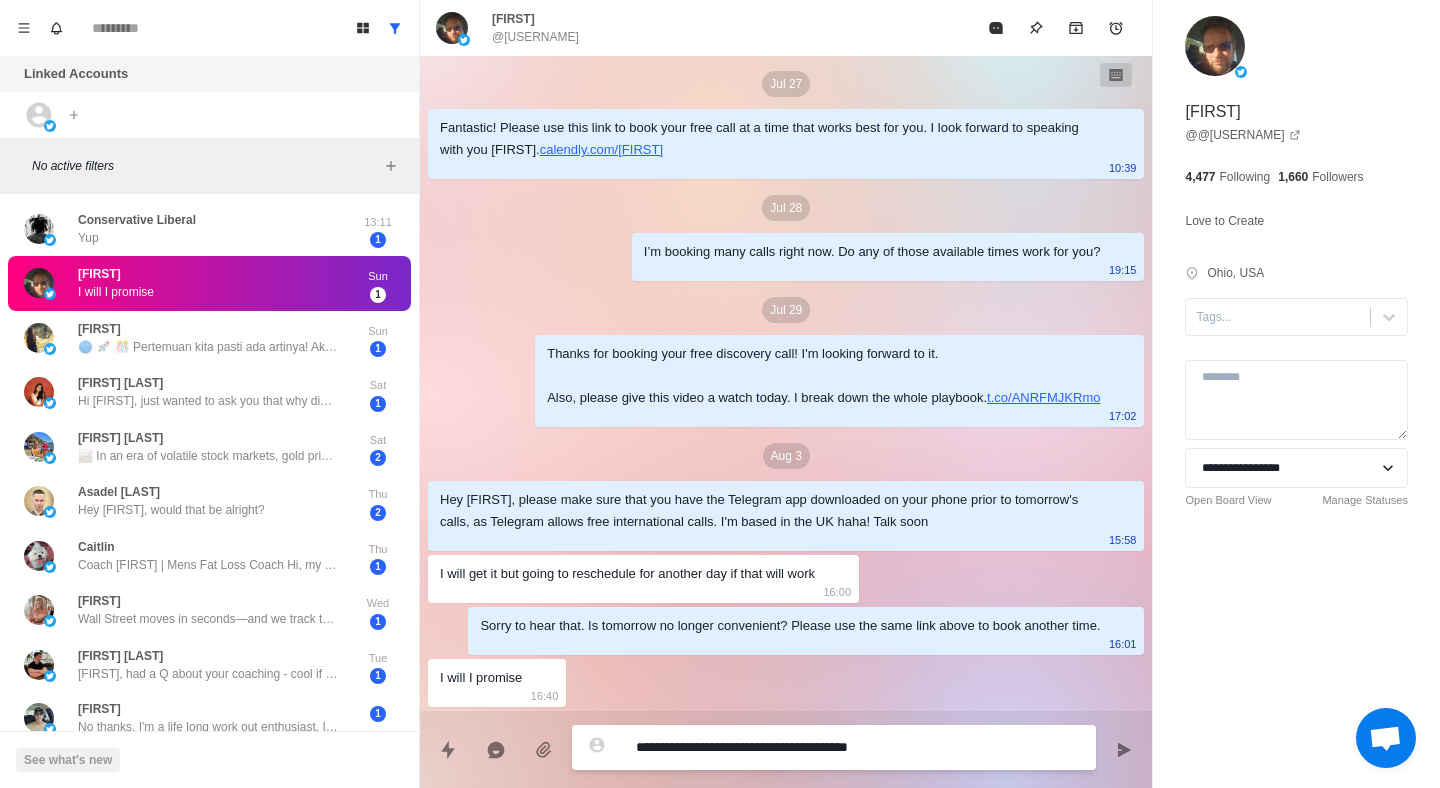 type on "*" 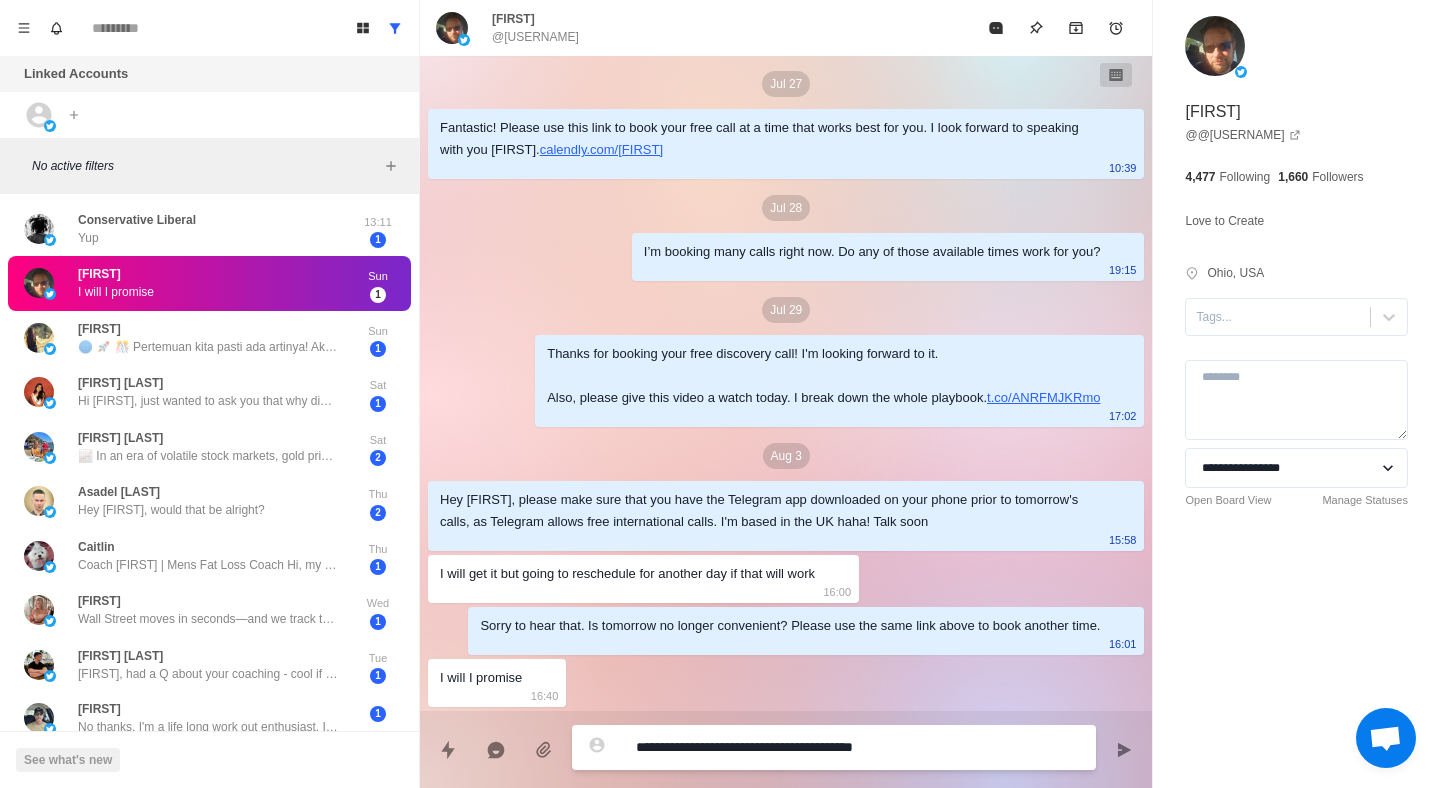 type on "*" 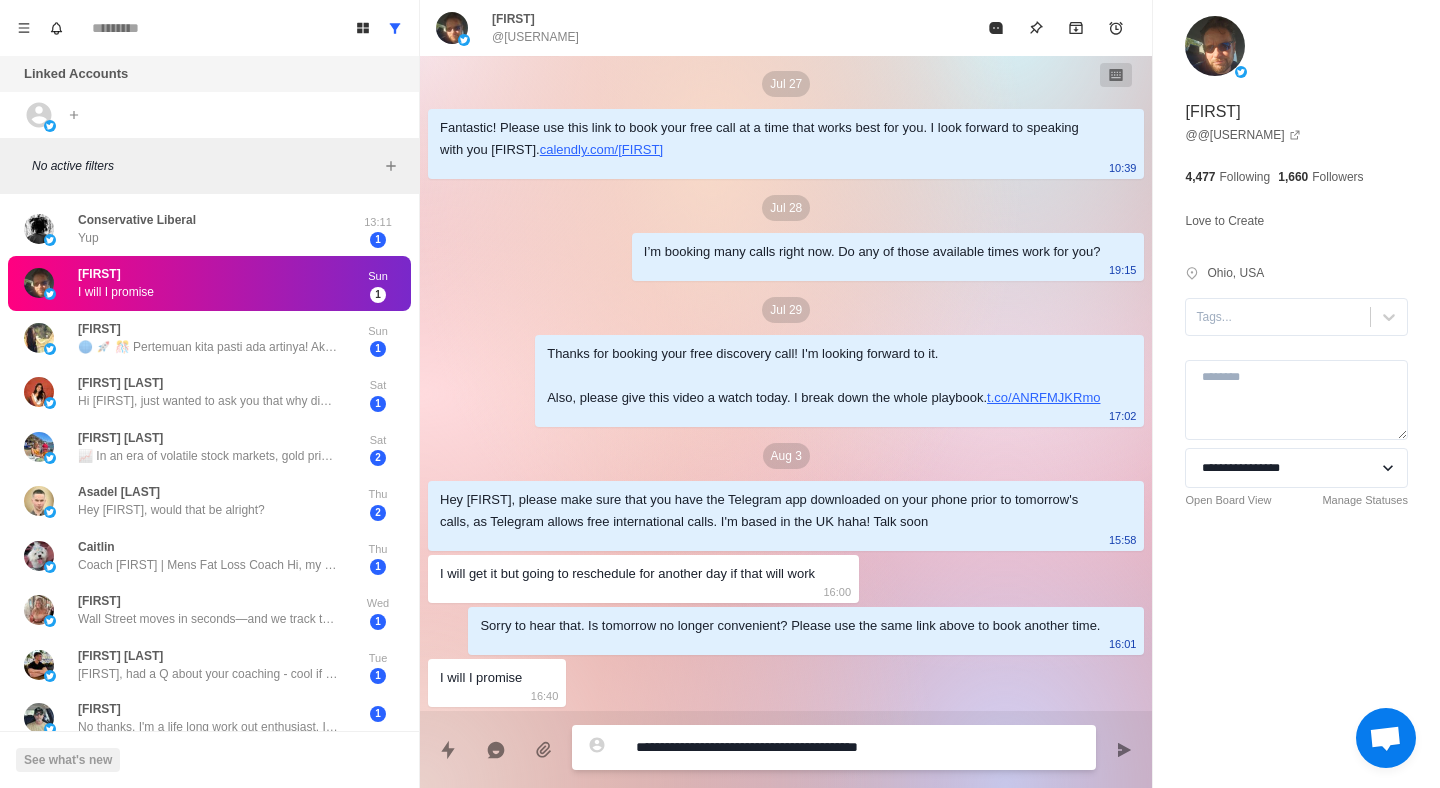 type on "*" 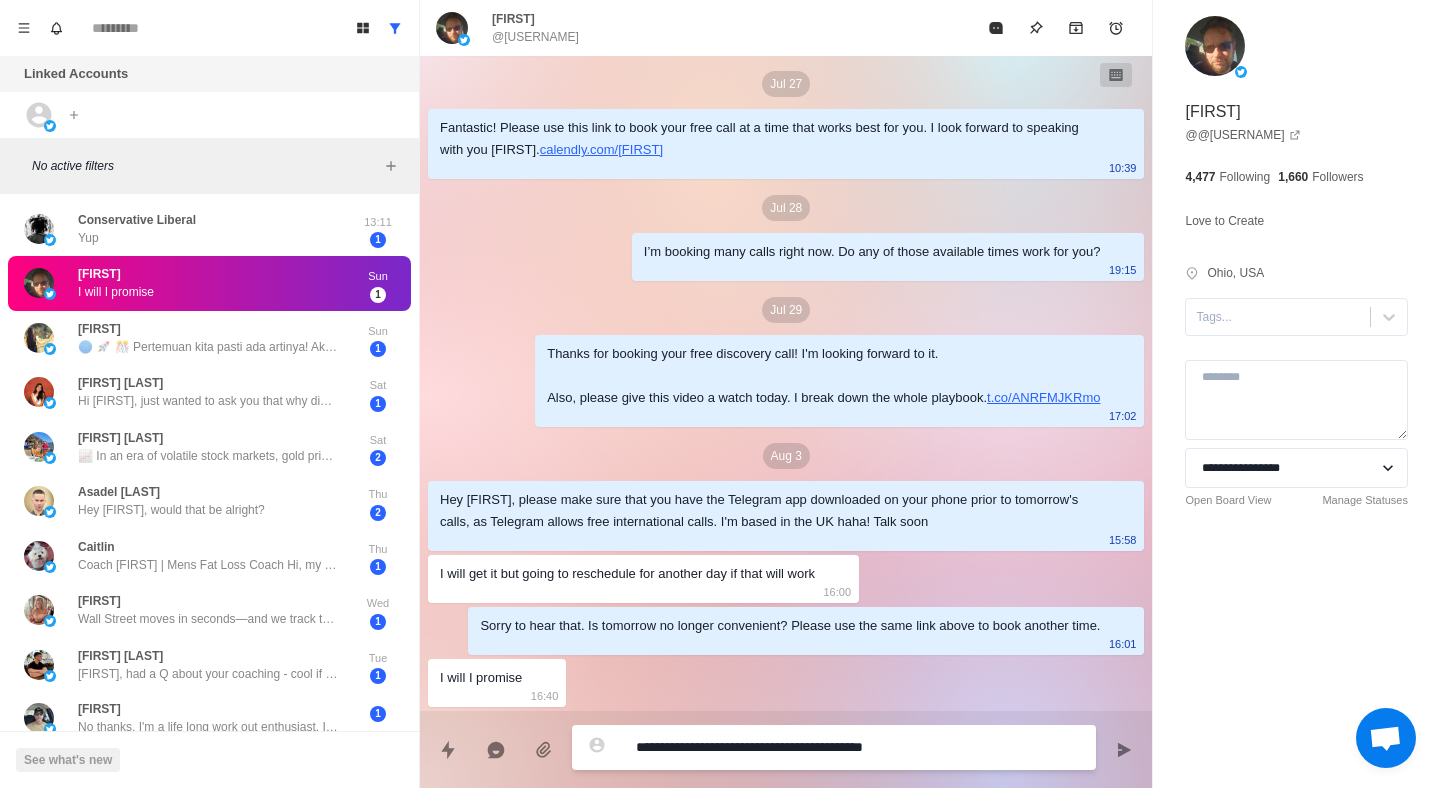 type on "*" 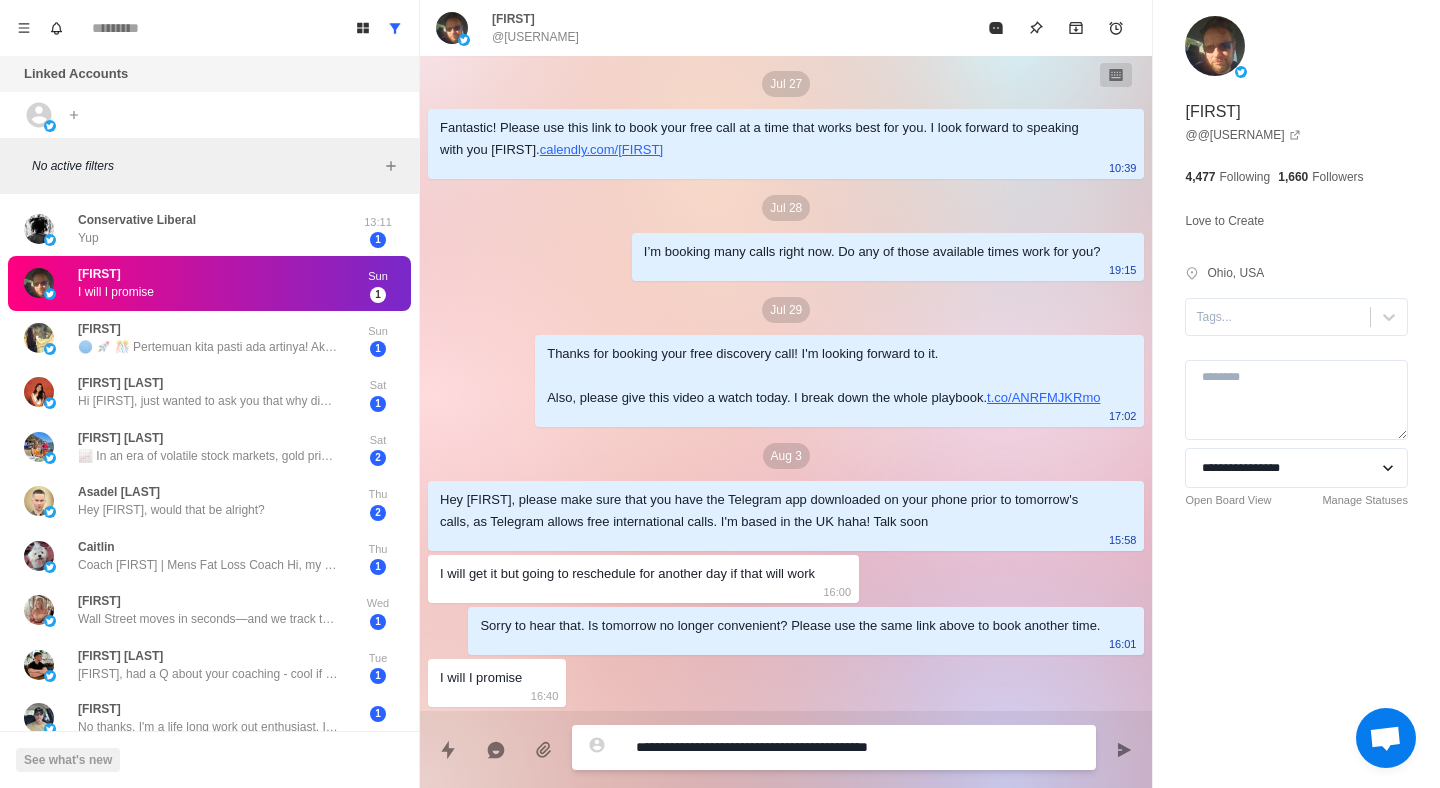 type on "*" 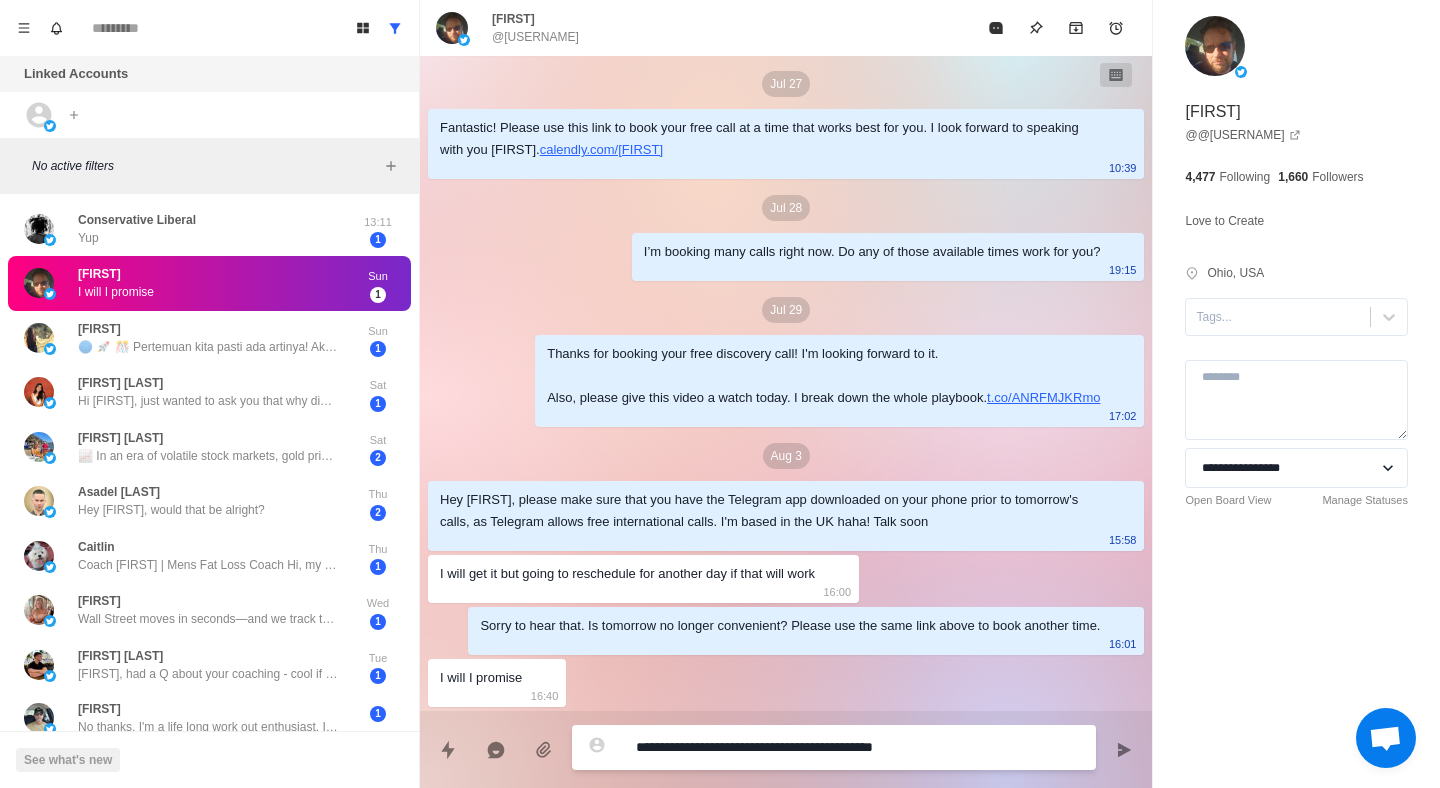 type on "*" 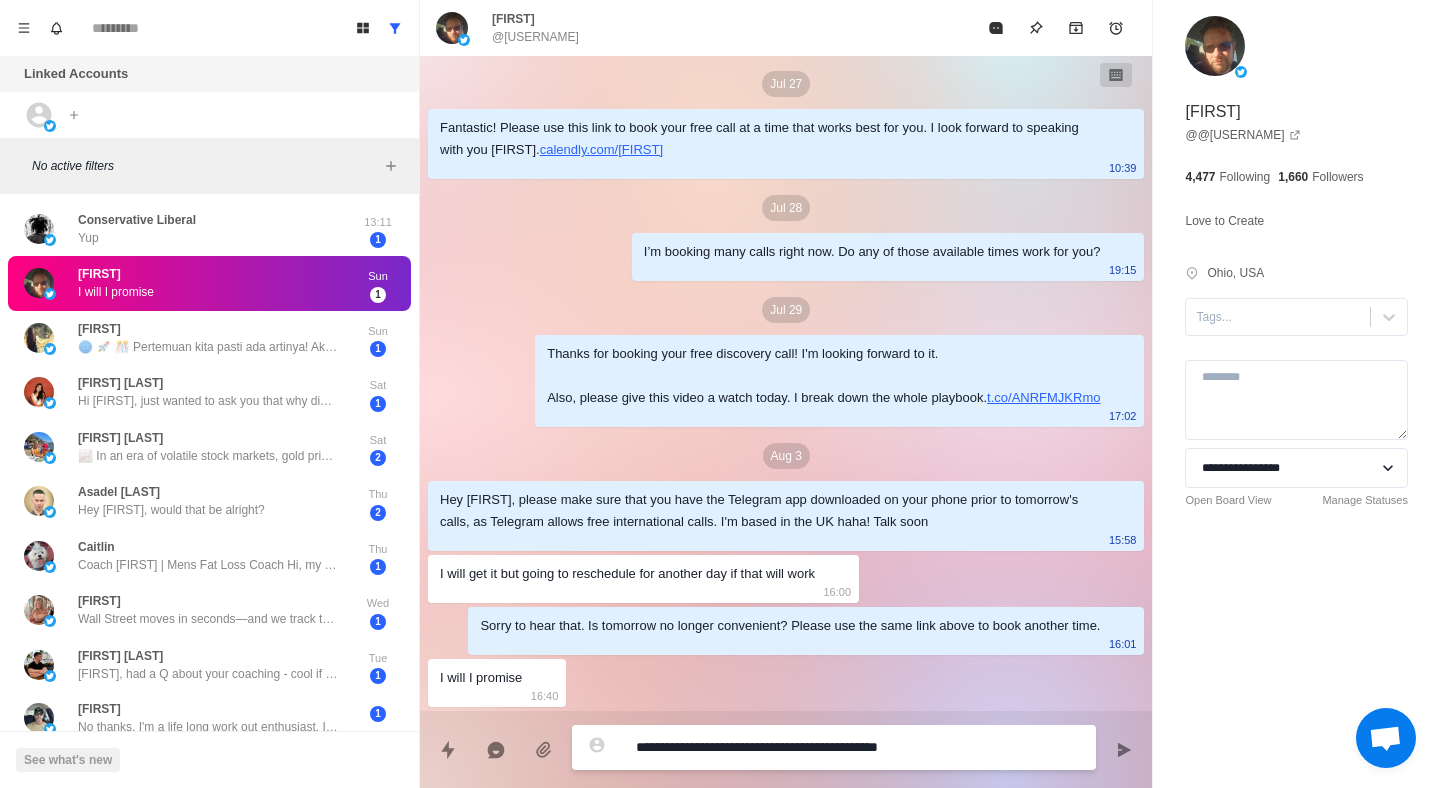 type on "*" 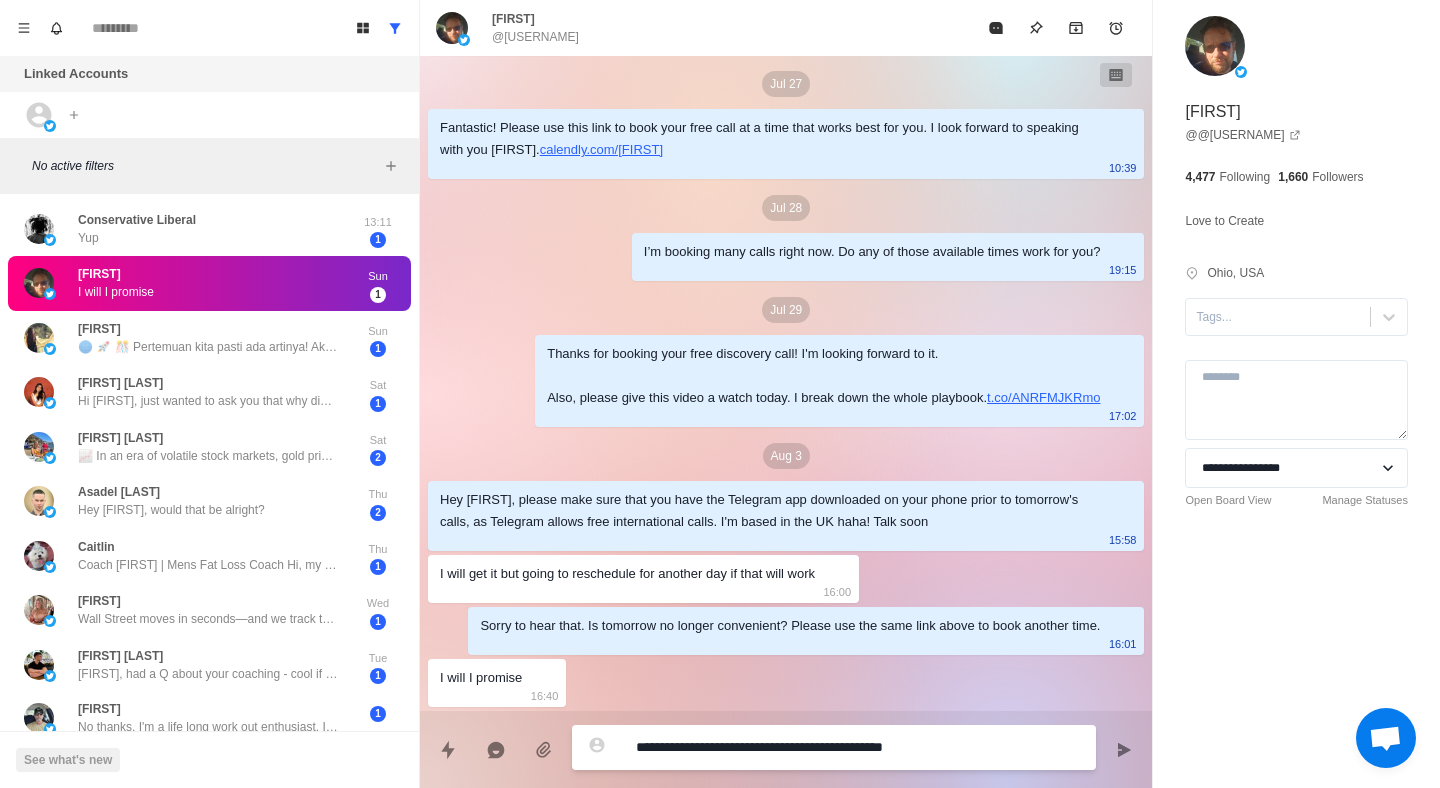 type on "*" 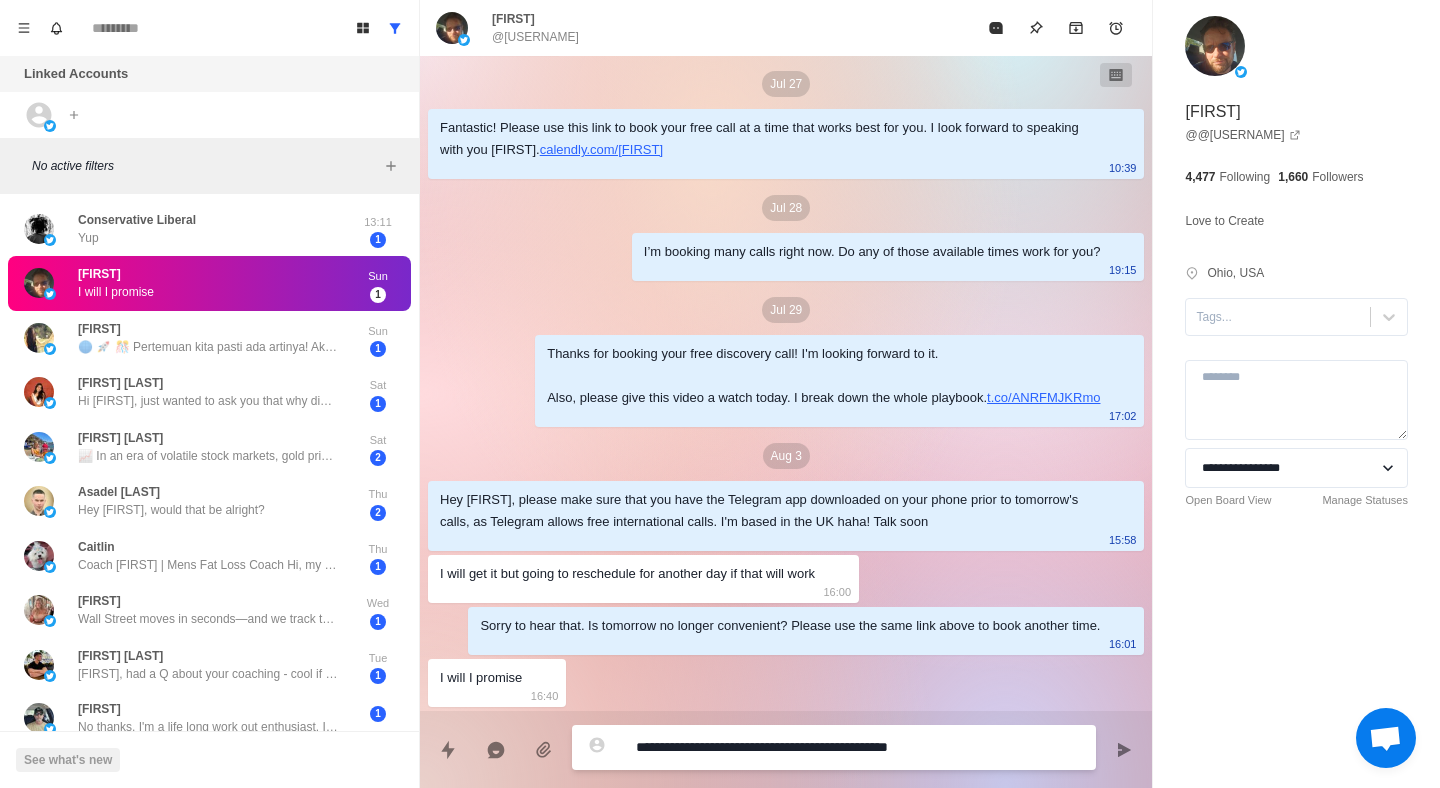 type on "*" 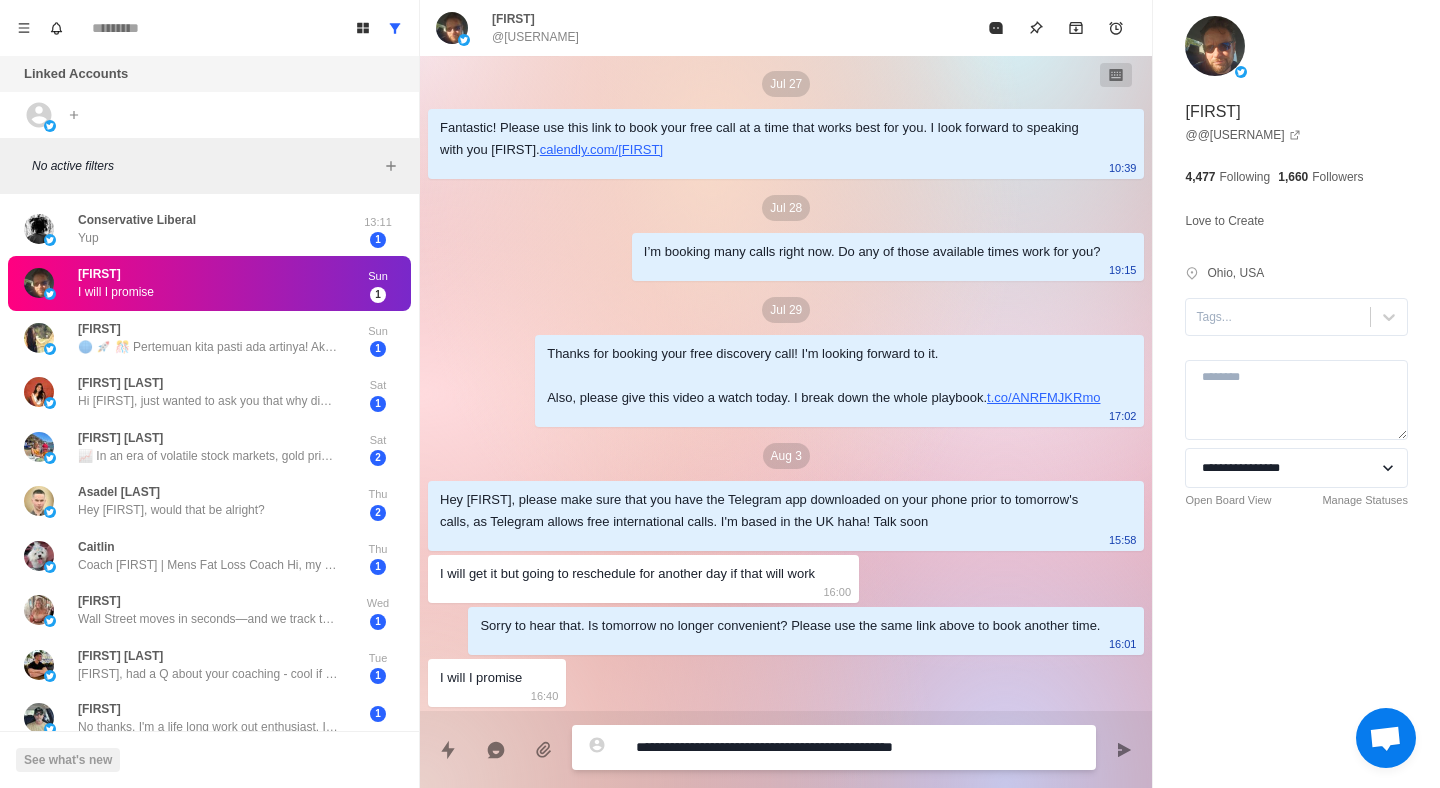 type on "*" 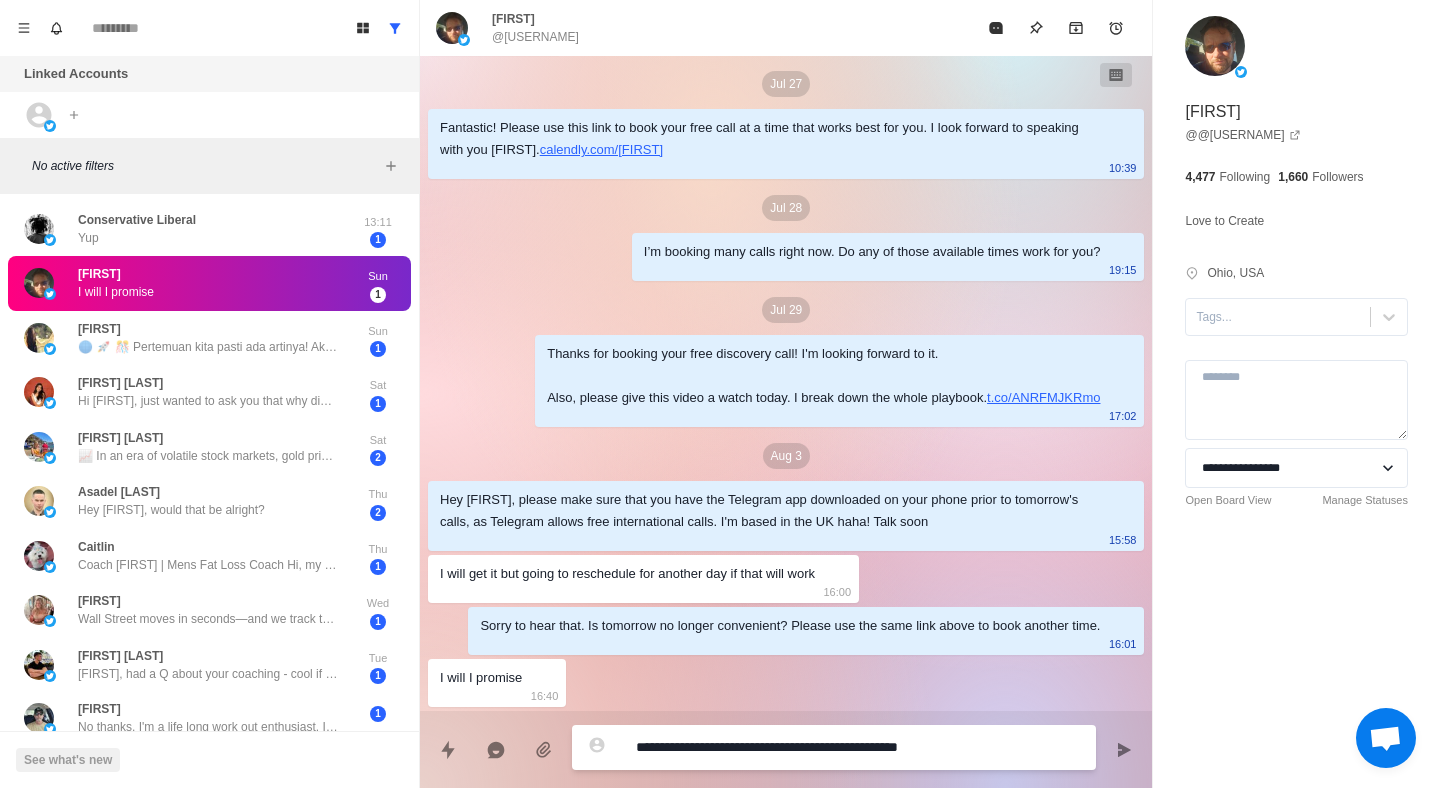 type on "*" 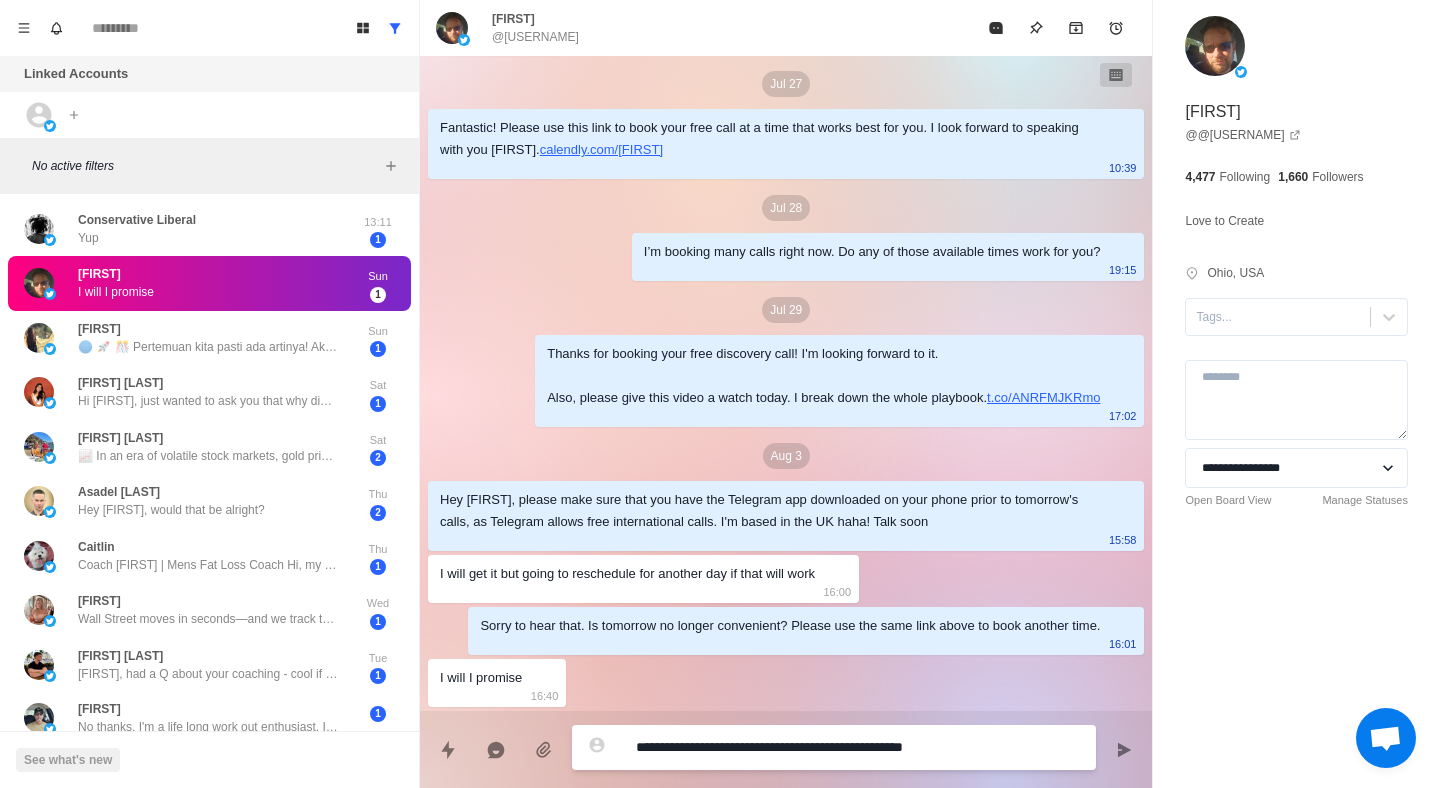 type on "*" 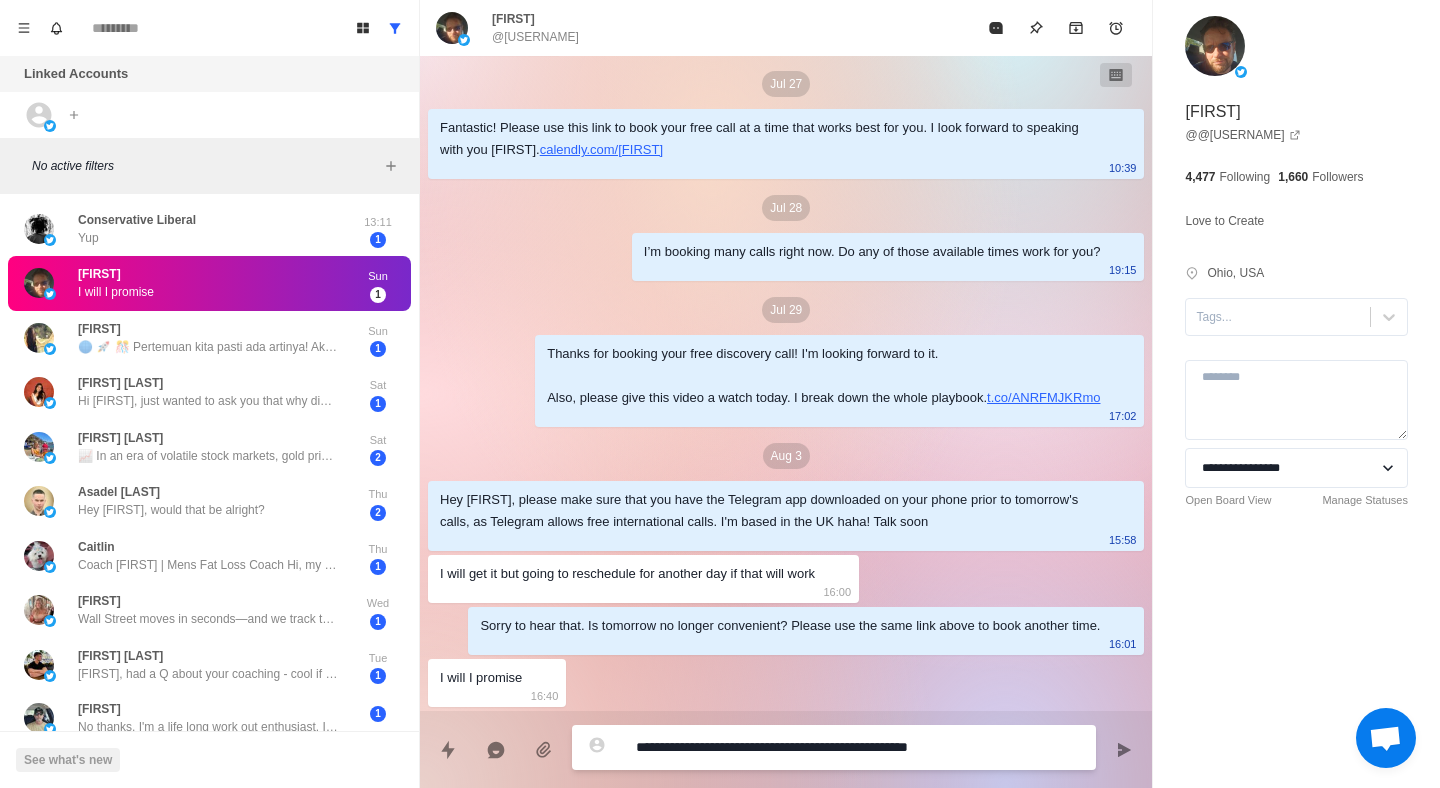 type on "*" 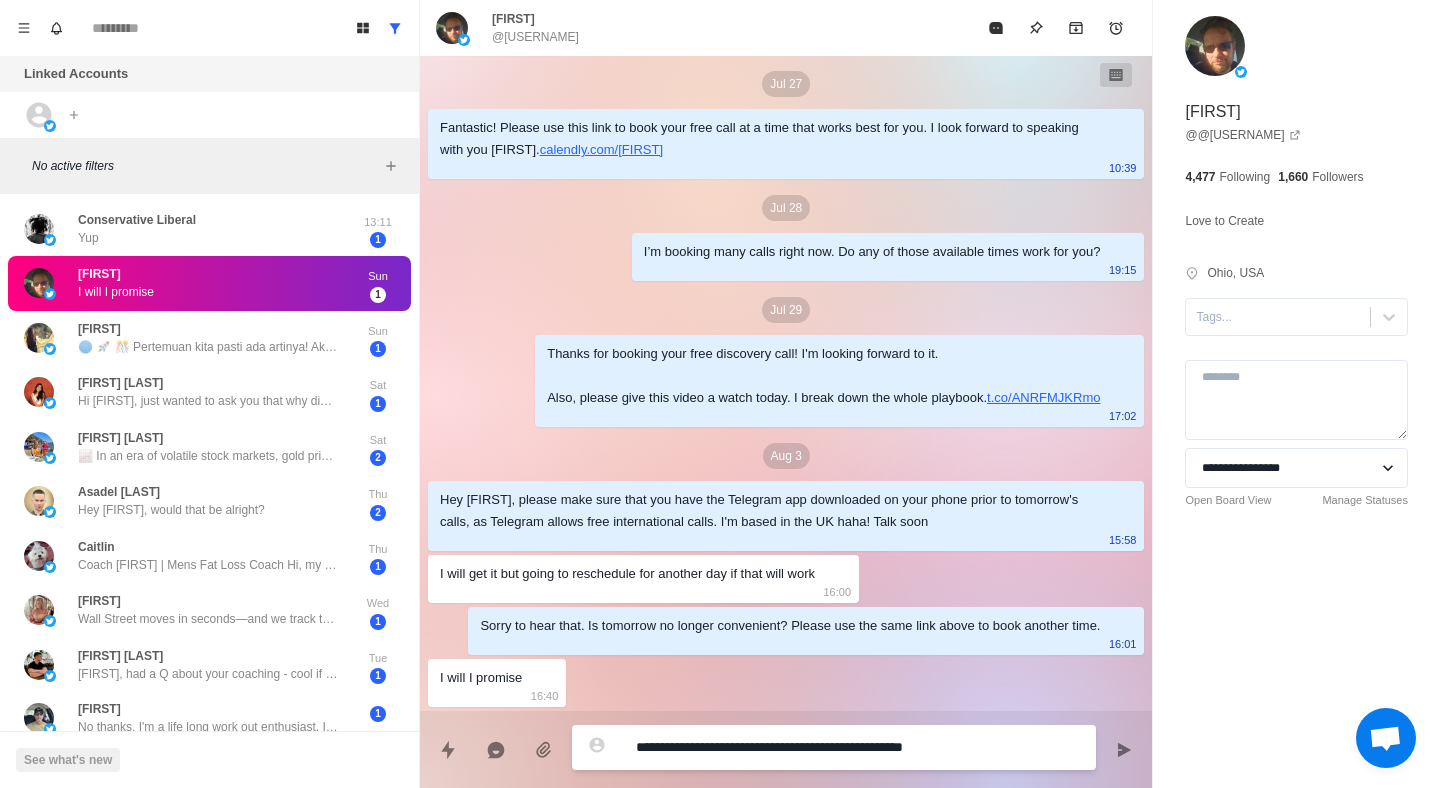 type on "*" 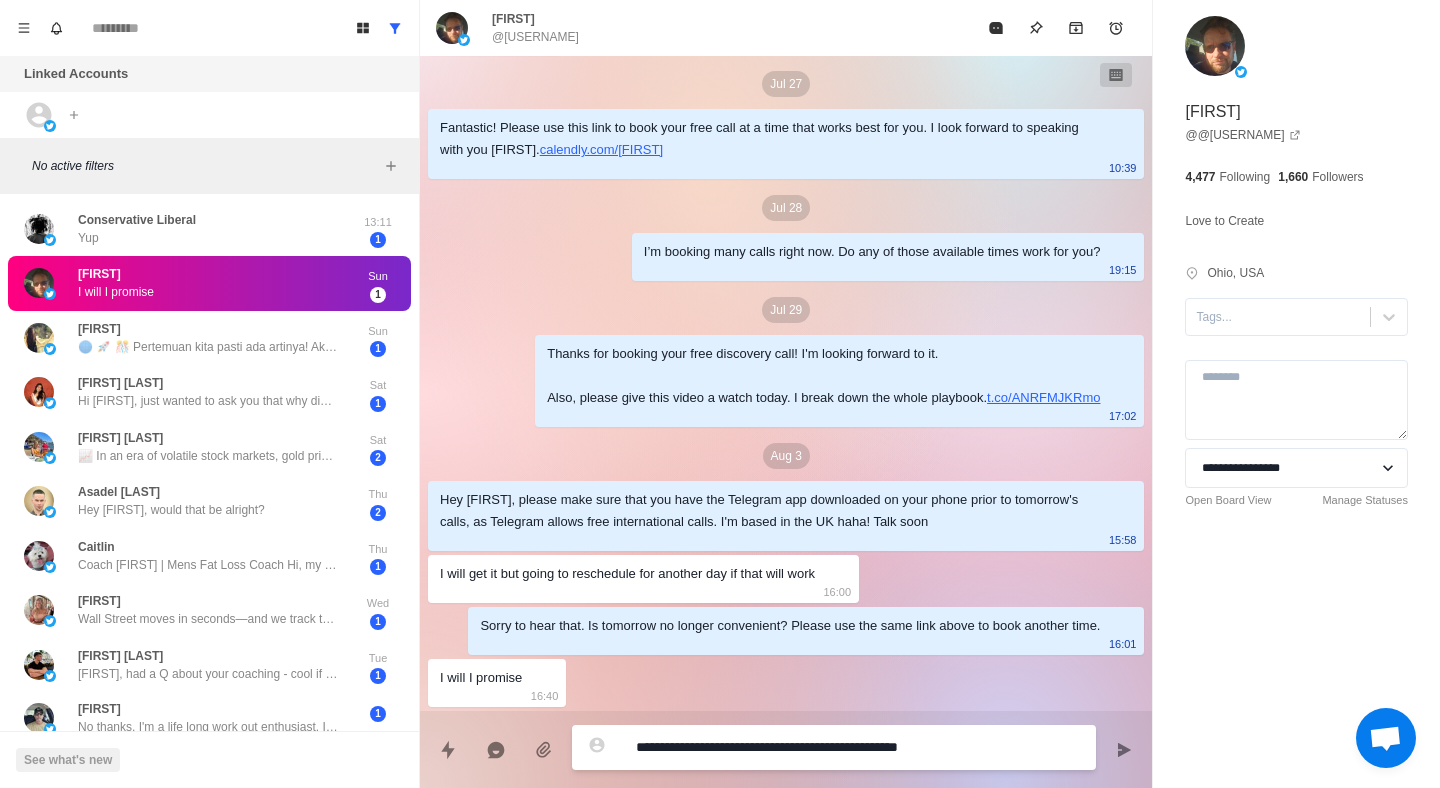 type on "*" 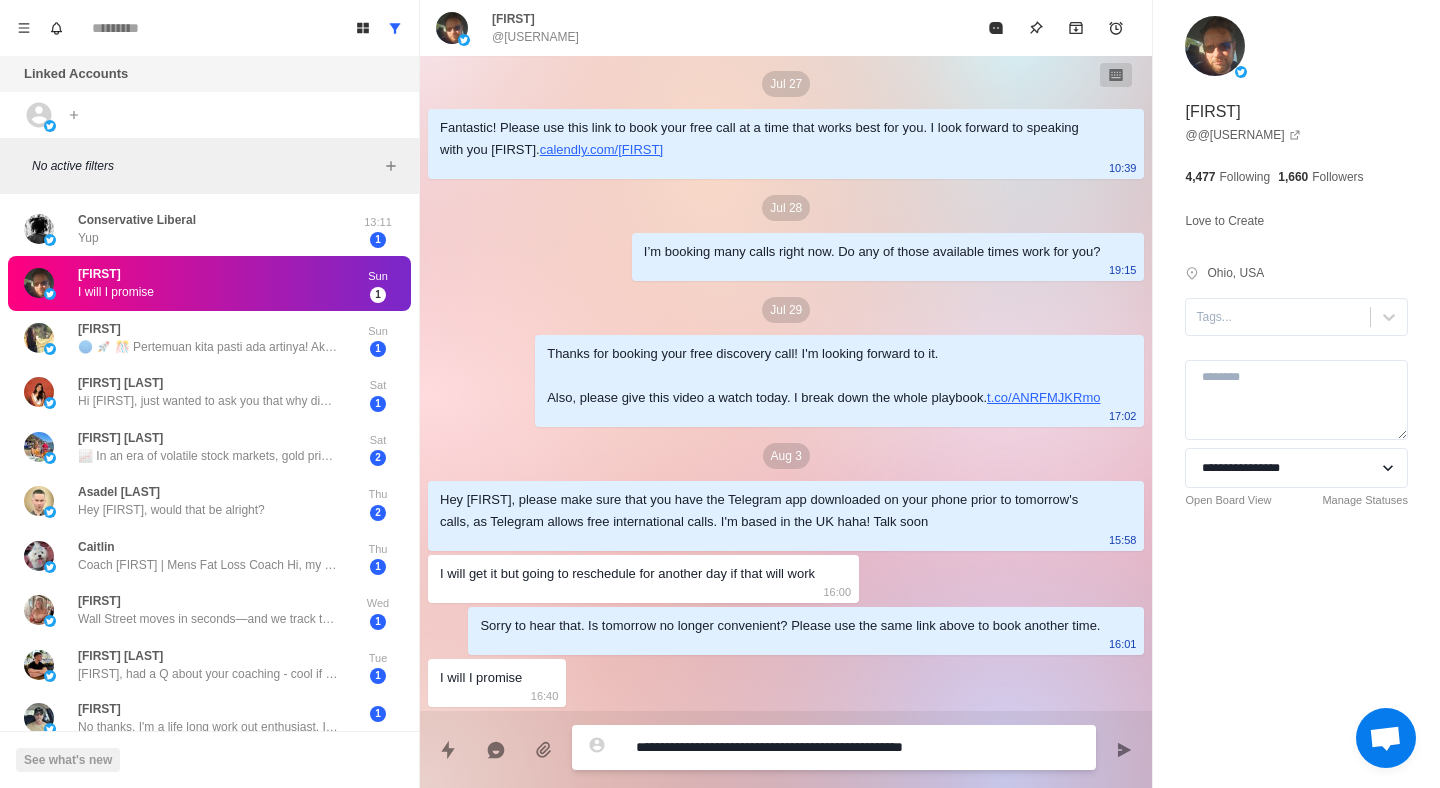type on "*" 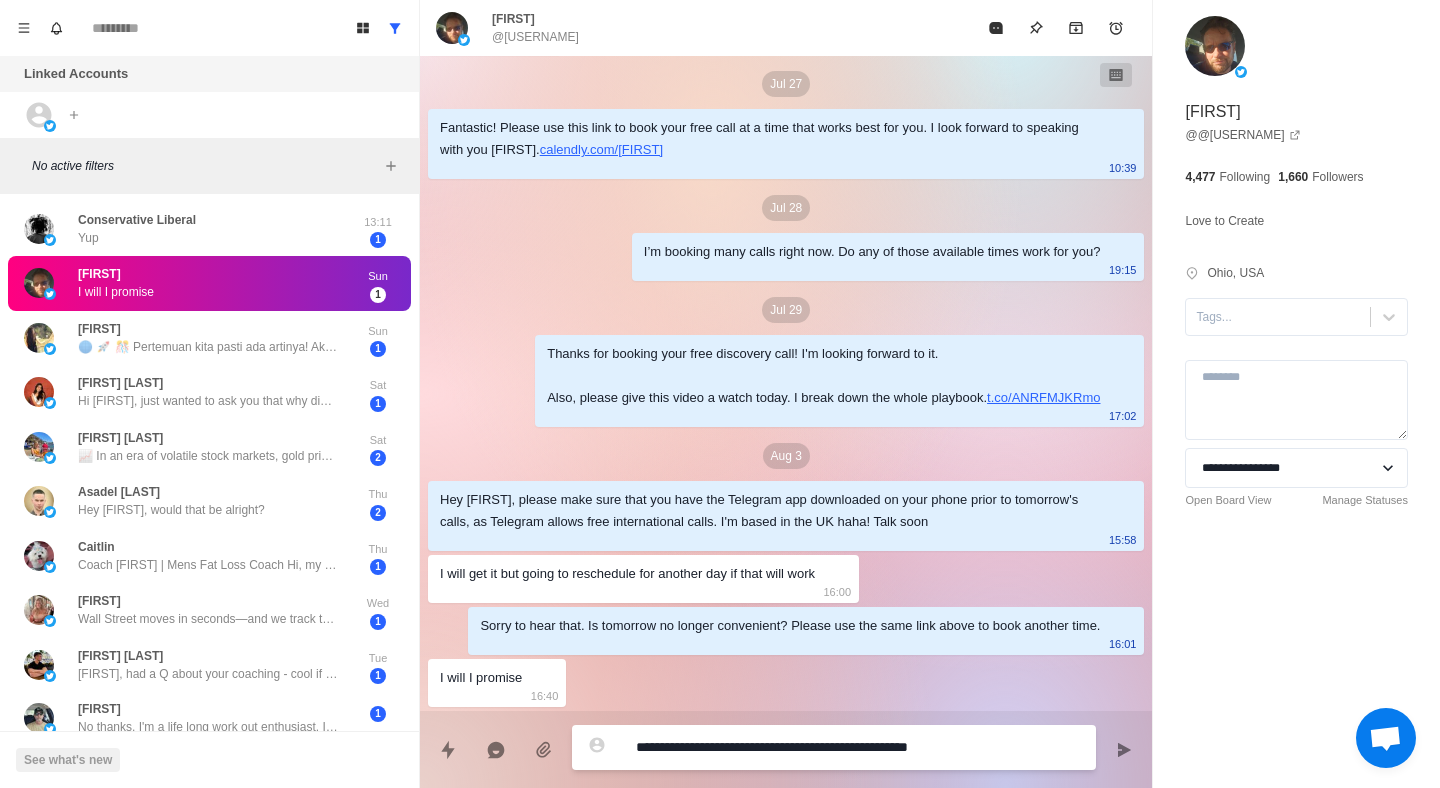 type on "*" 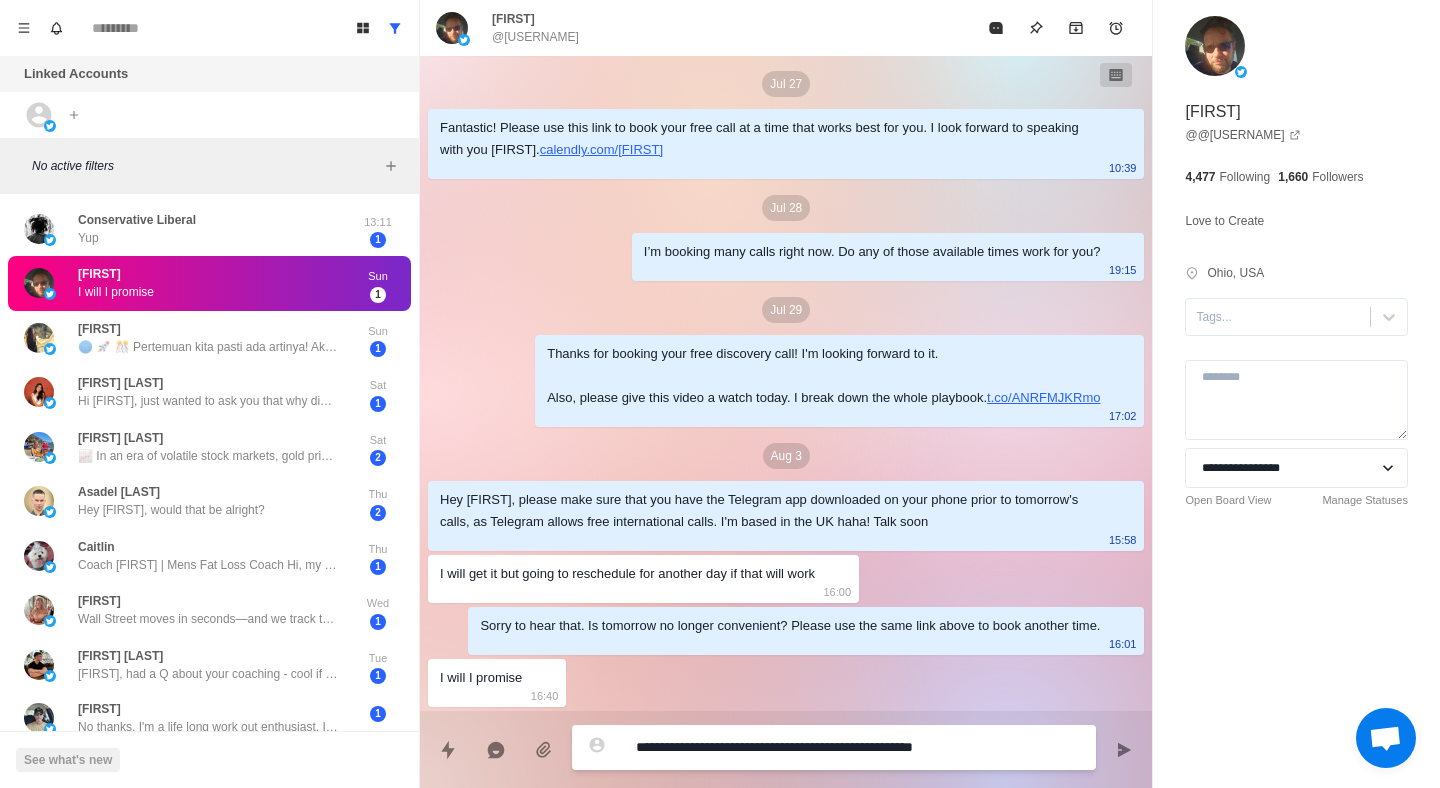 type on "*" 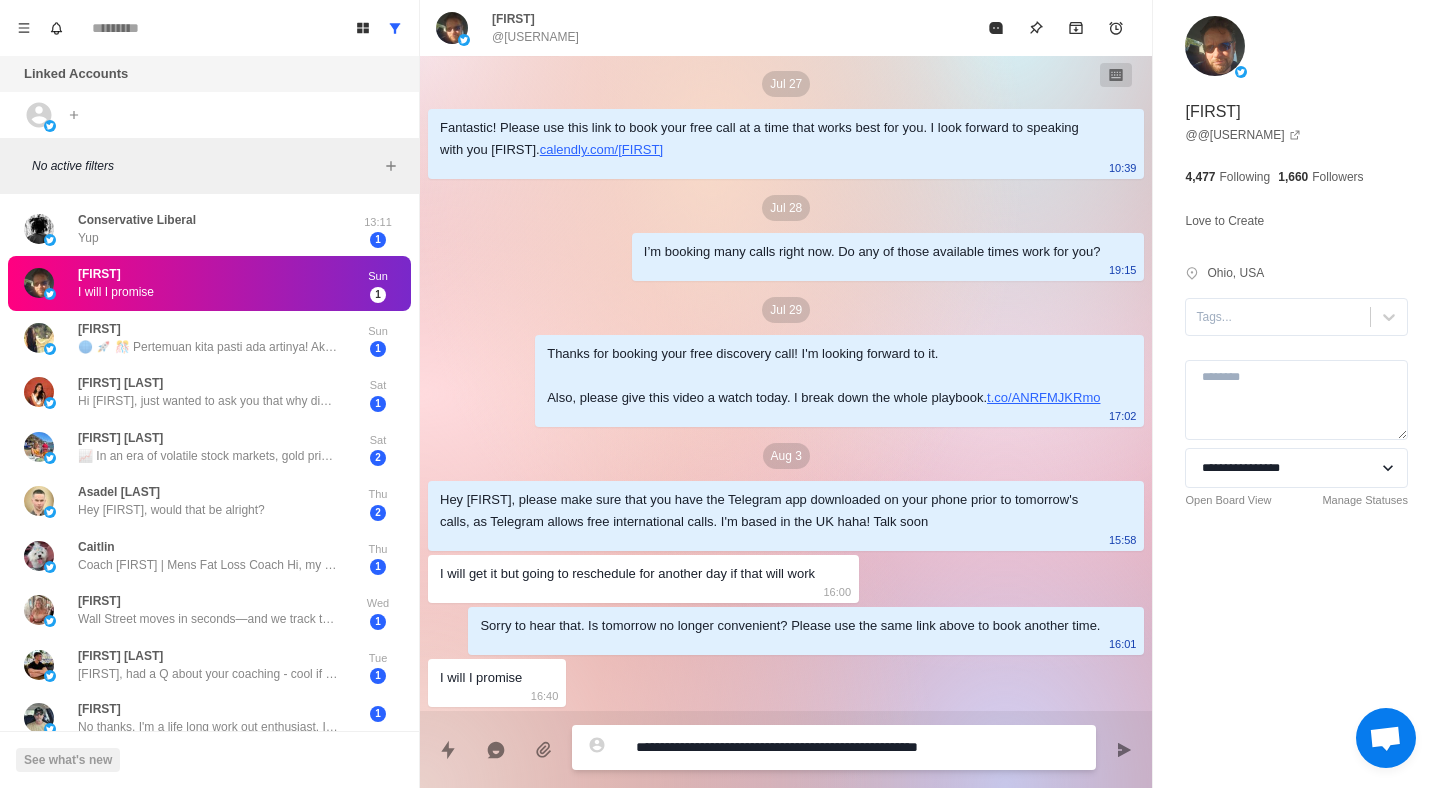 type on "*" 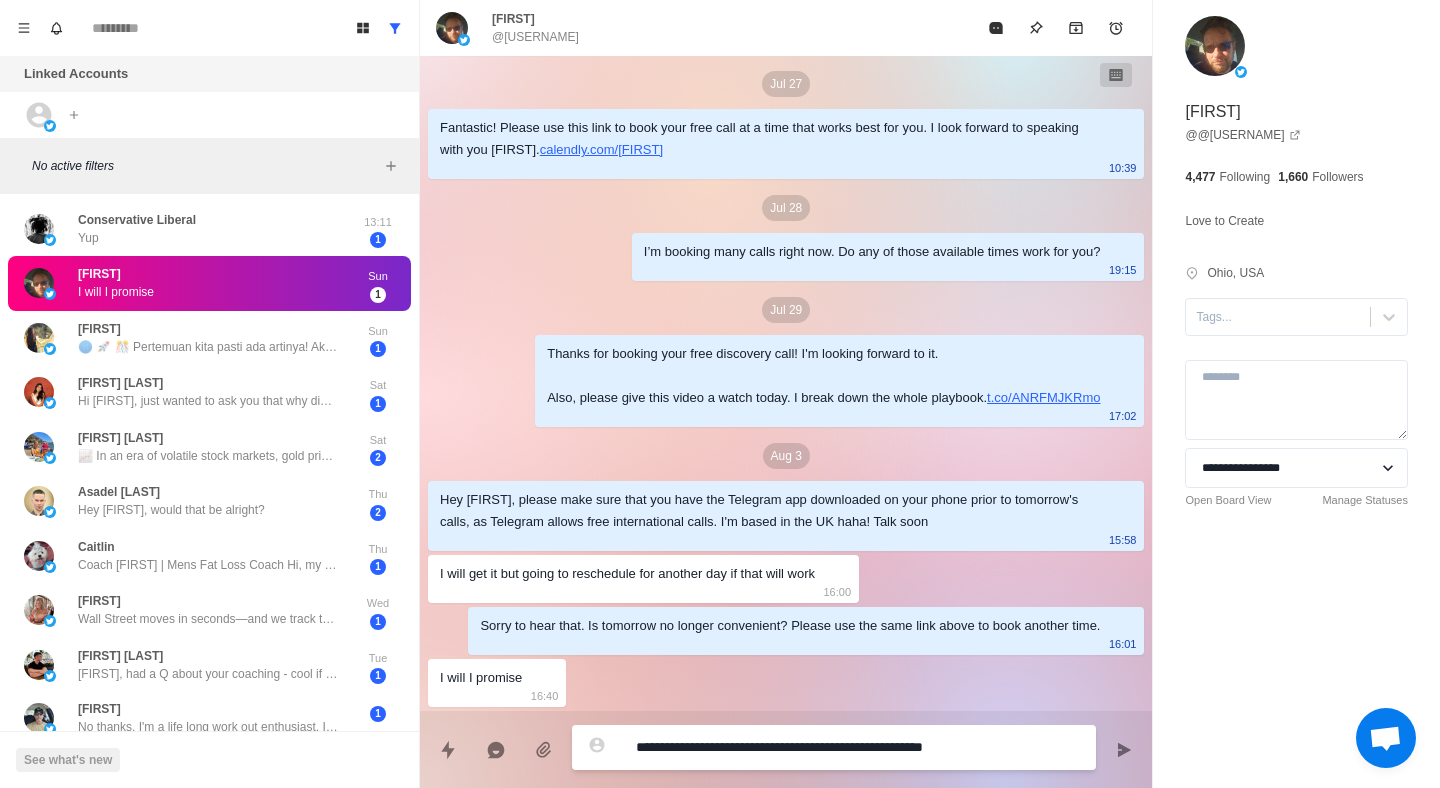 type on "*" 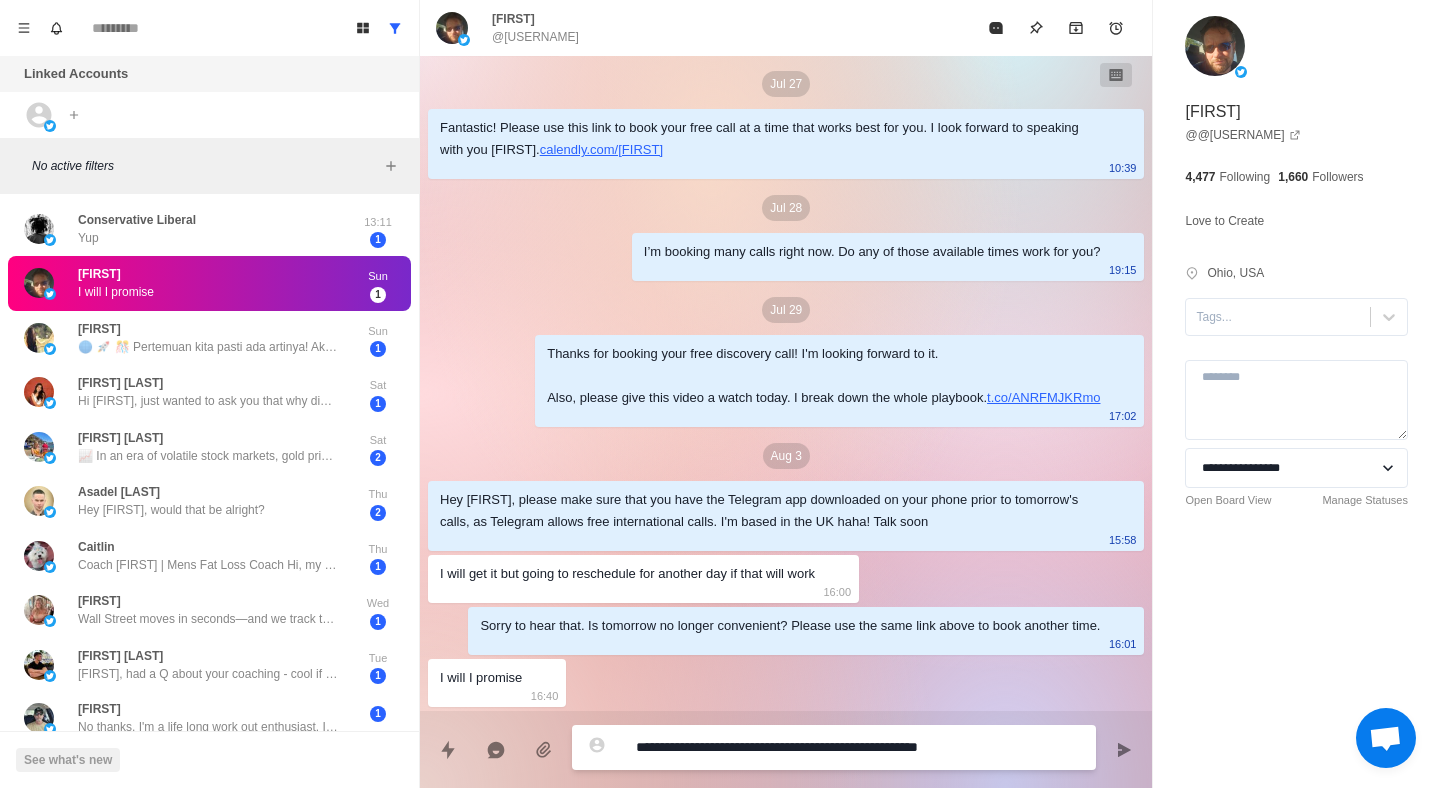 type on "*" 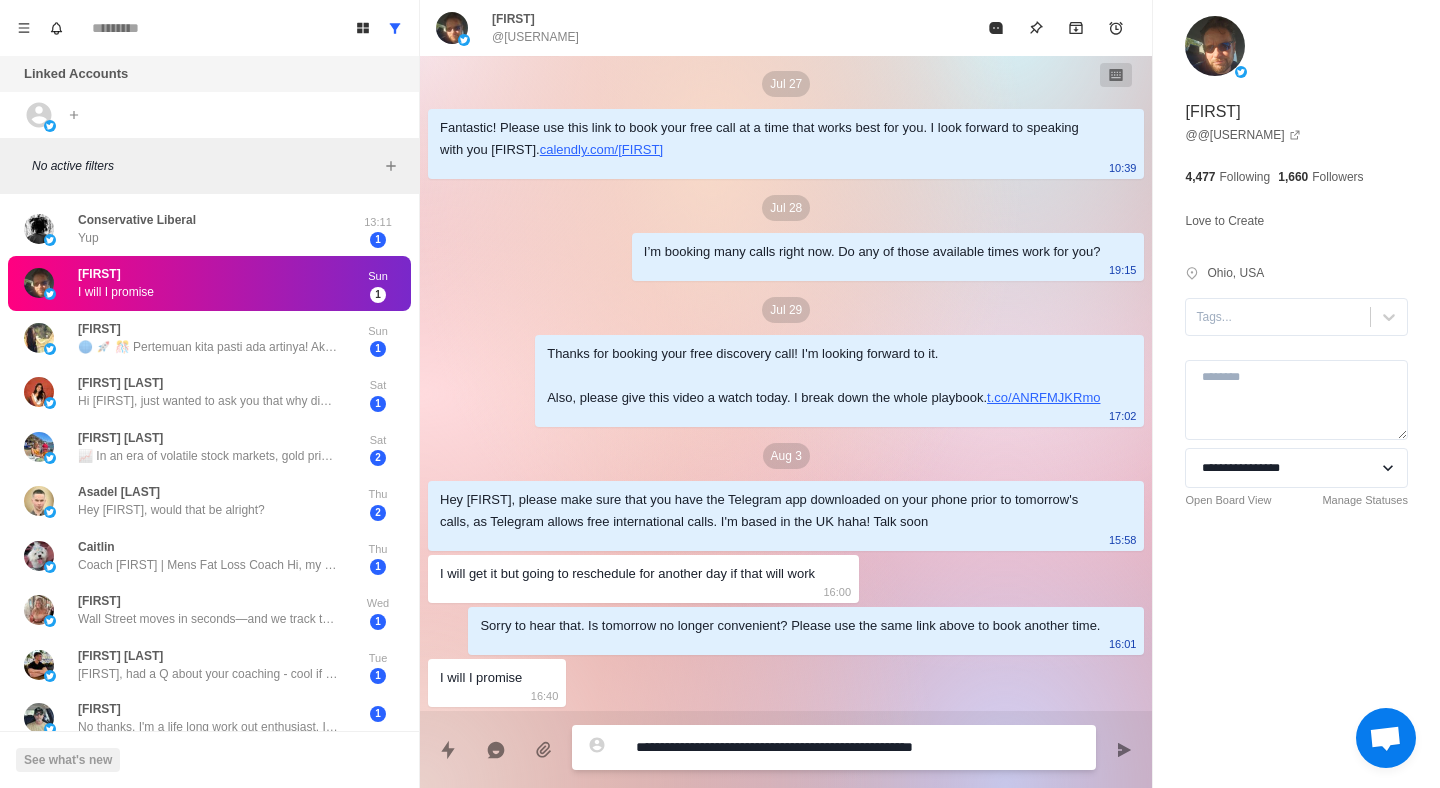 type on "*" 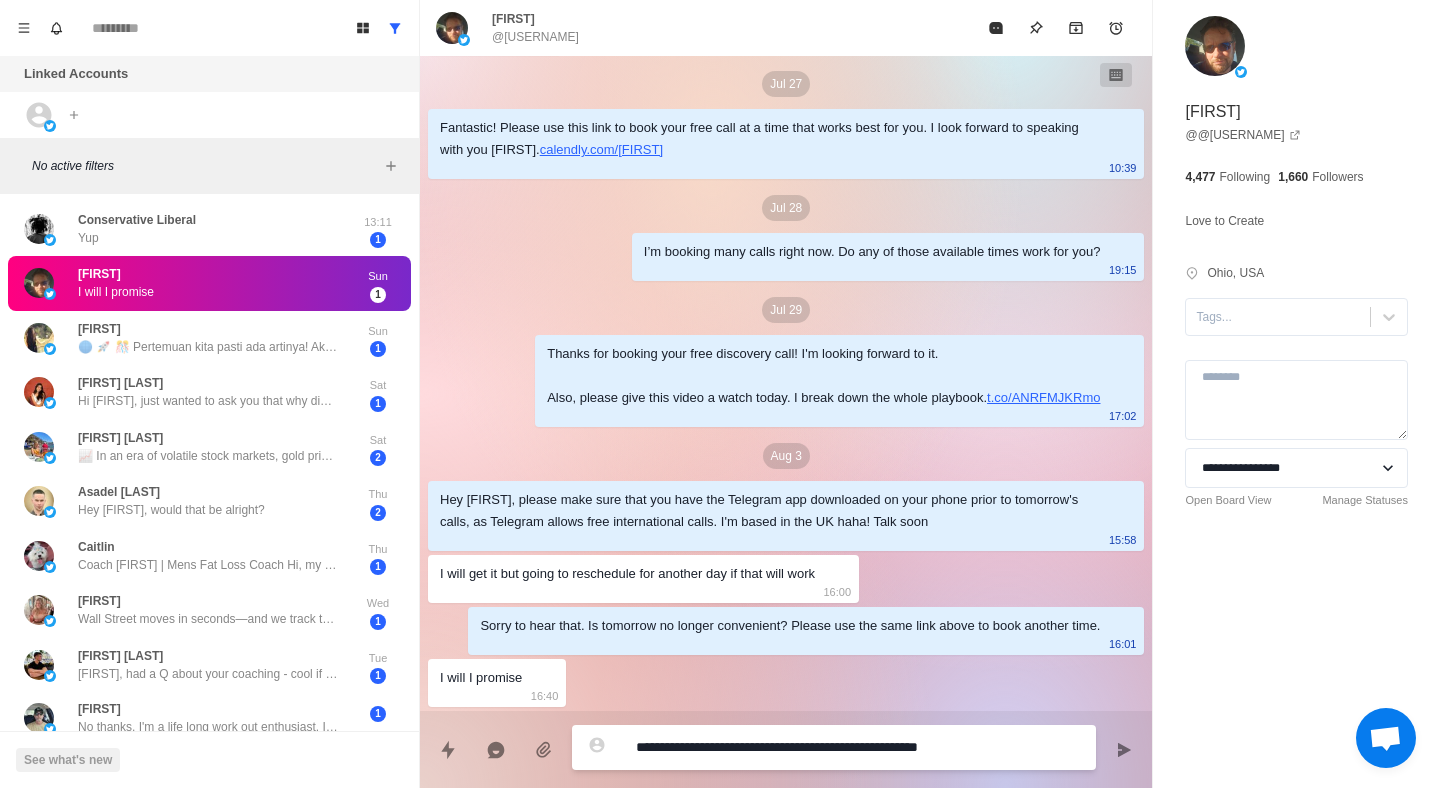 type on "*" 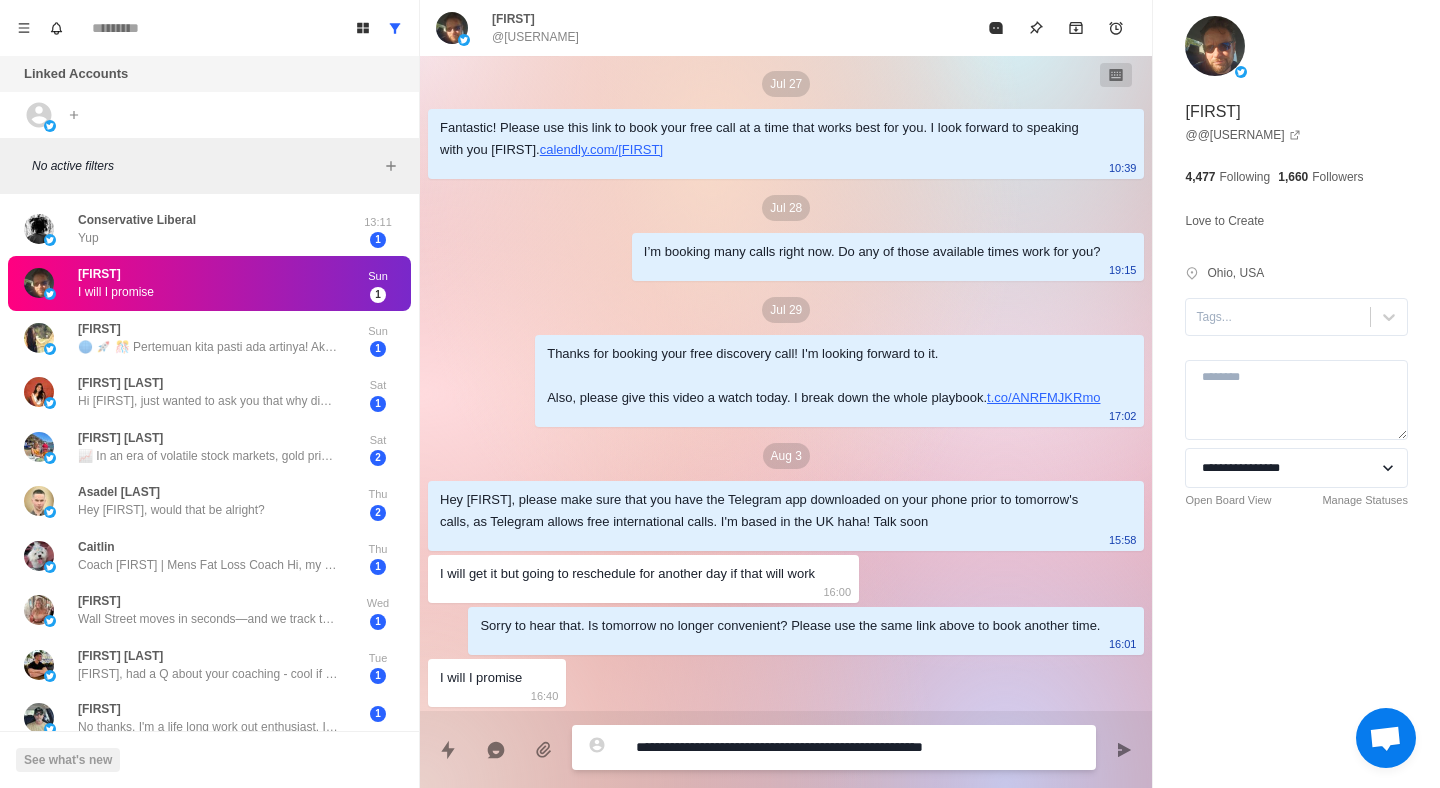 type on "*" 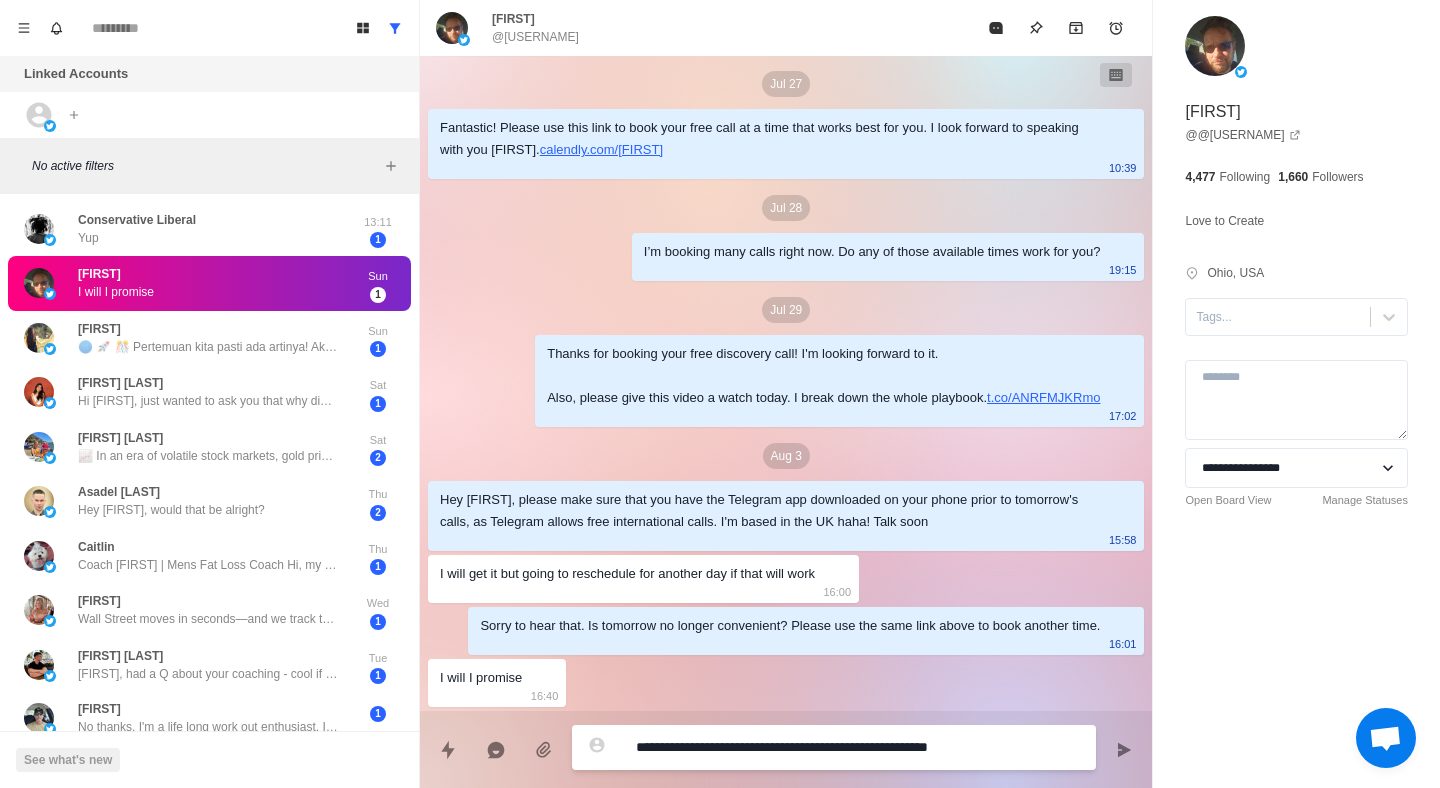 type on "*" 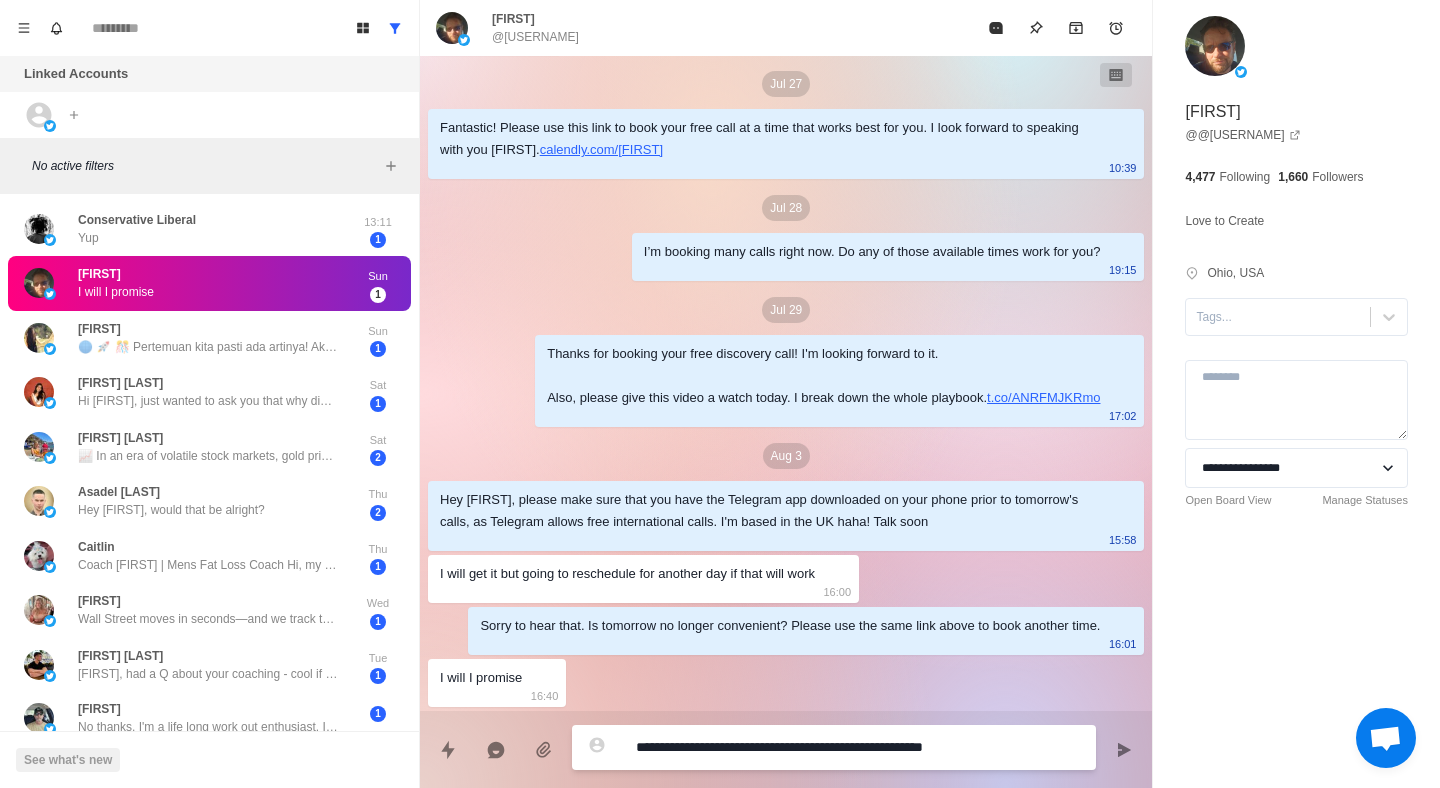 type on "*" 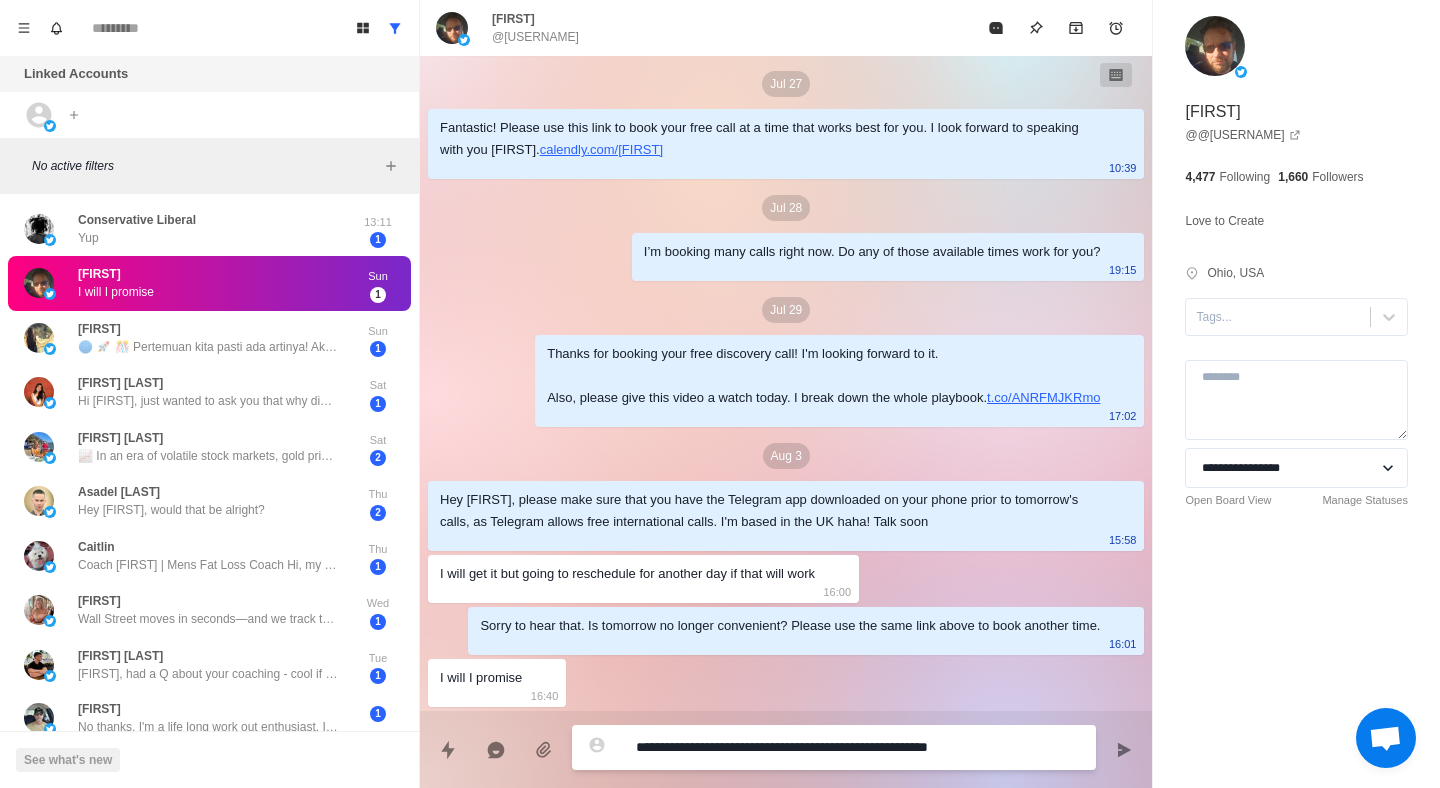 type on "*" 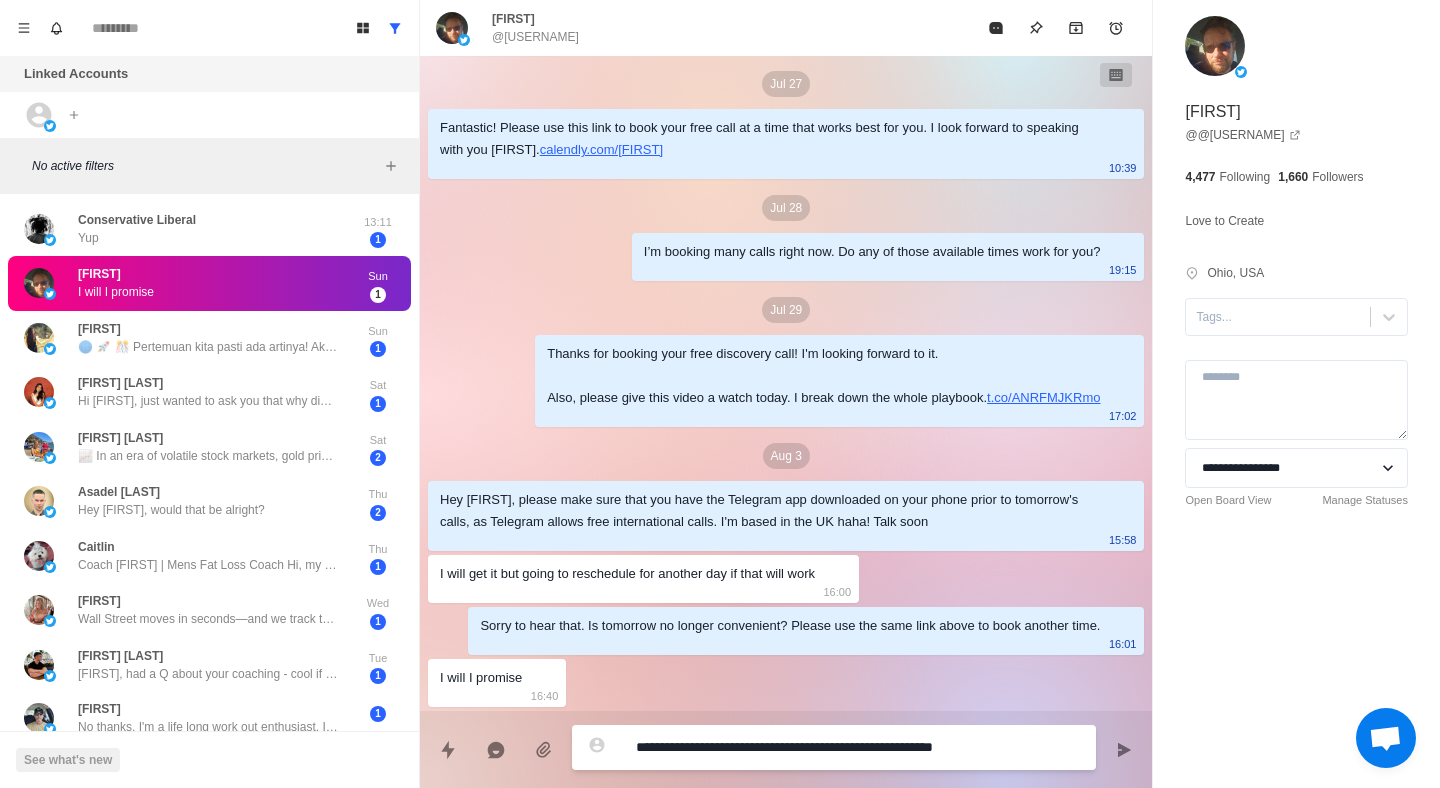 type on "*" 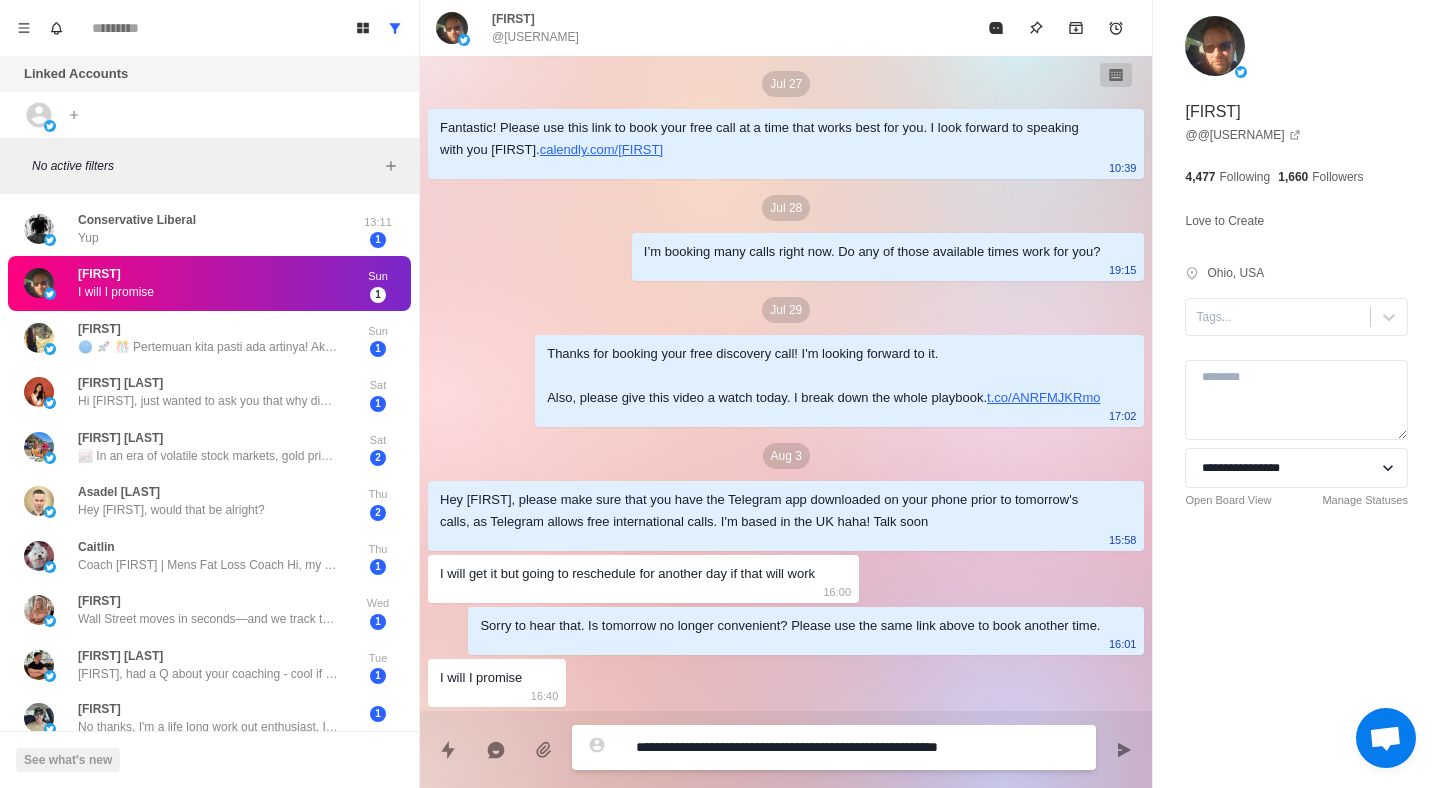 type on "*" 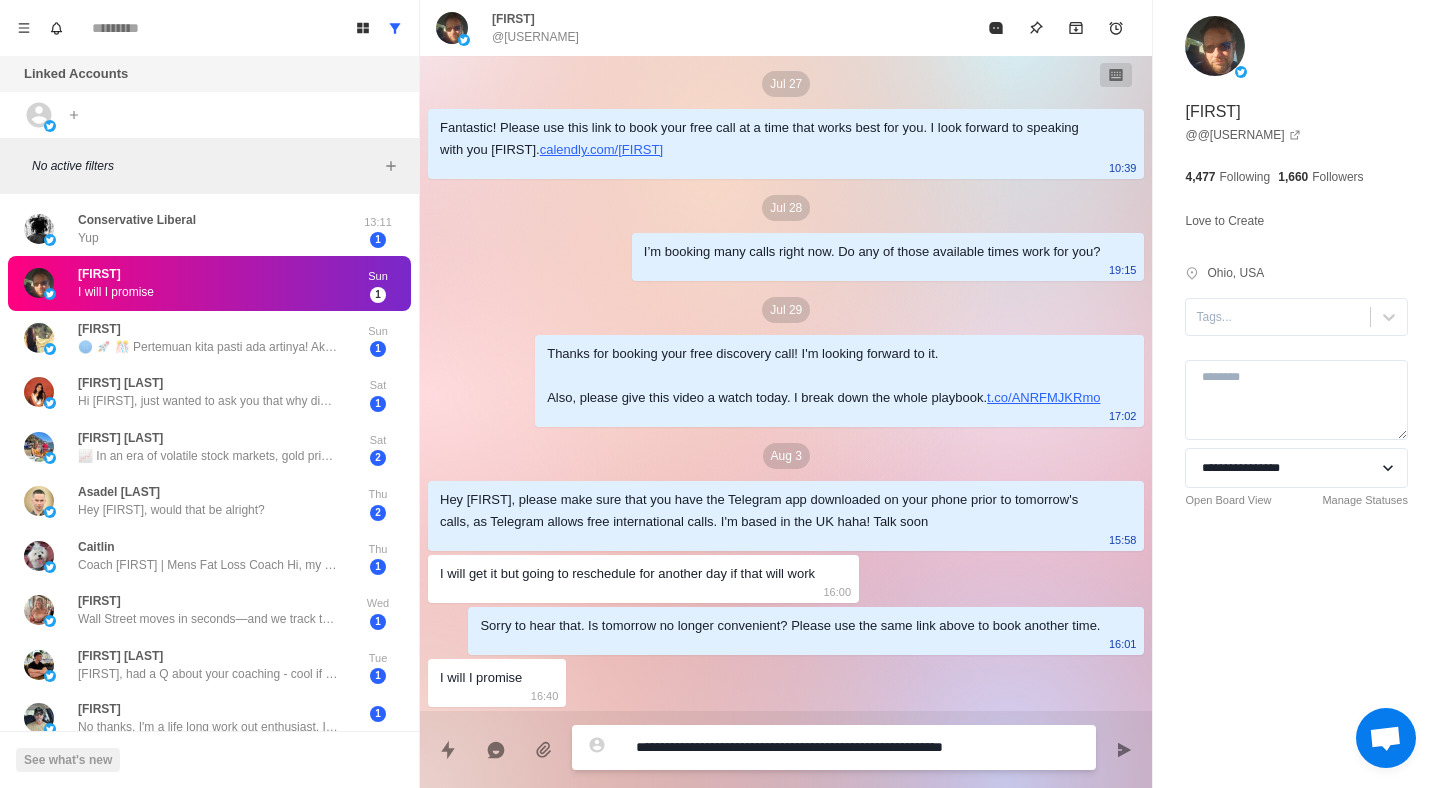 type on "*" 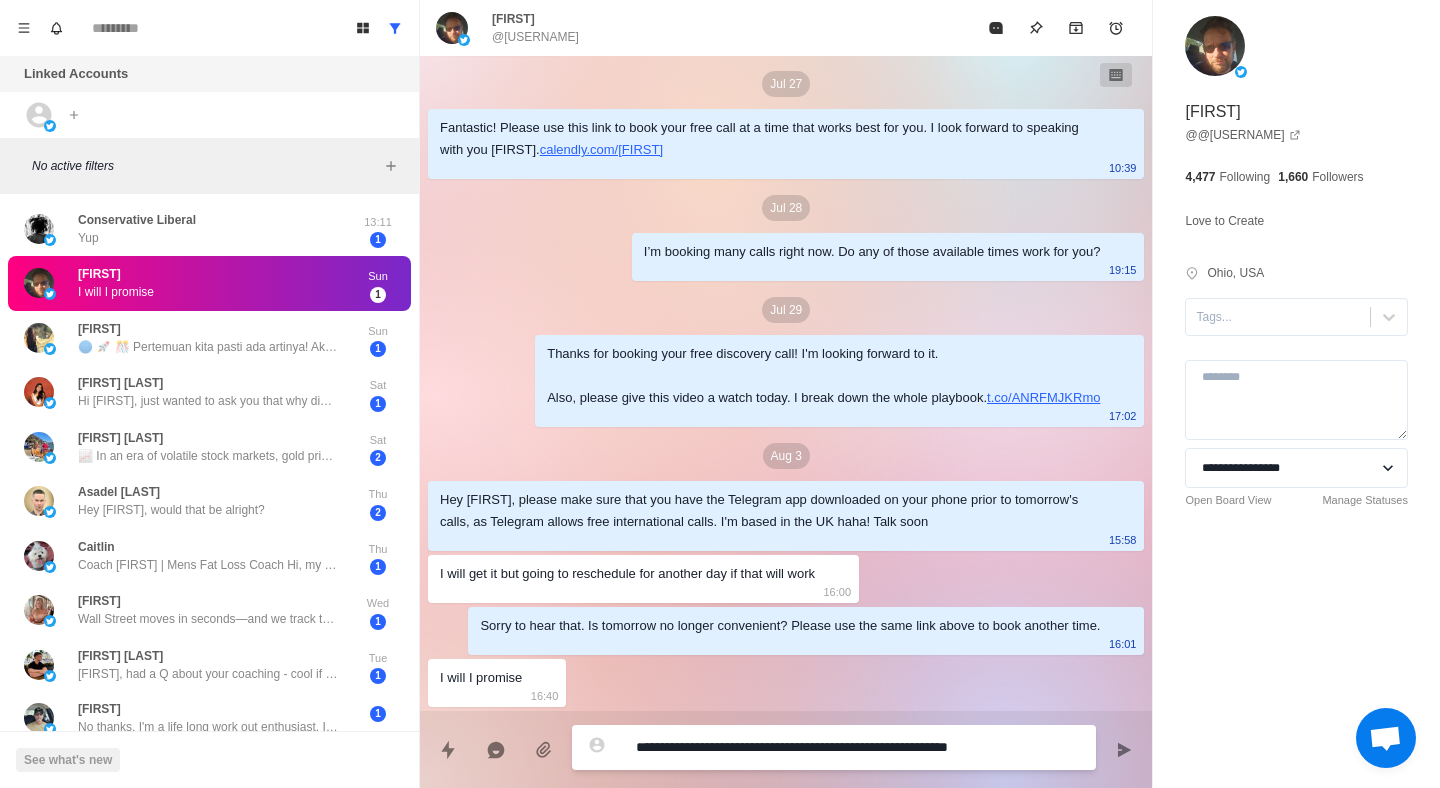 type on "*" 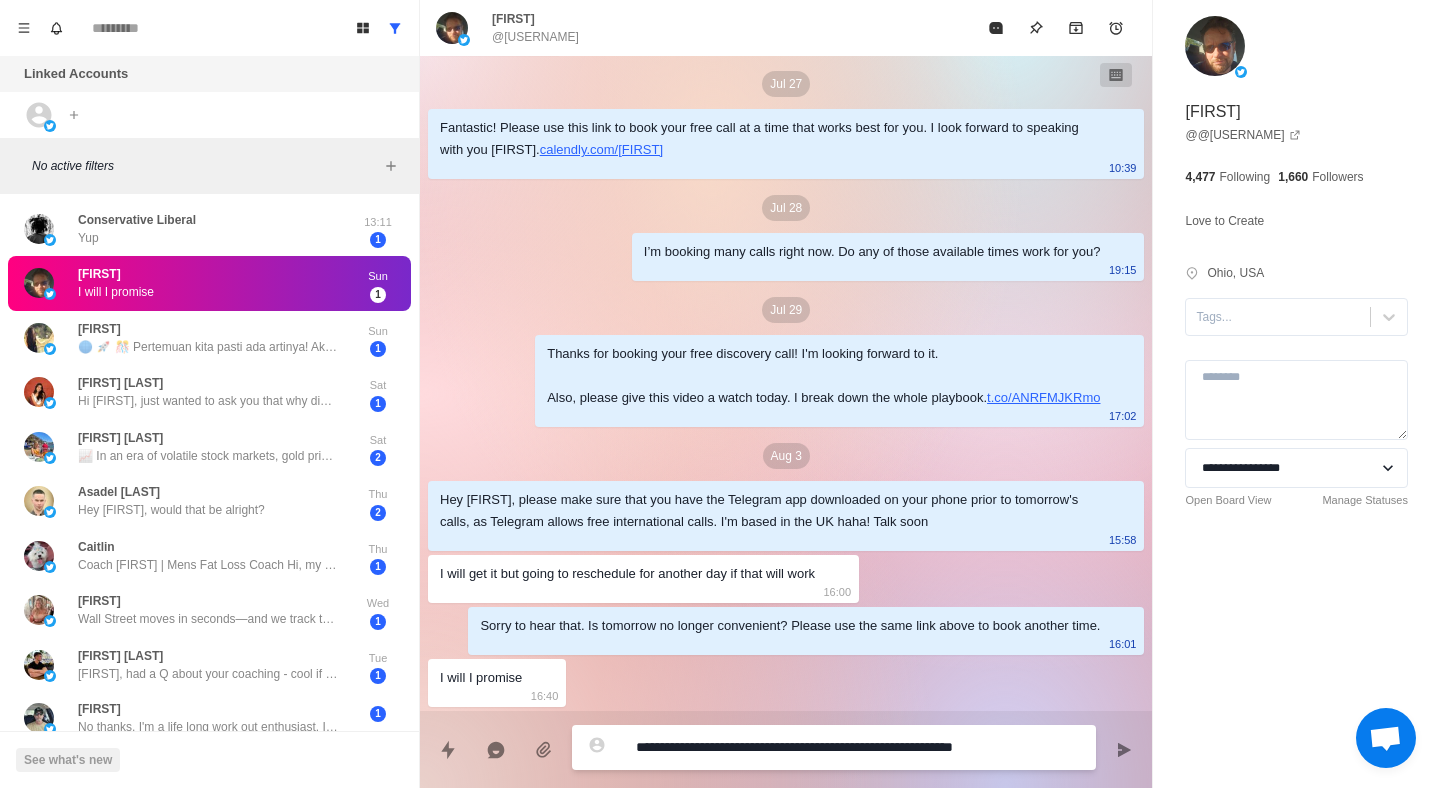 type on "*" 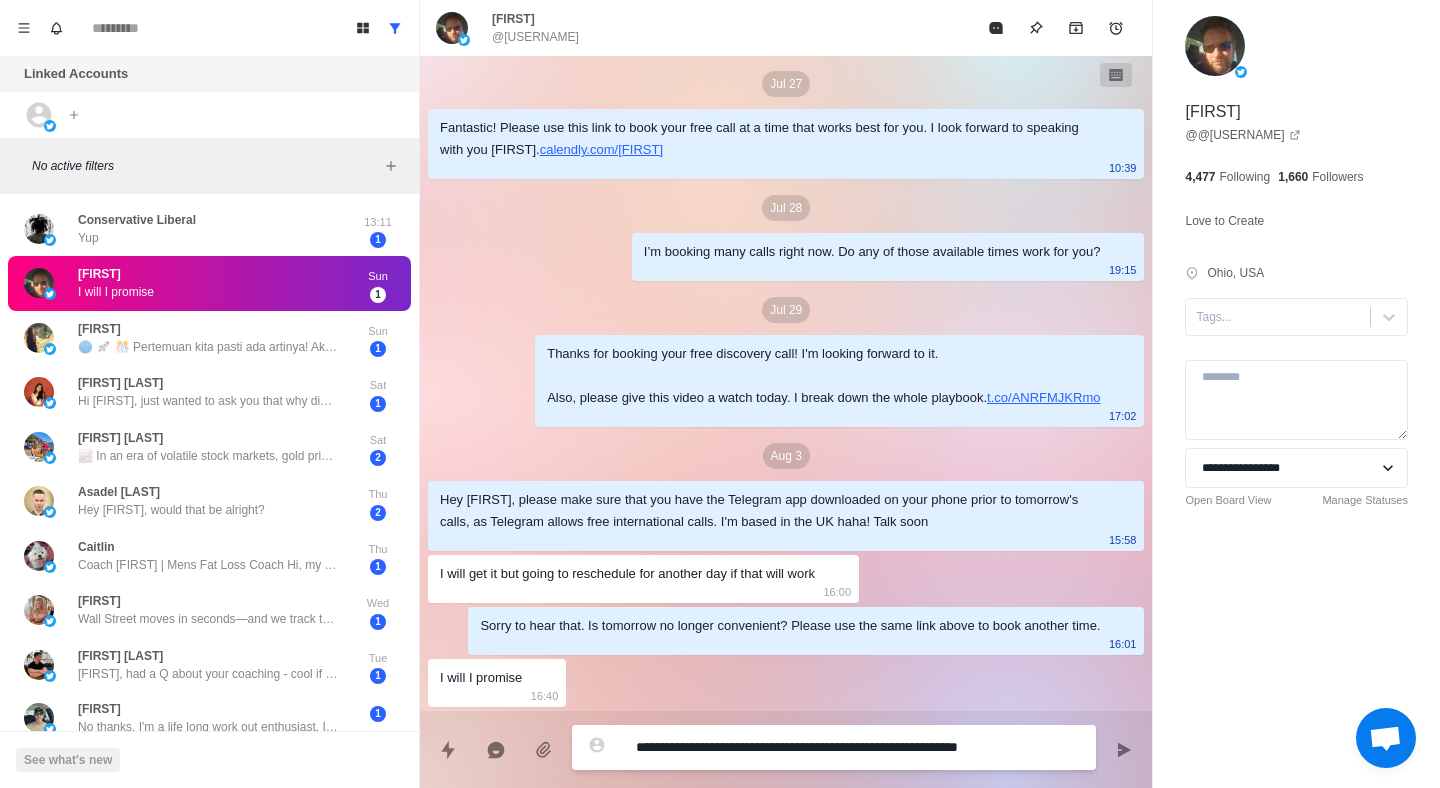 type on "*" 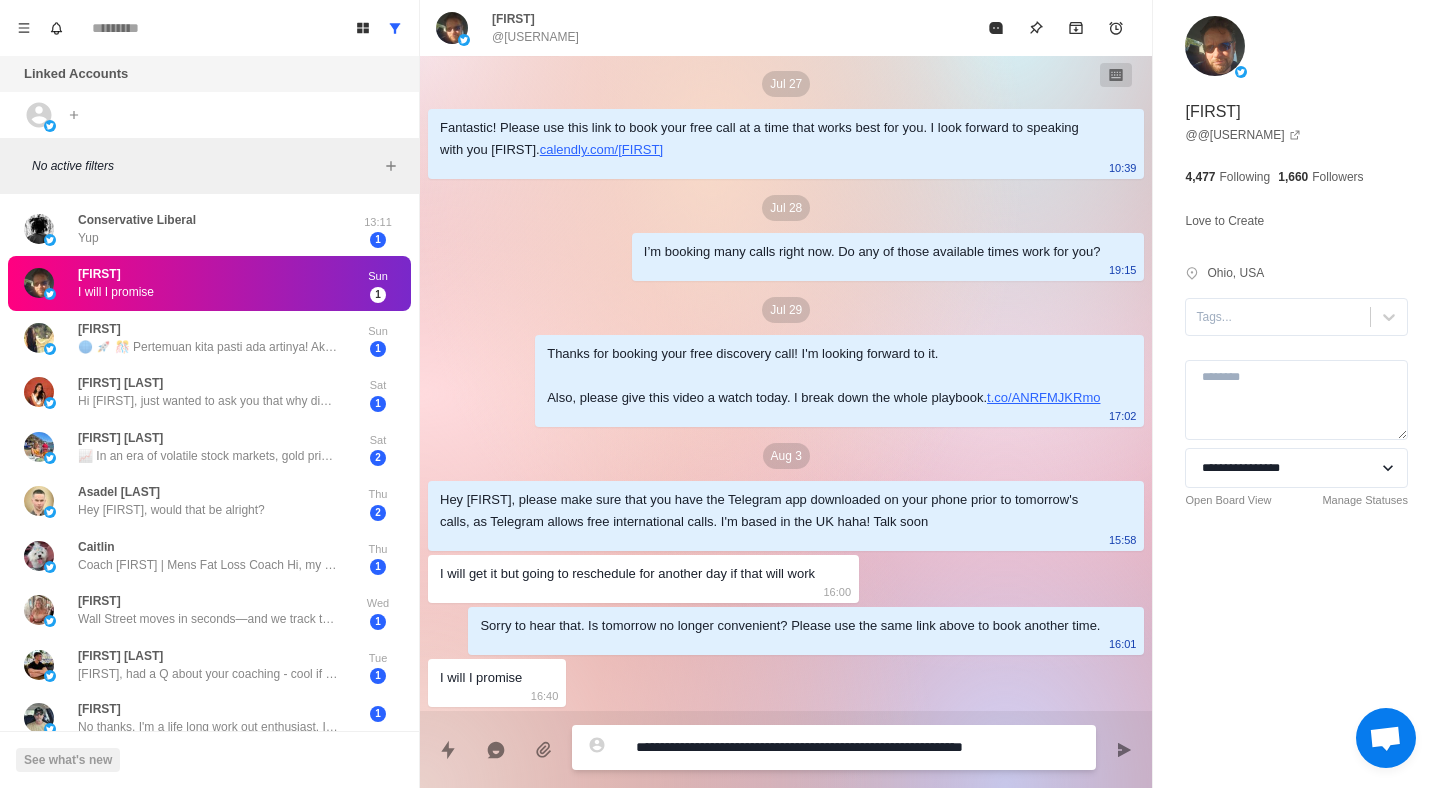 type on "*" 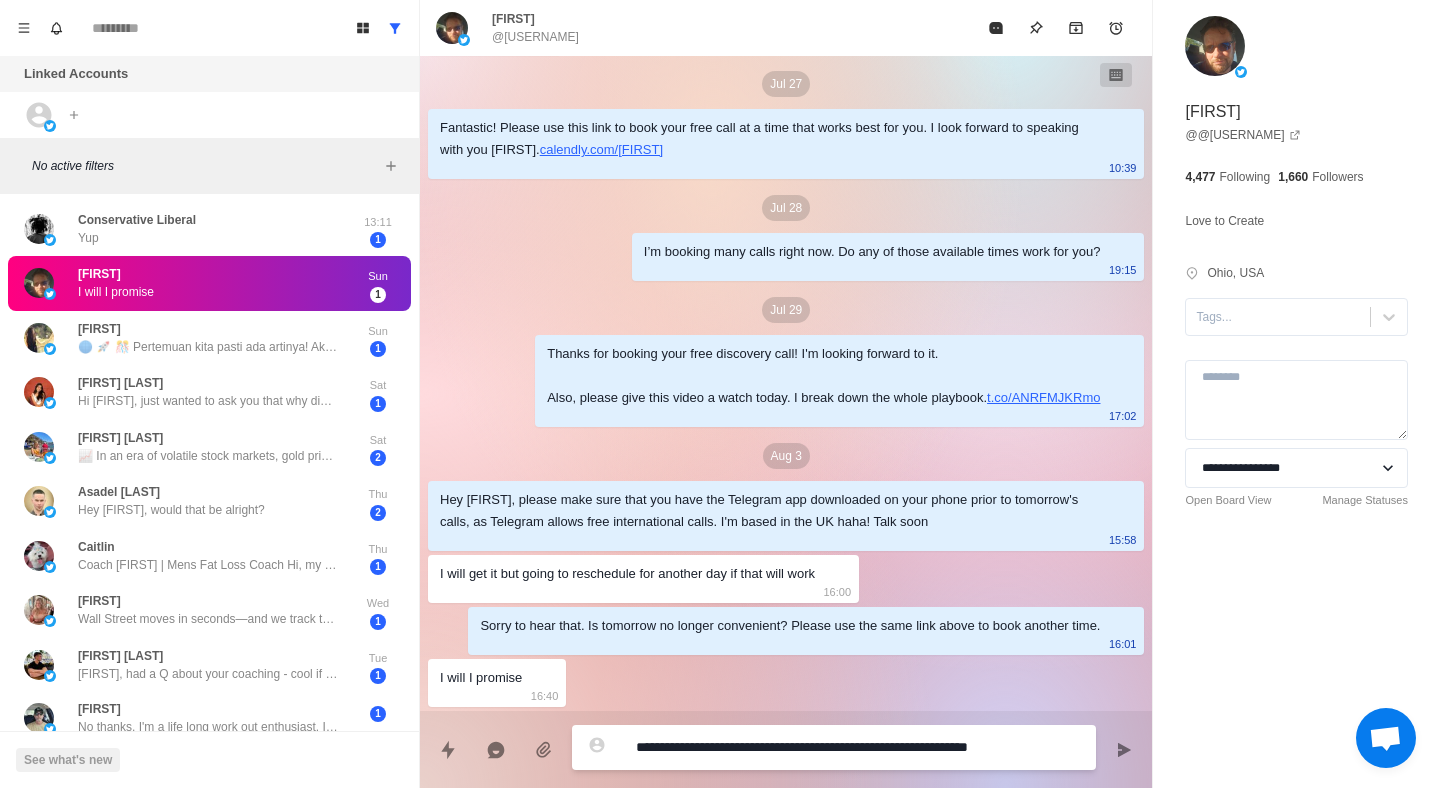 type on "*" 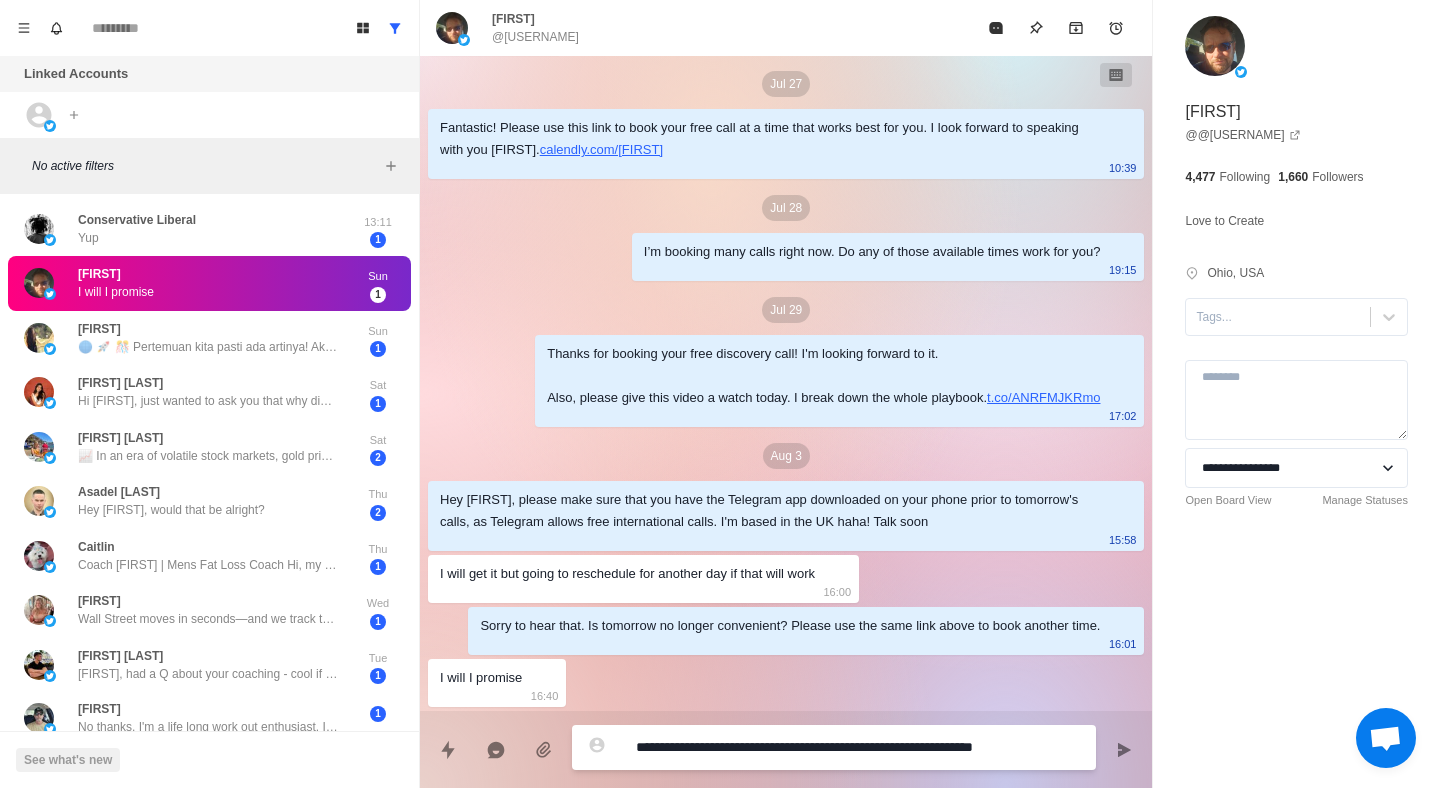 type on "*" 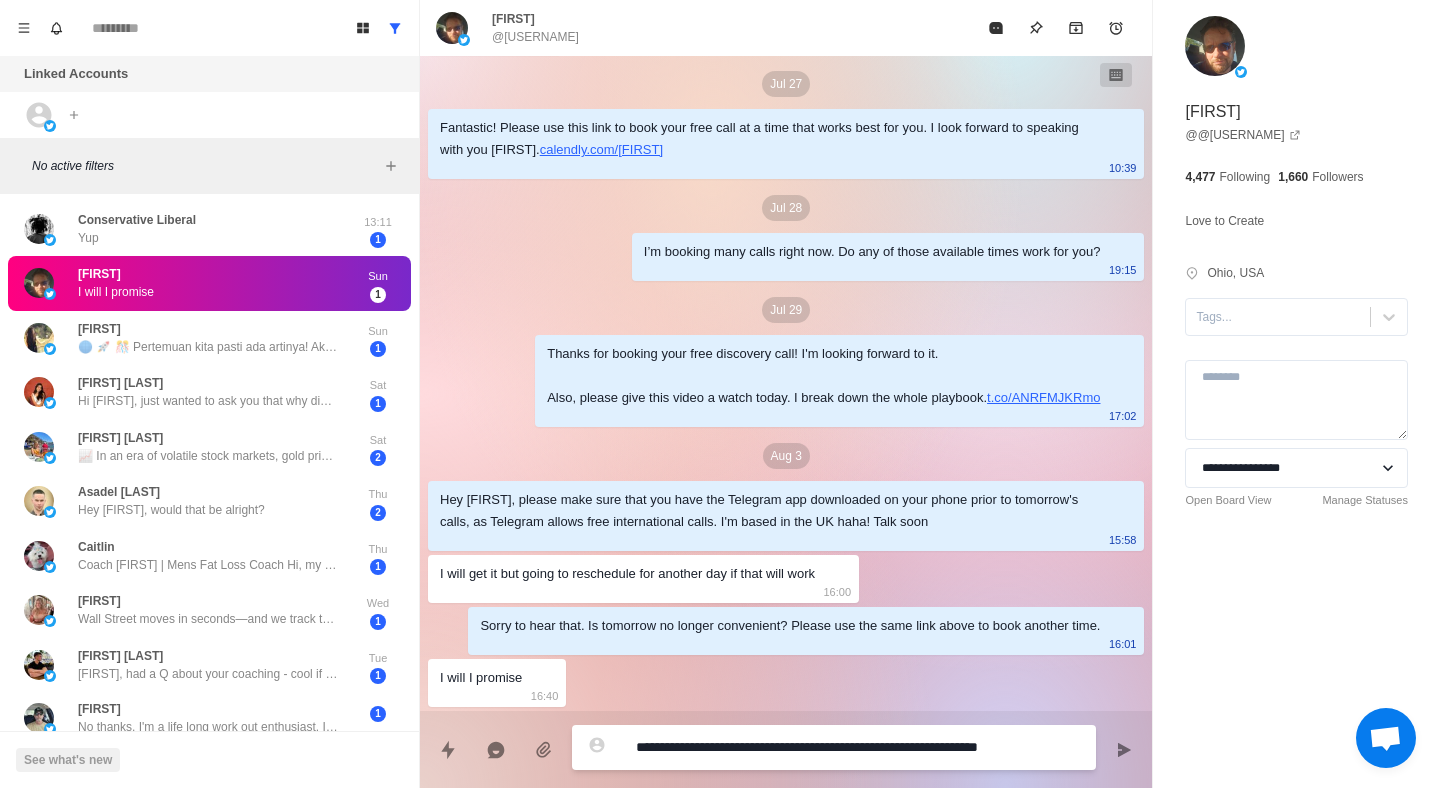 type on "*" 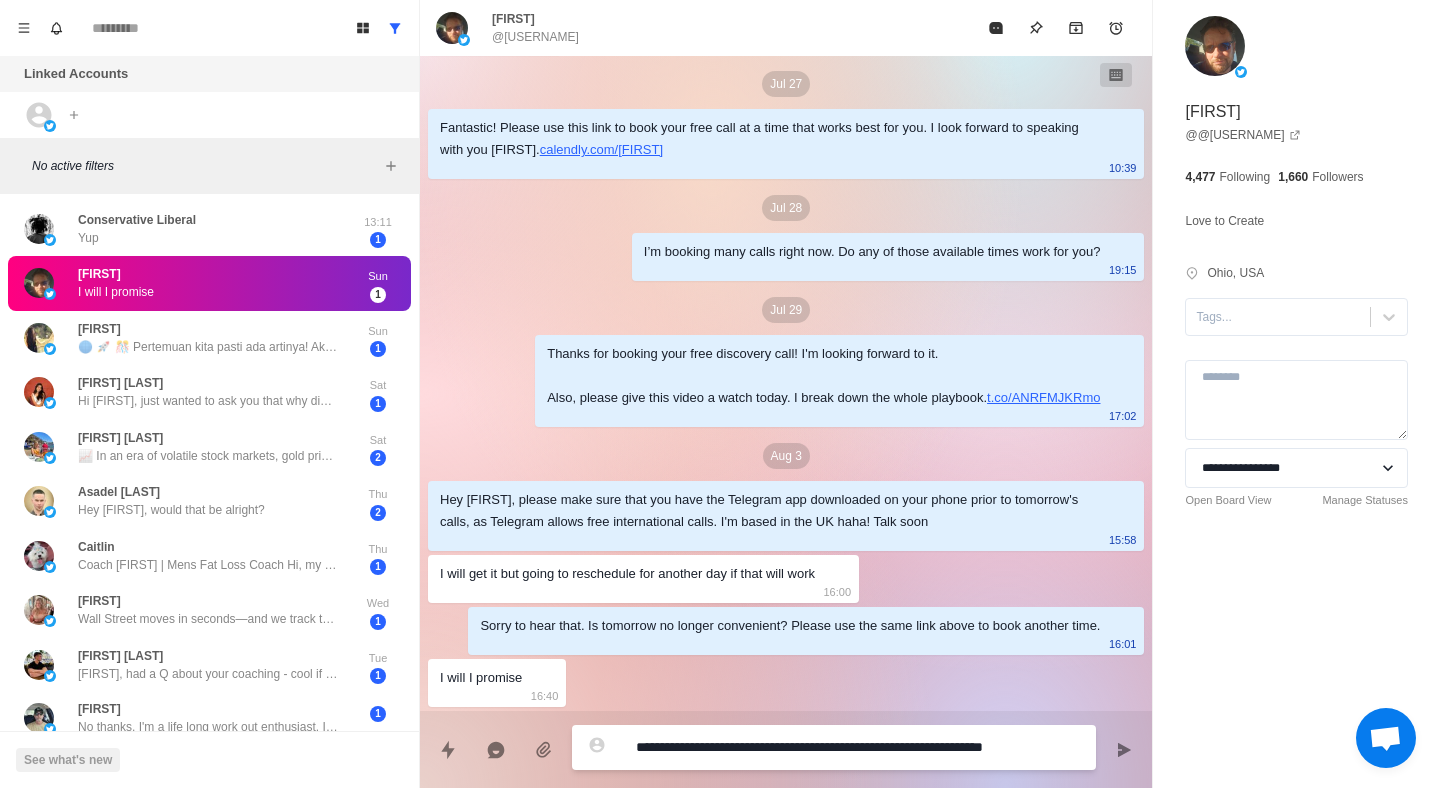 type on "*" 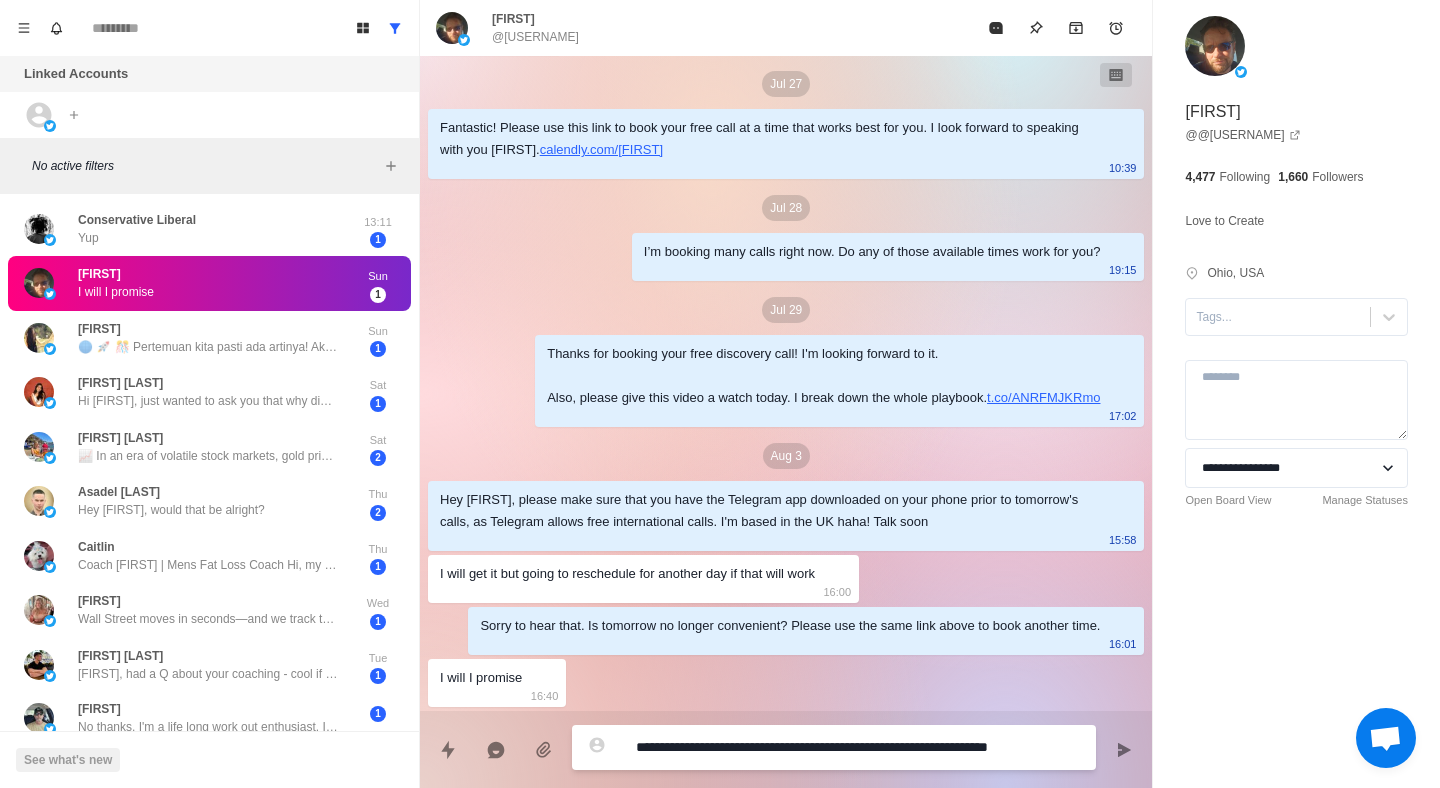type on "*" 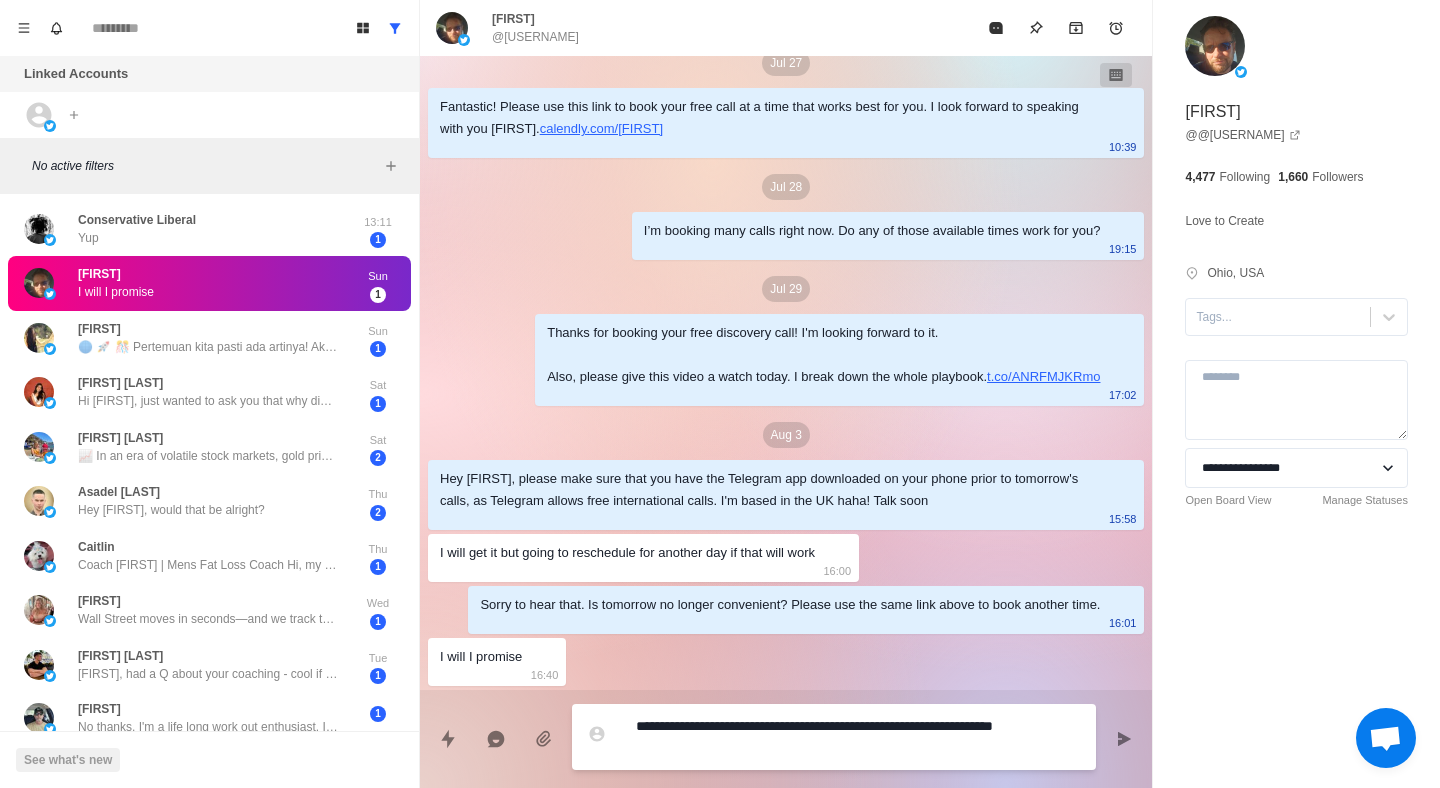 type on "*" 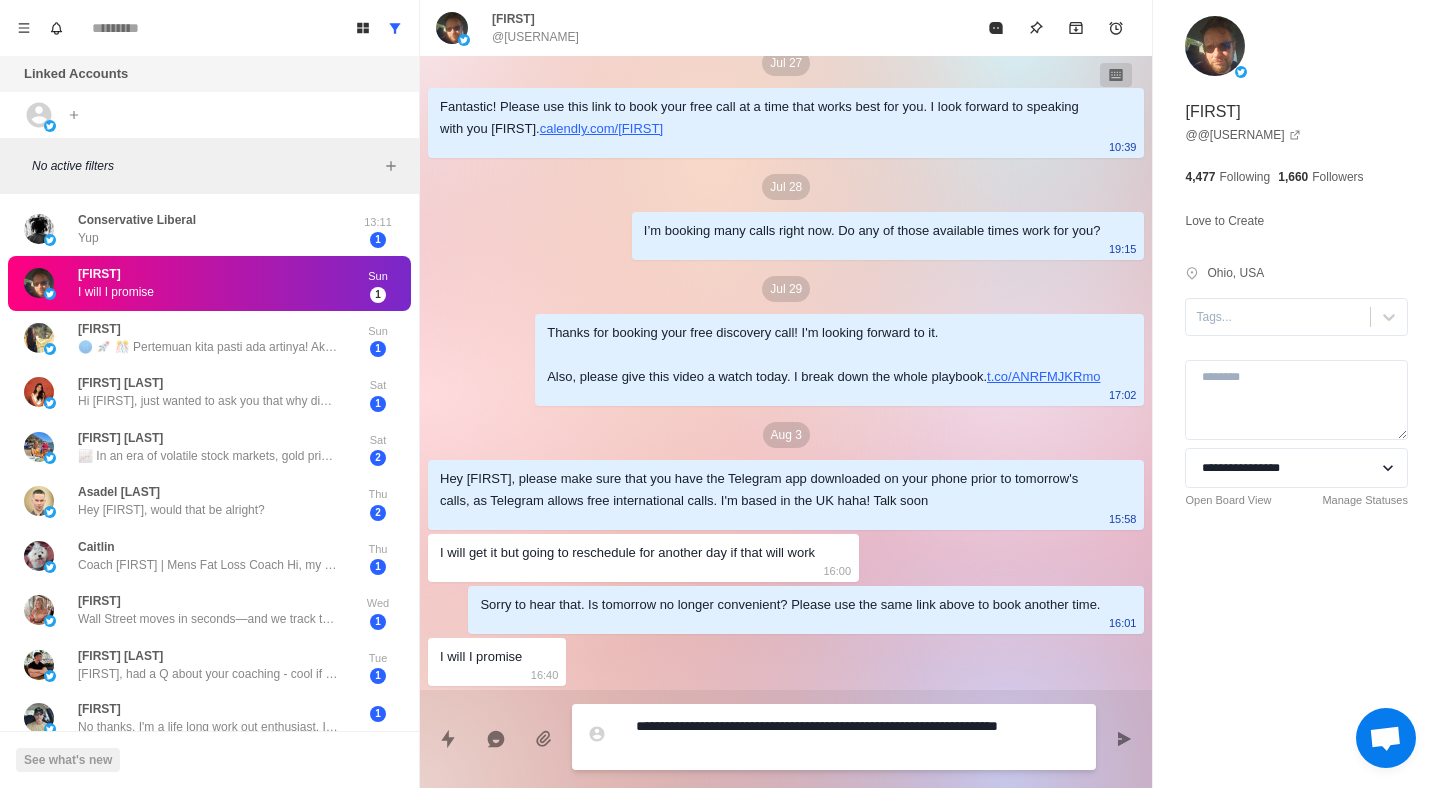 type on "*" 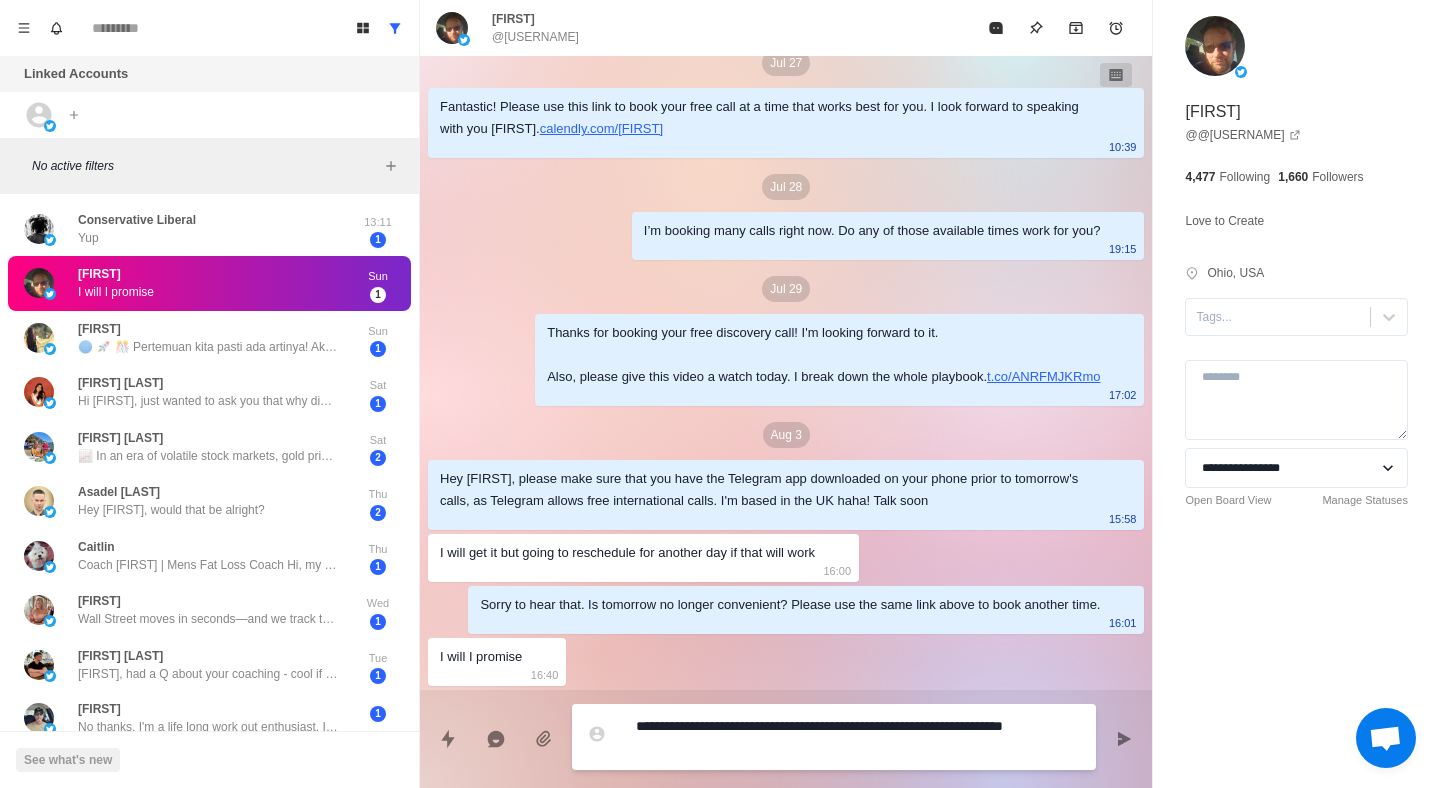 type on "*" 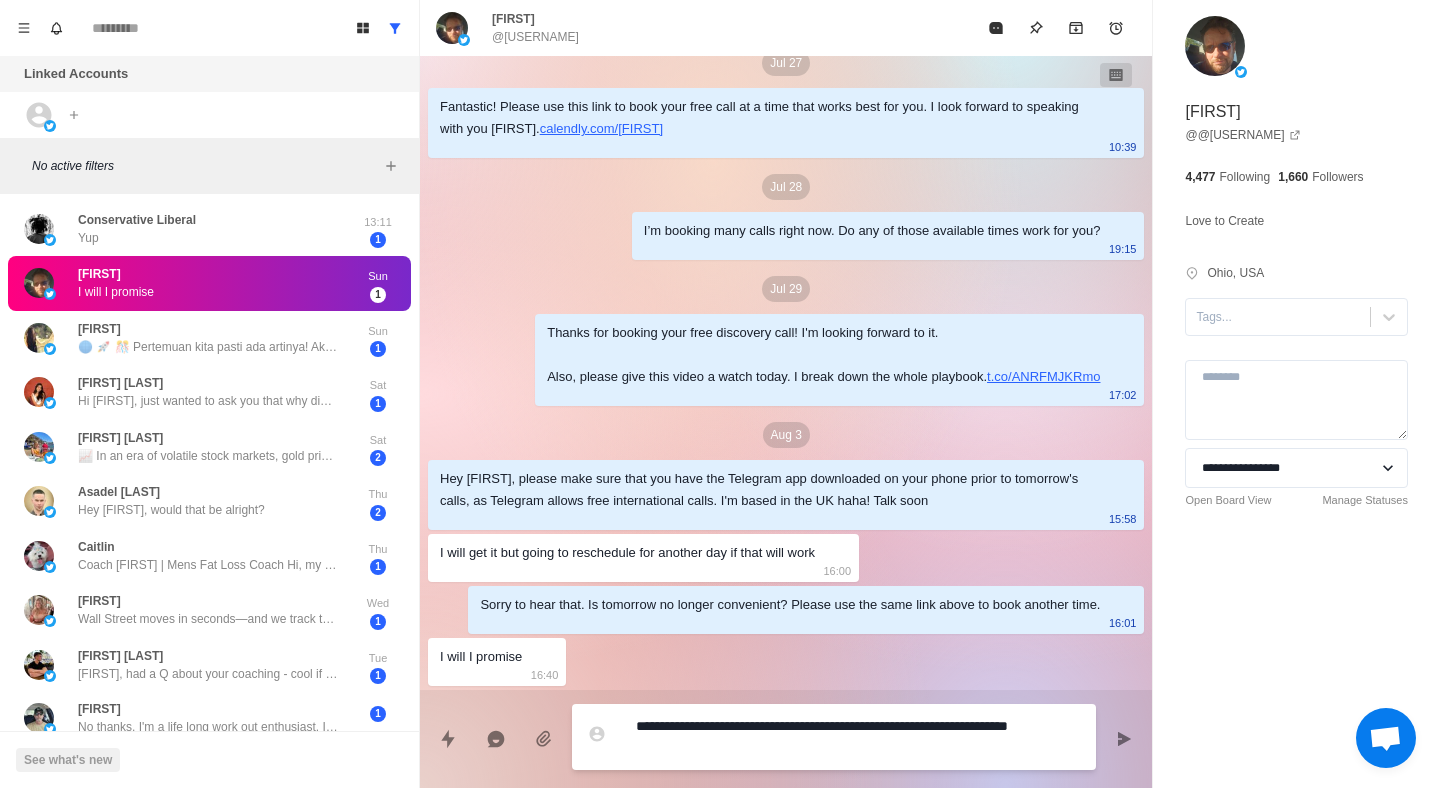 type on "*" 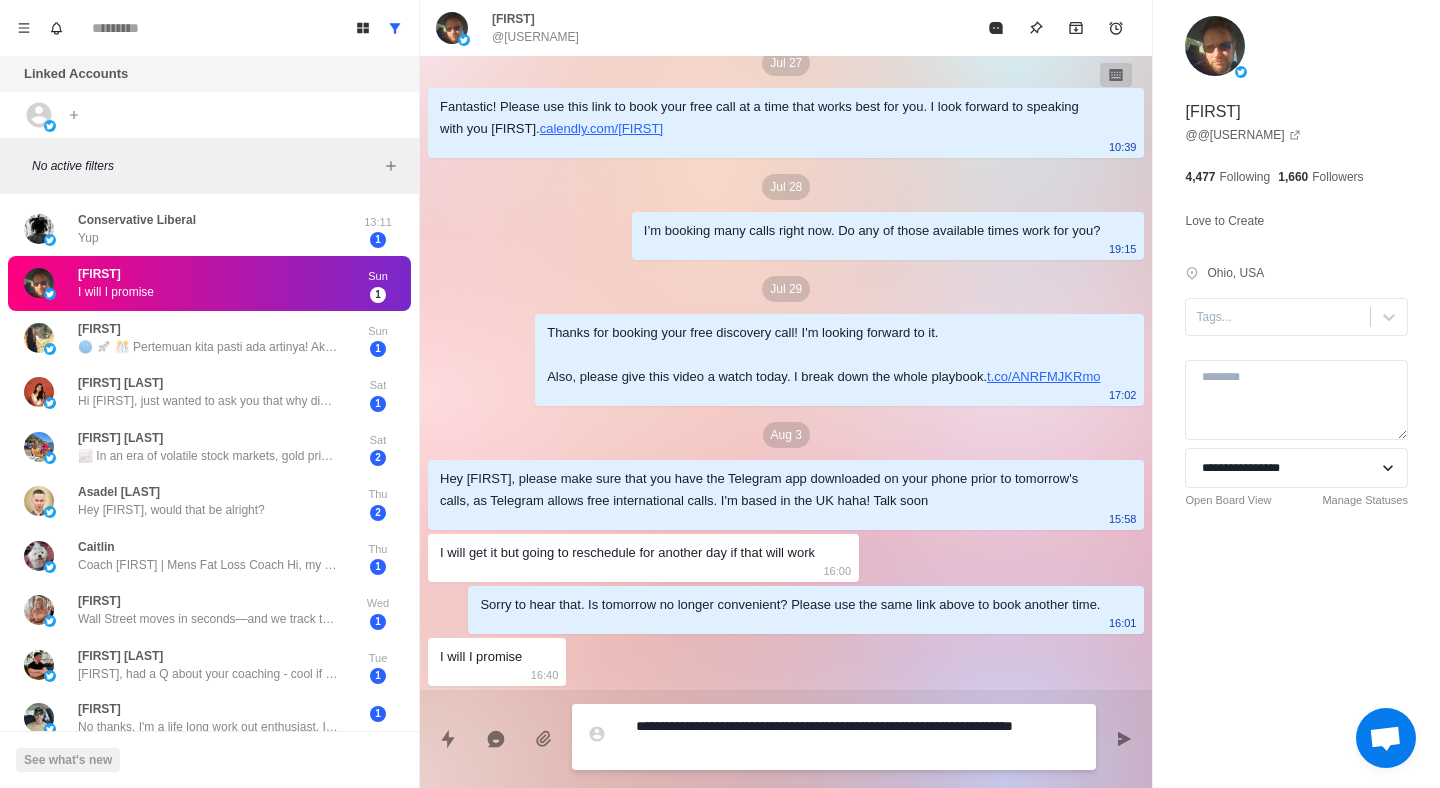 type on "*" 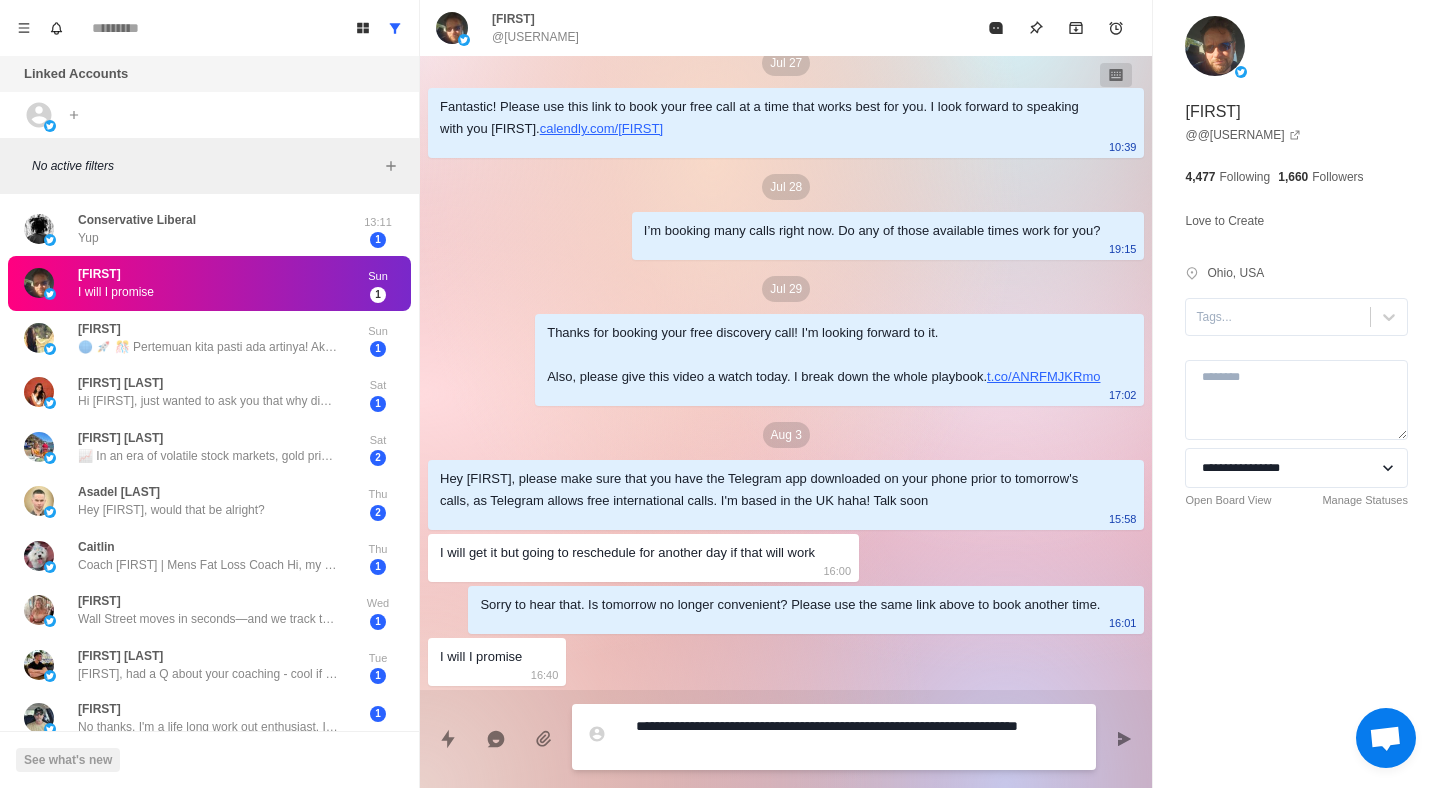 type on "*" 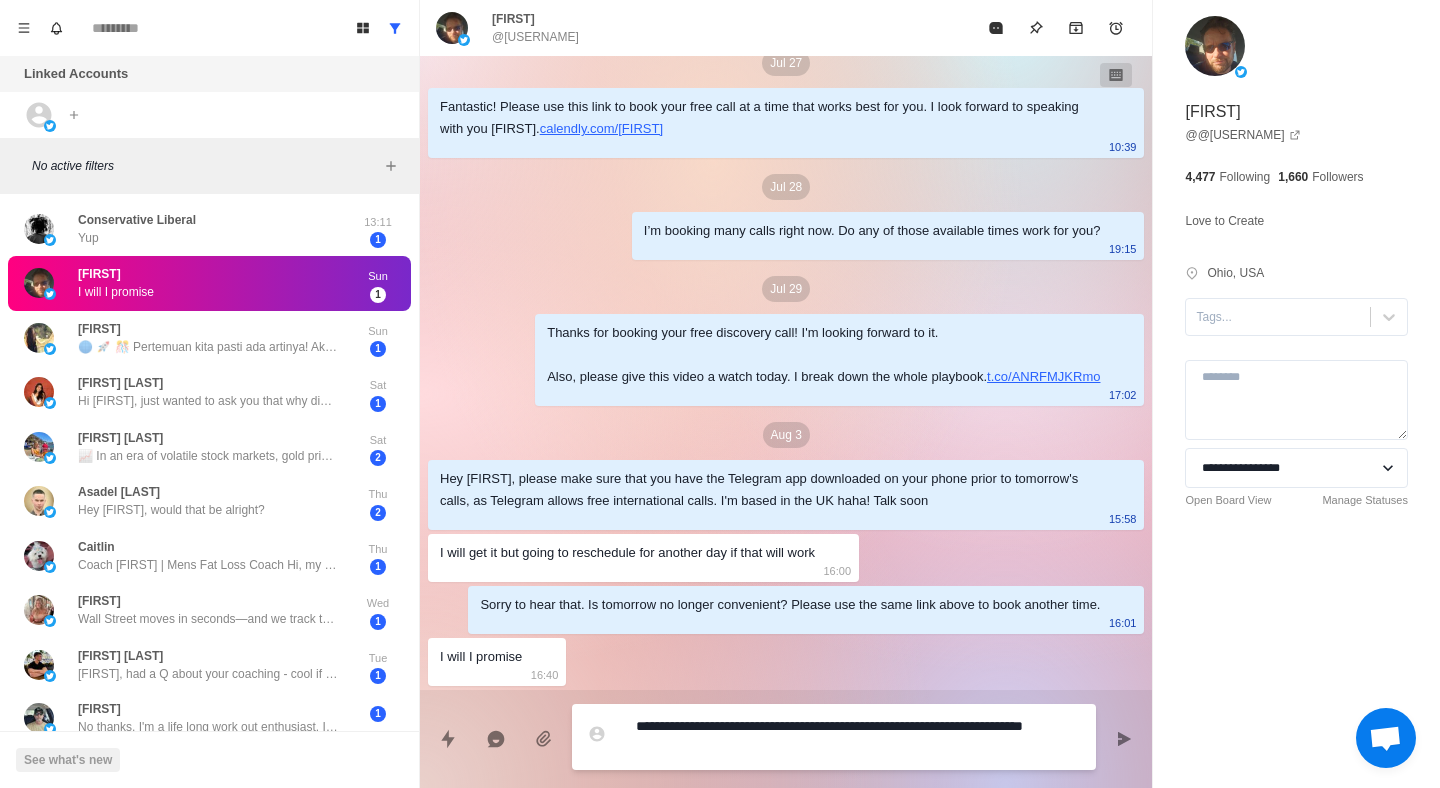 type on "*" 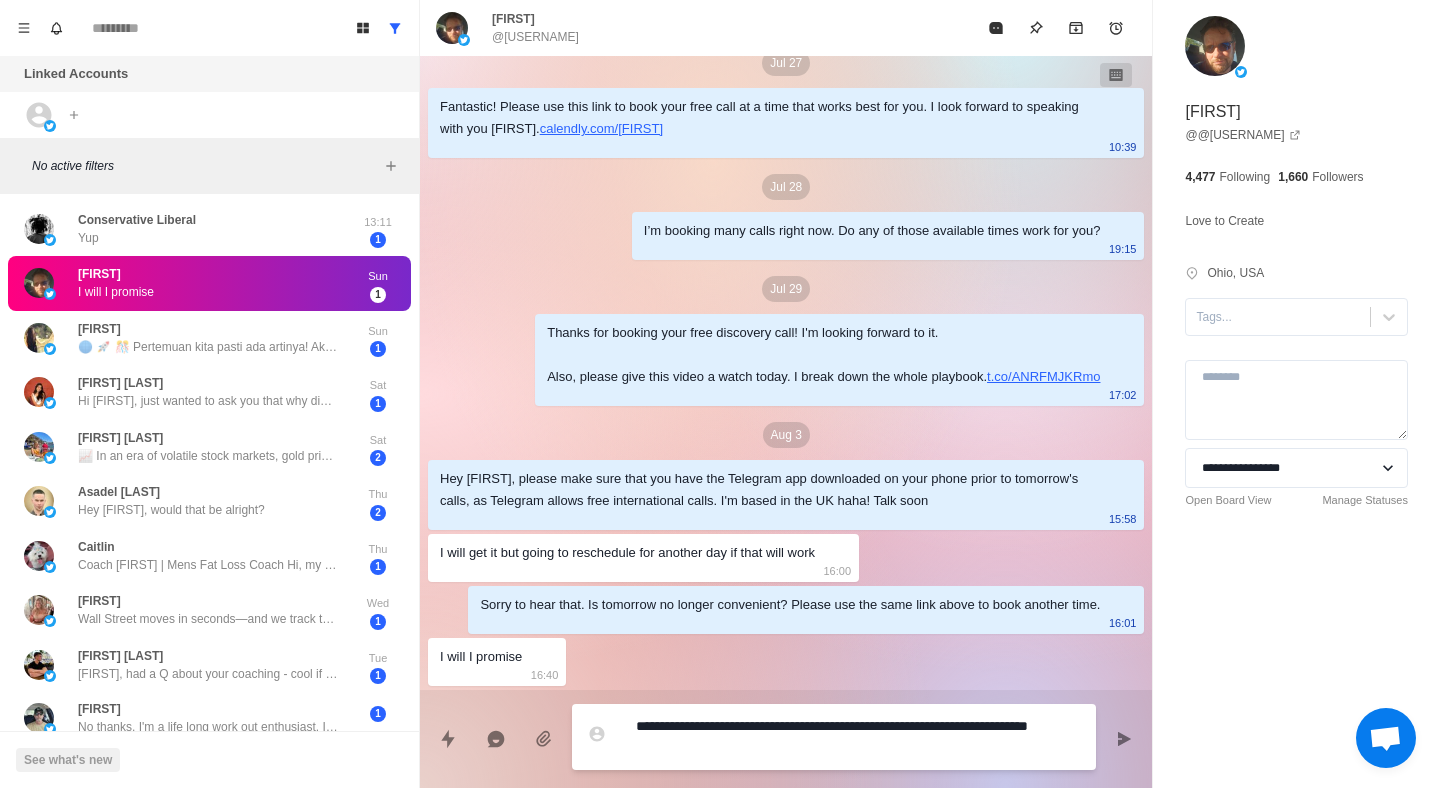 type on "*" 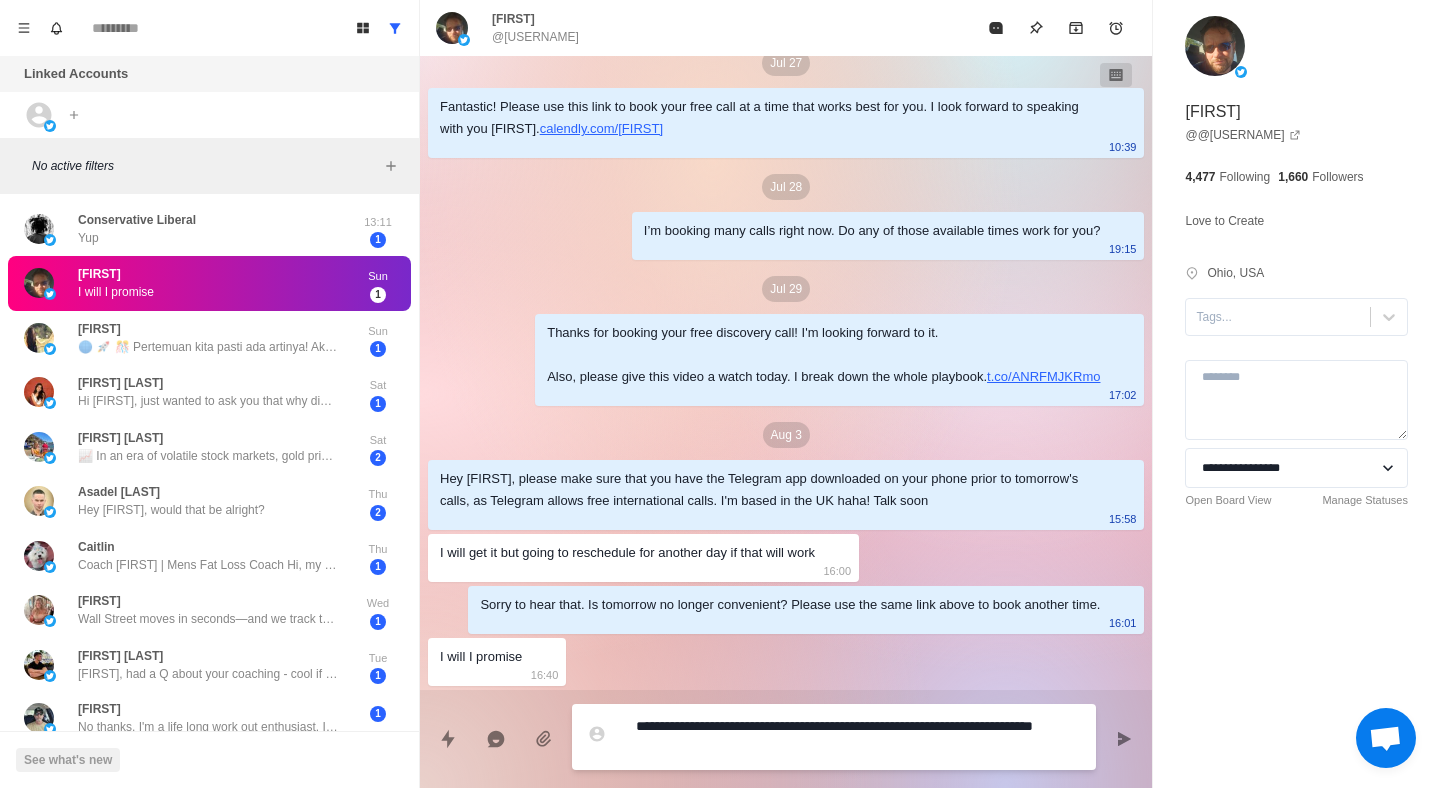 type on "*" 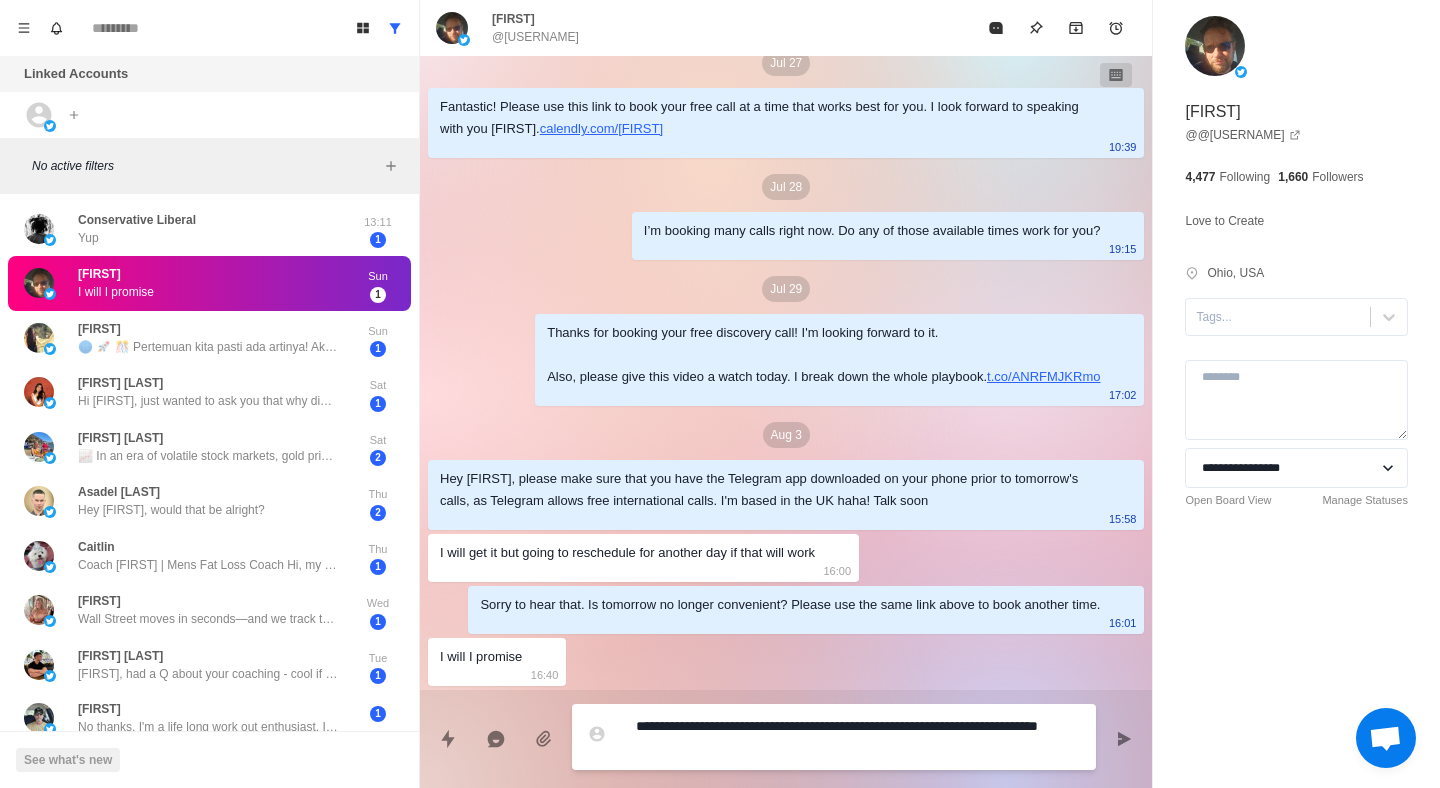 type on "*" 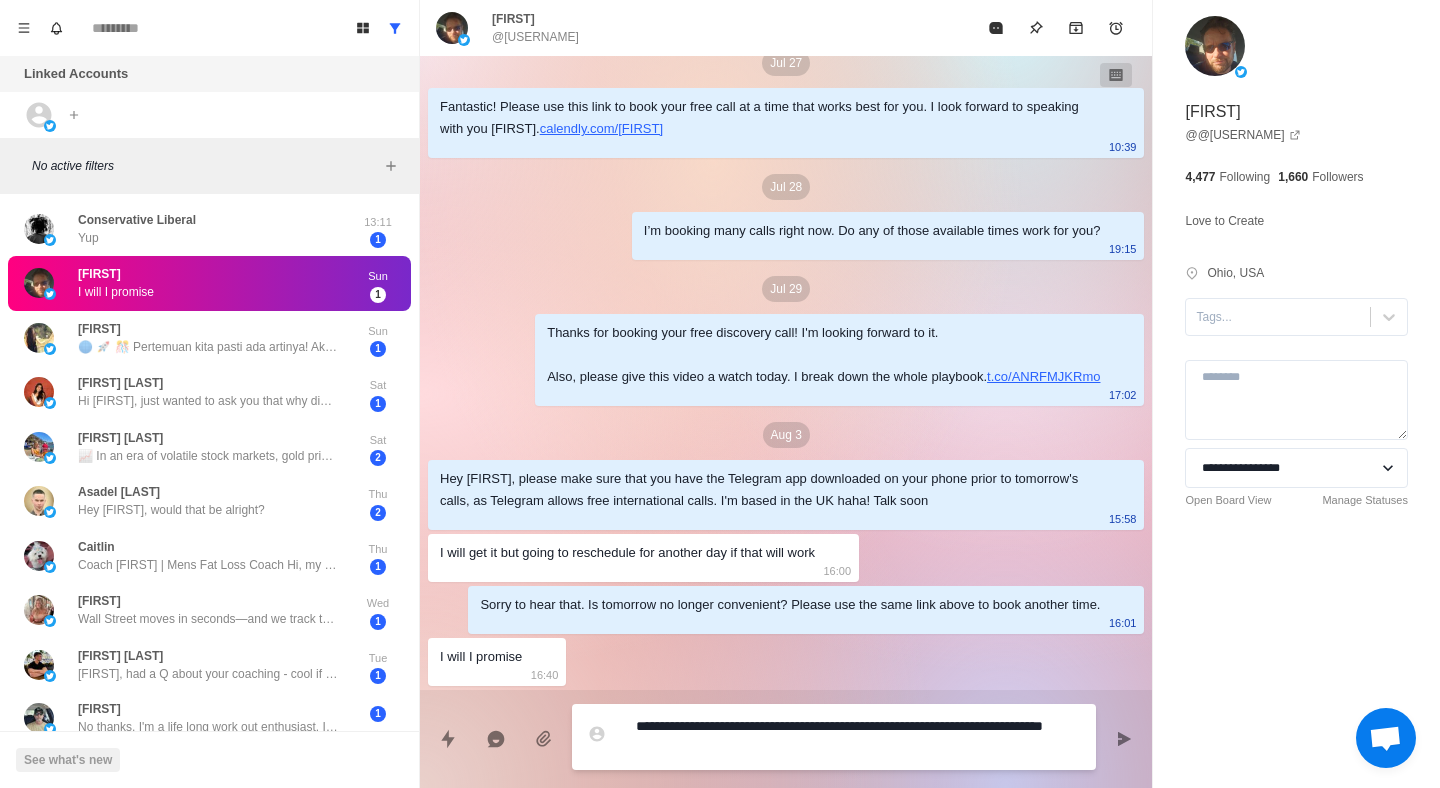 type on "*" 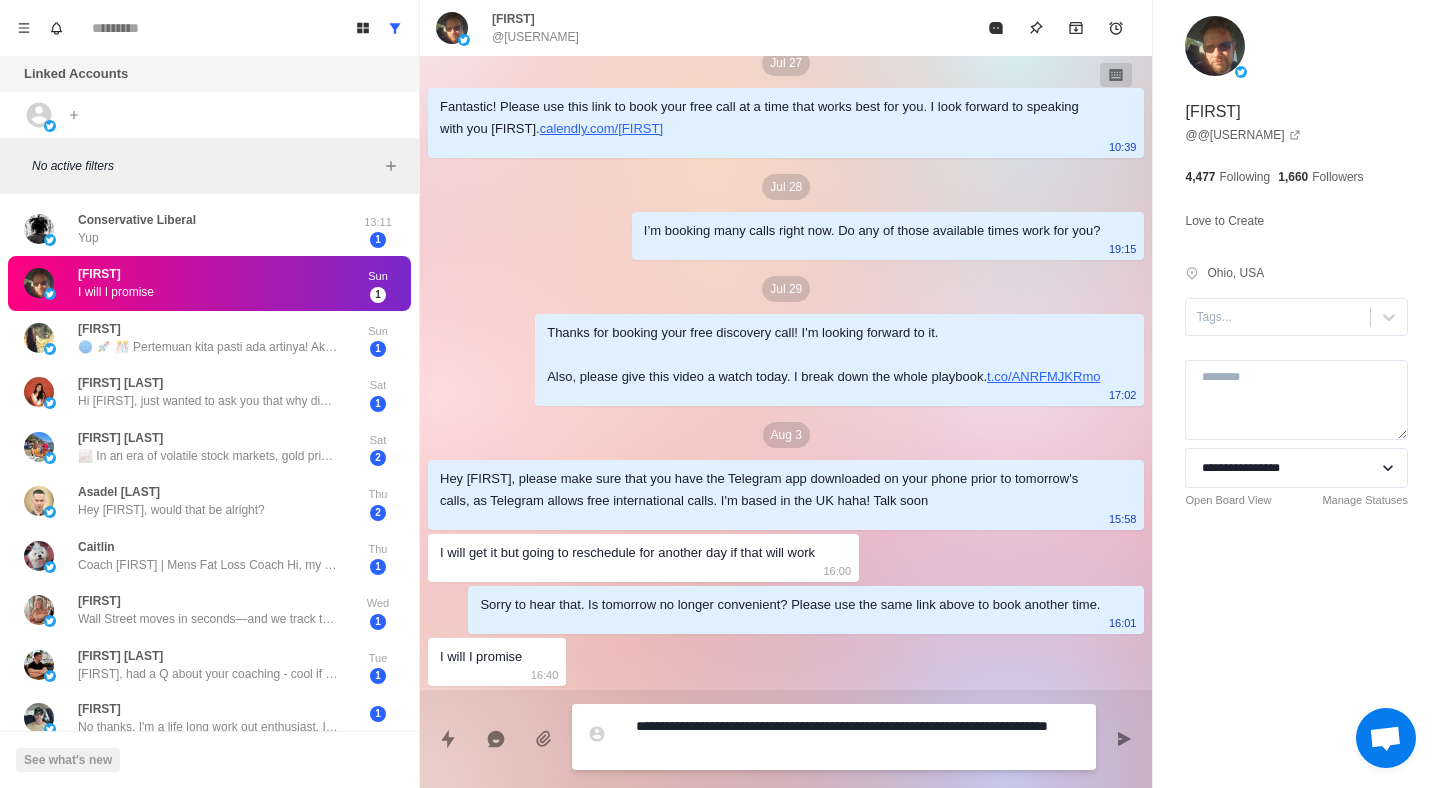 type on "*" 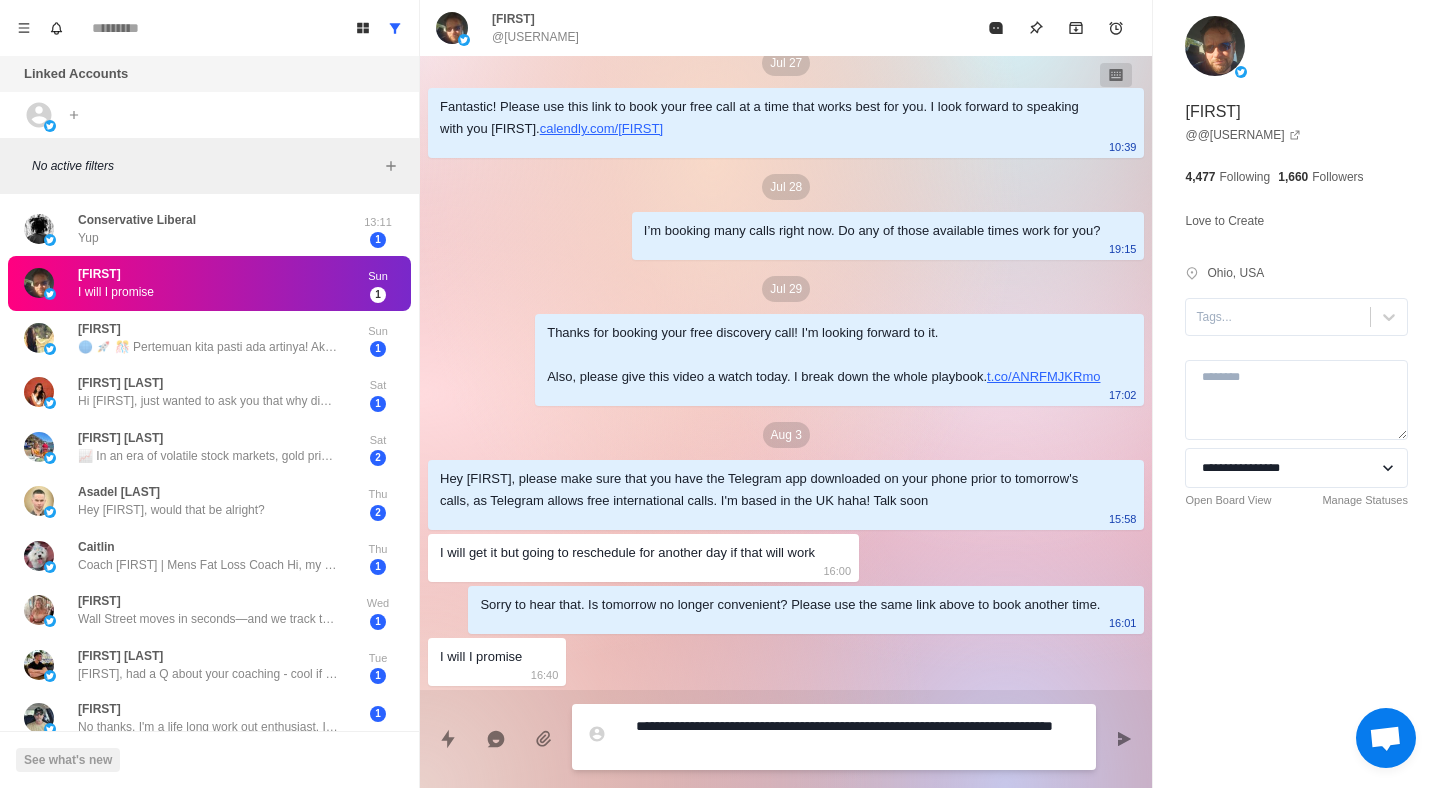 type on "*" 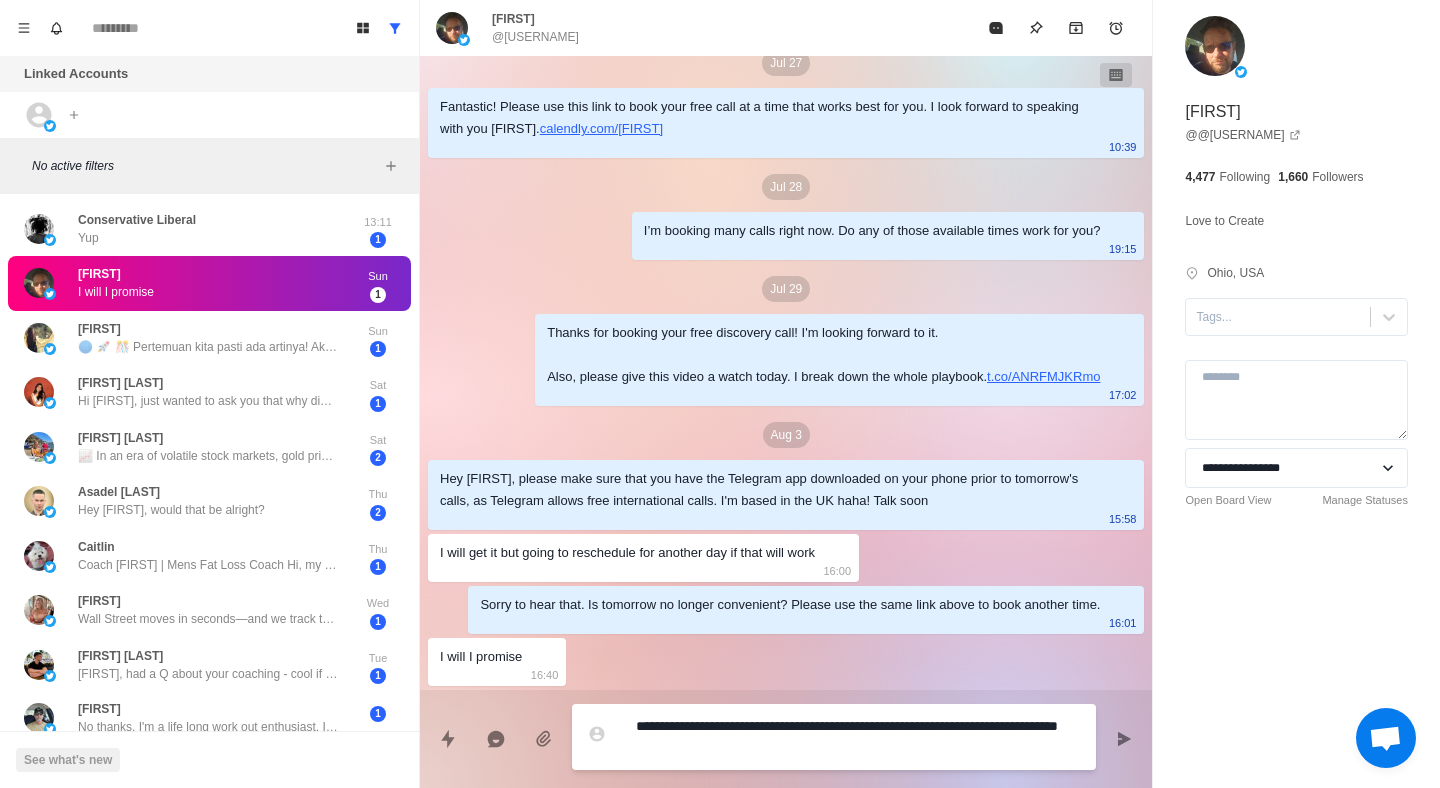 type on "*" 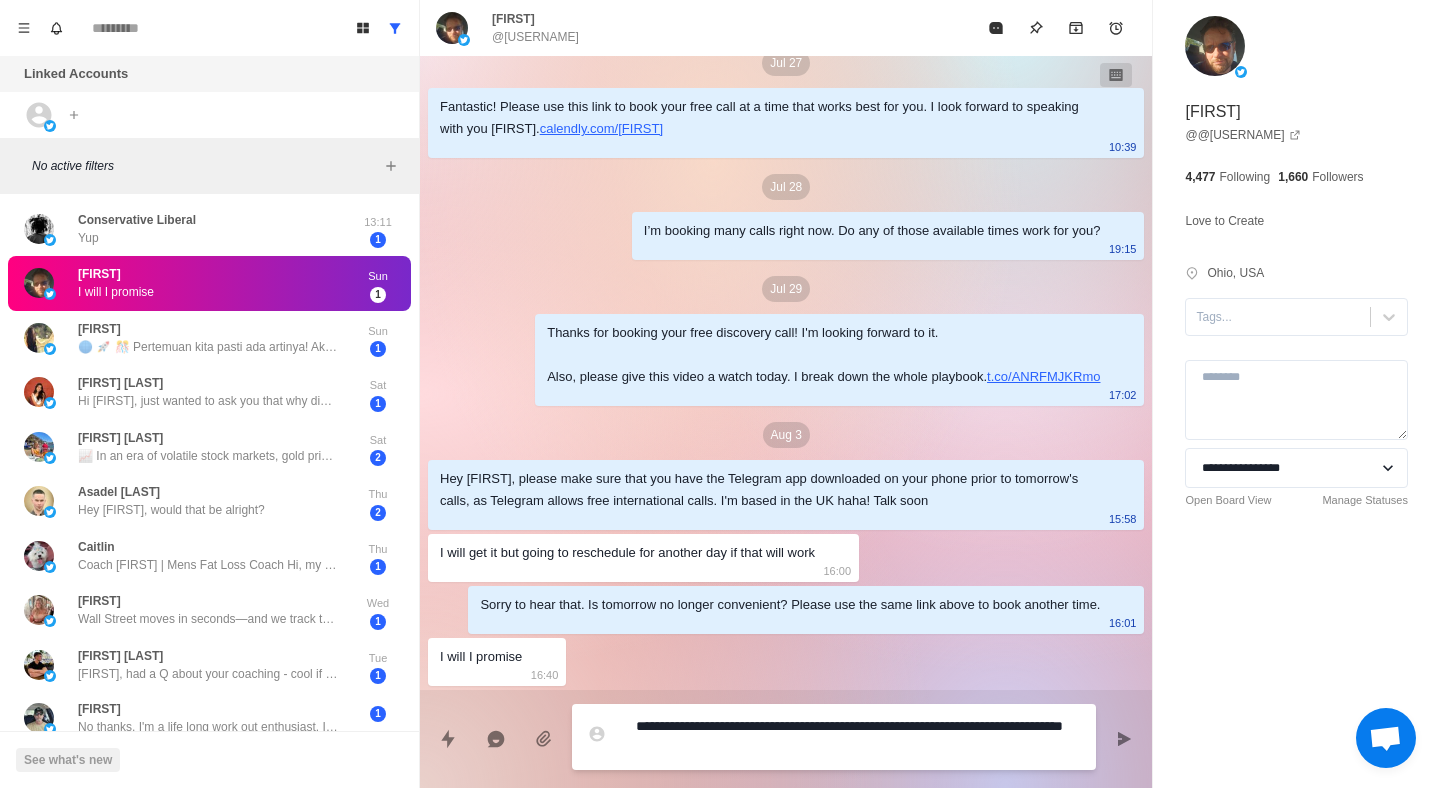 type on "*" 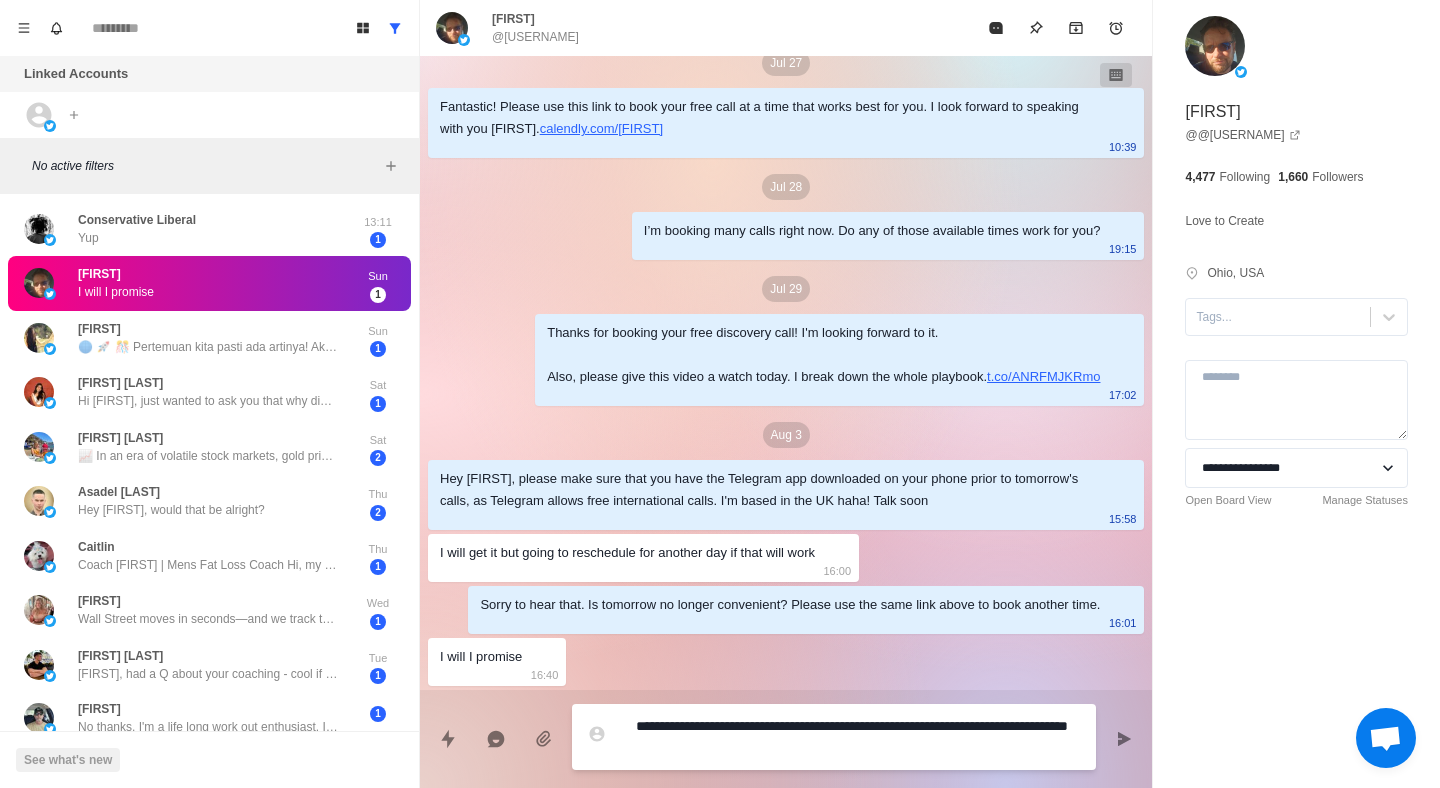 type on "*" 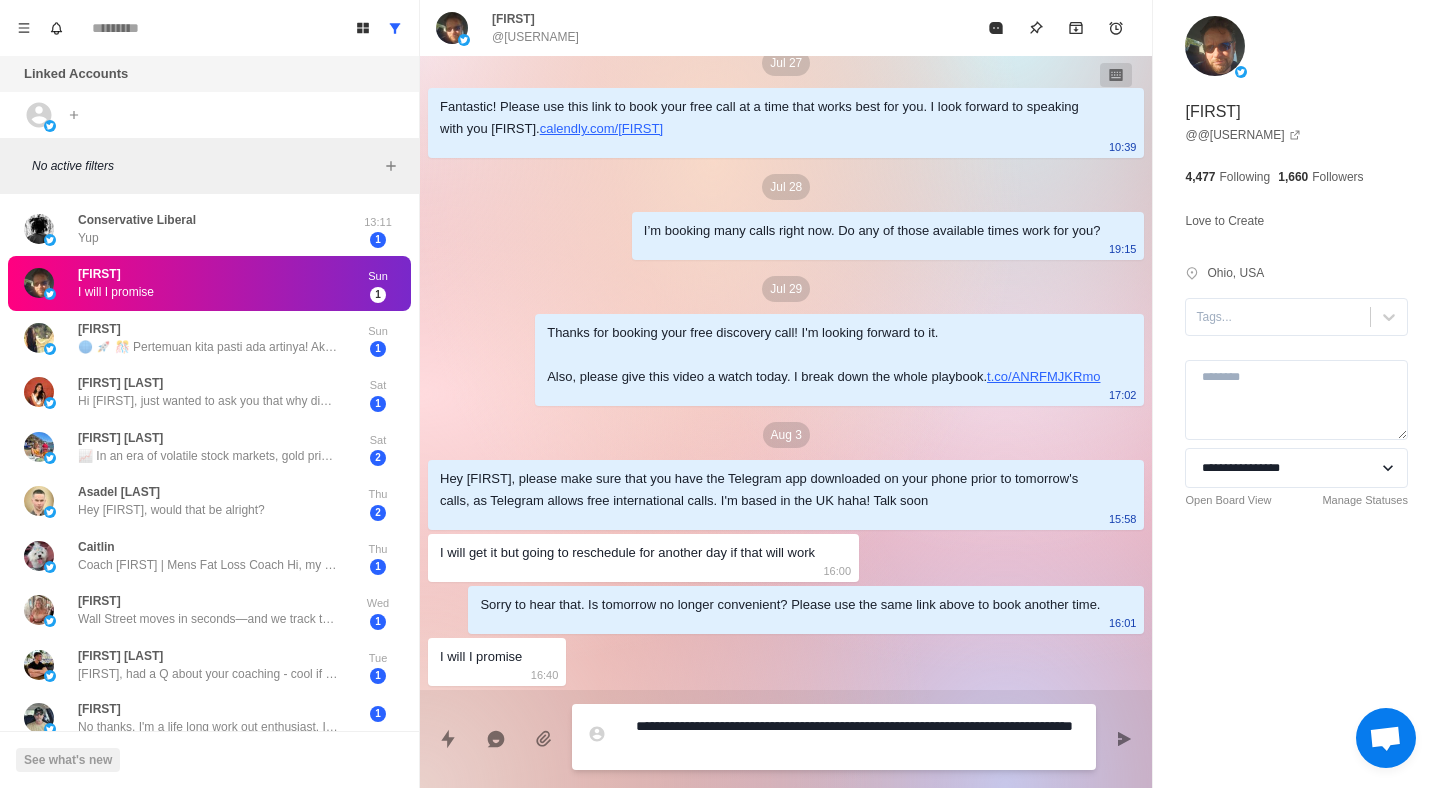 type on "*" 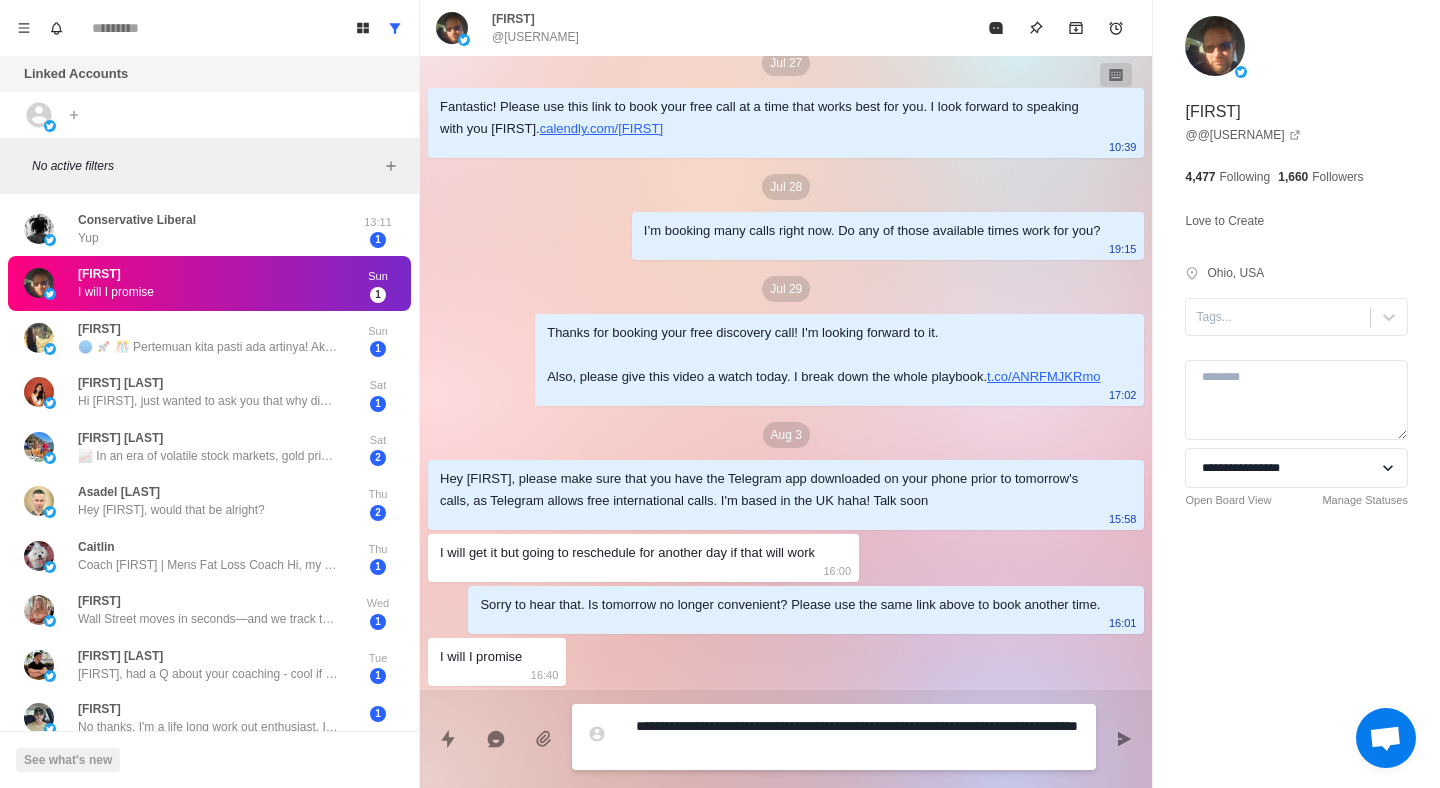 type 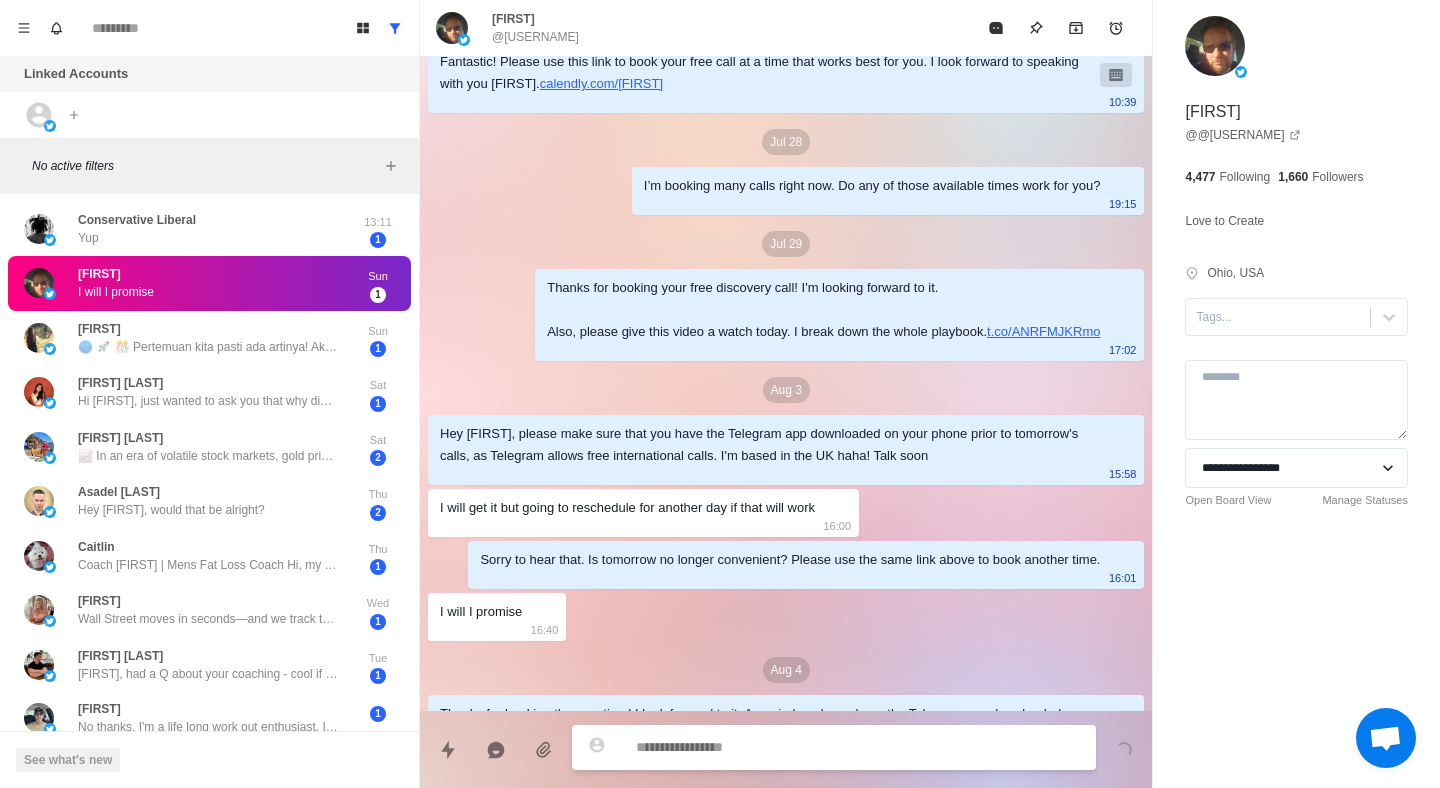 scroll, scrollTop: 1855, scrollLeft: 0, axis: vertical 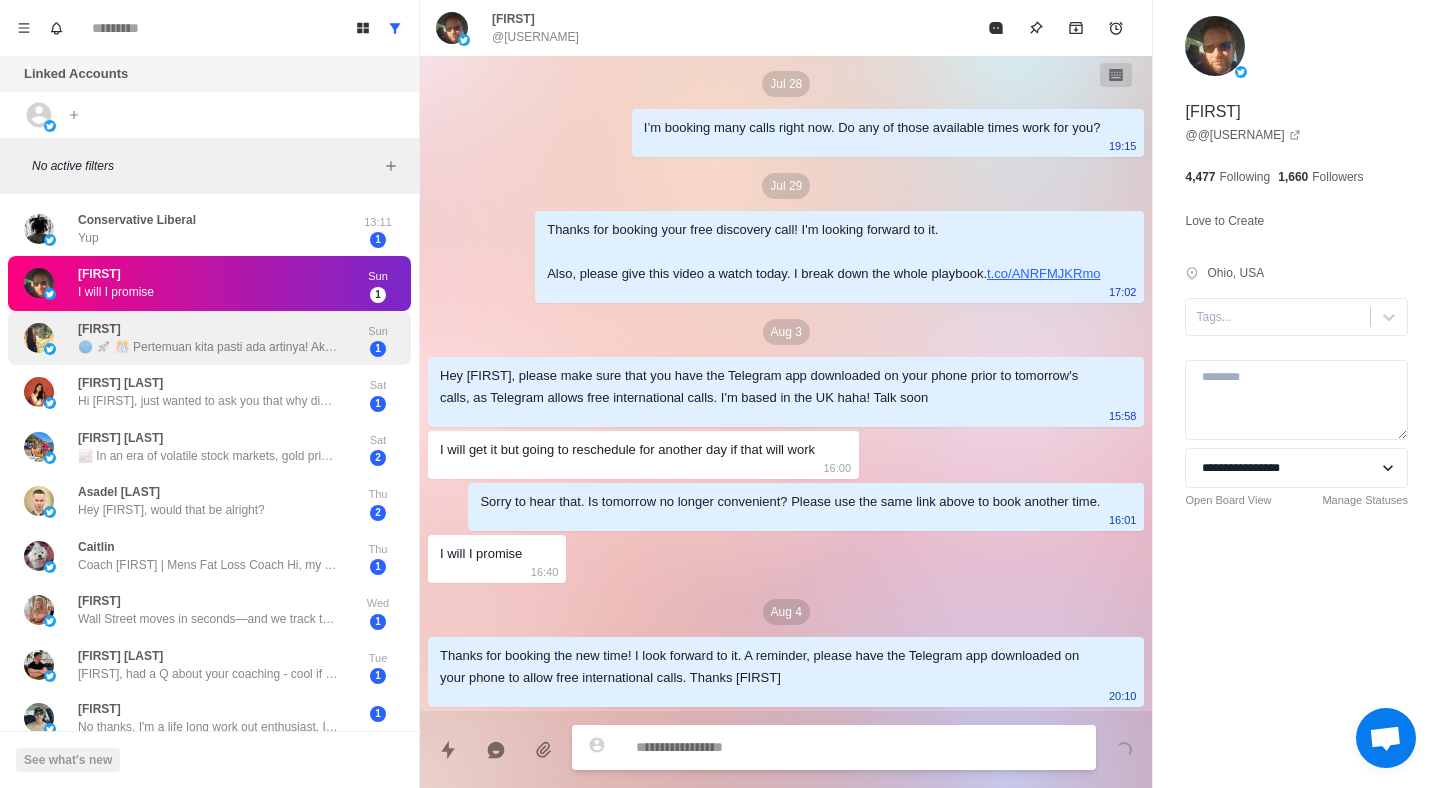 click on "[FIRST] 🌐 🚀 🎊 Pertemuan kita pasti ada artinya!
Aku suka traveling, kuliner (foodie banget!),
dan olahraga (badminton/renang),
suka ngobrol santai tapi jujur.
Kalau kamu juga 35+, yuk chat di WhatsApp:[PHONE]
siapa tahu kita bisa jadi teman jalan atau gym buddy!
https://t.co/2Ug9rDa6wY" at bounding box center (208, 338) 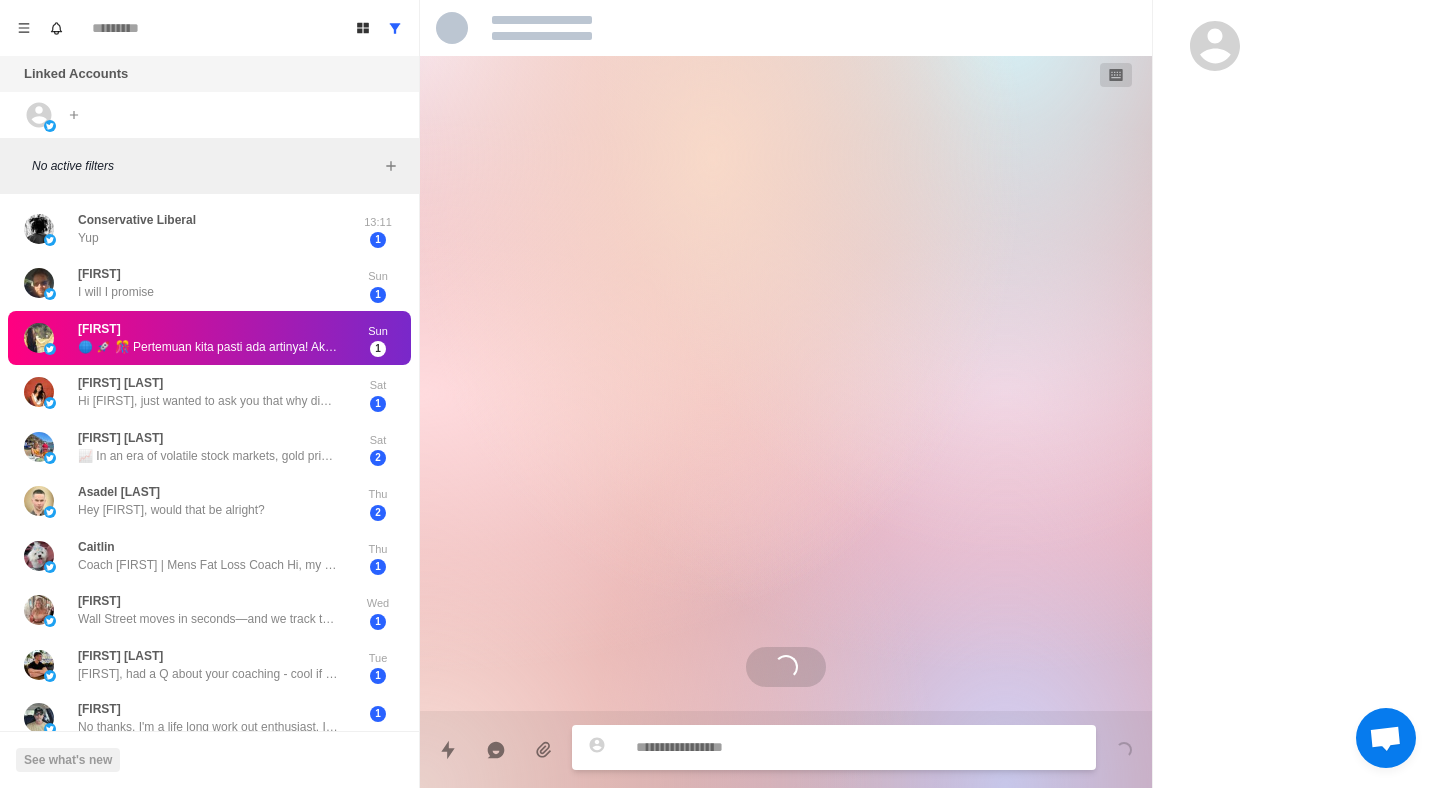 scroll, scrollTop: 0, scrollLeft: 0, axis: both 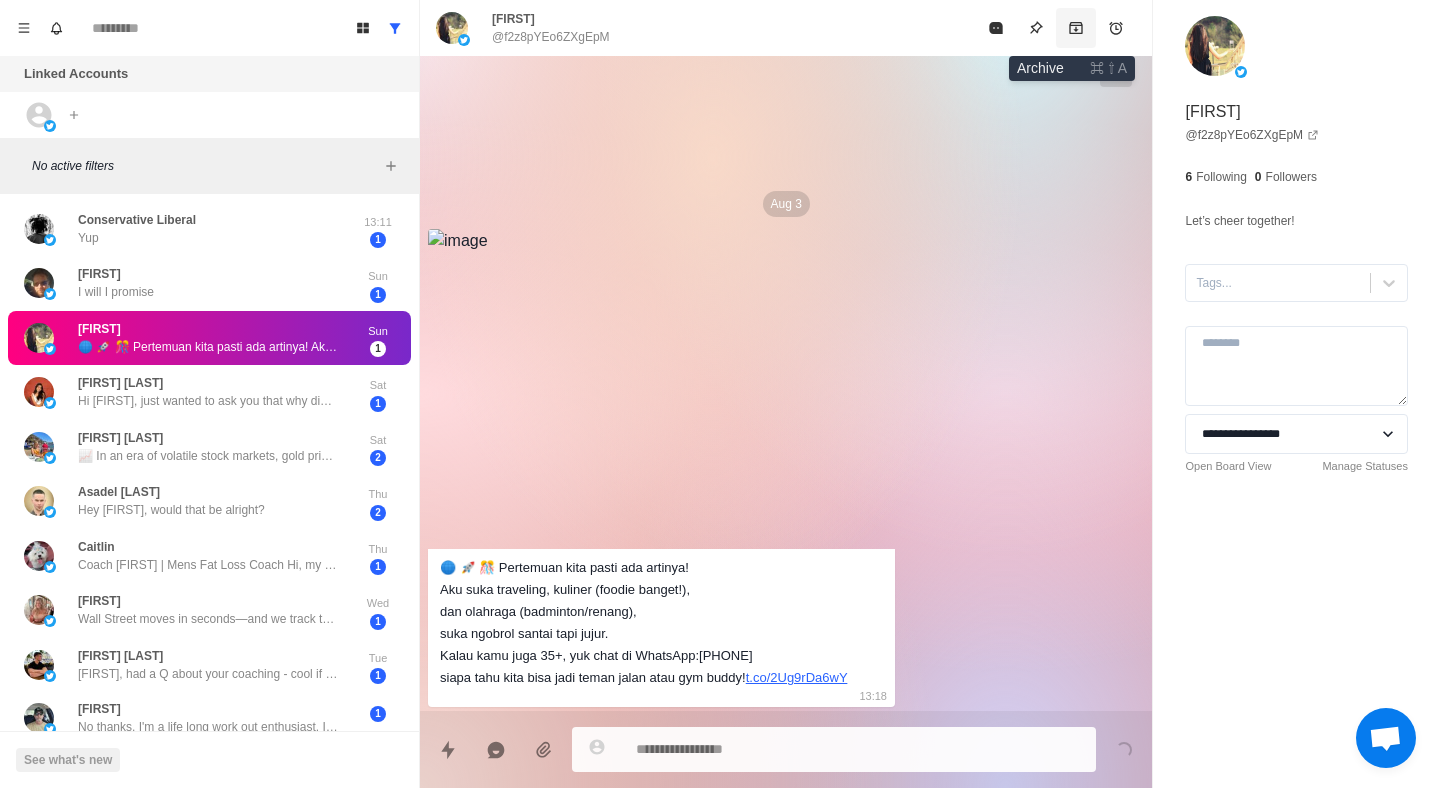 click 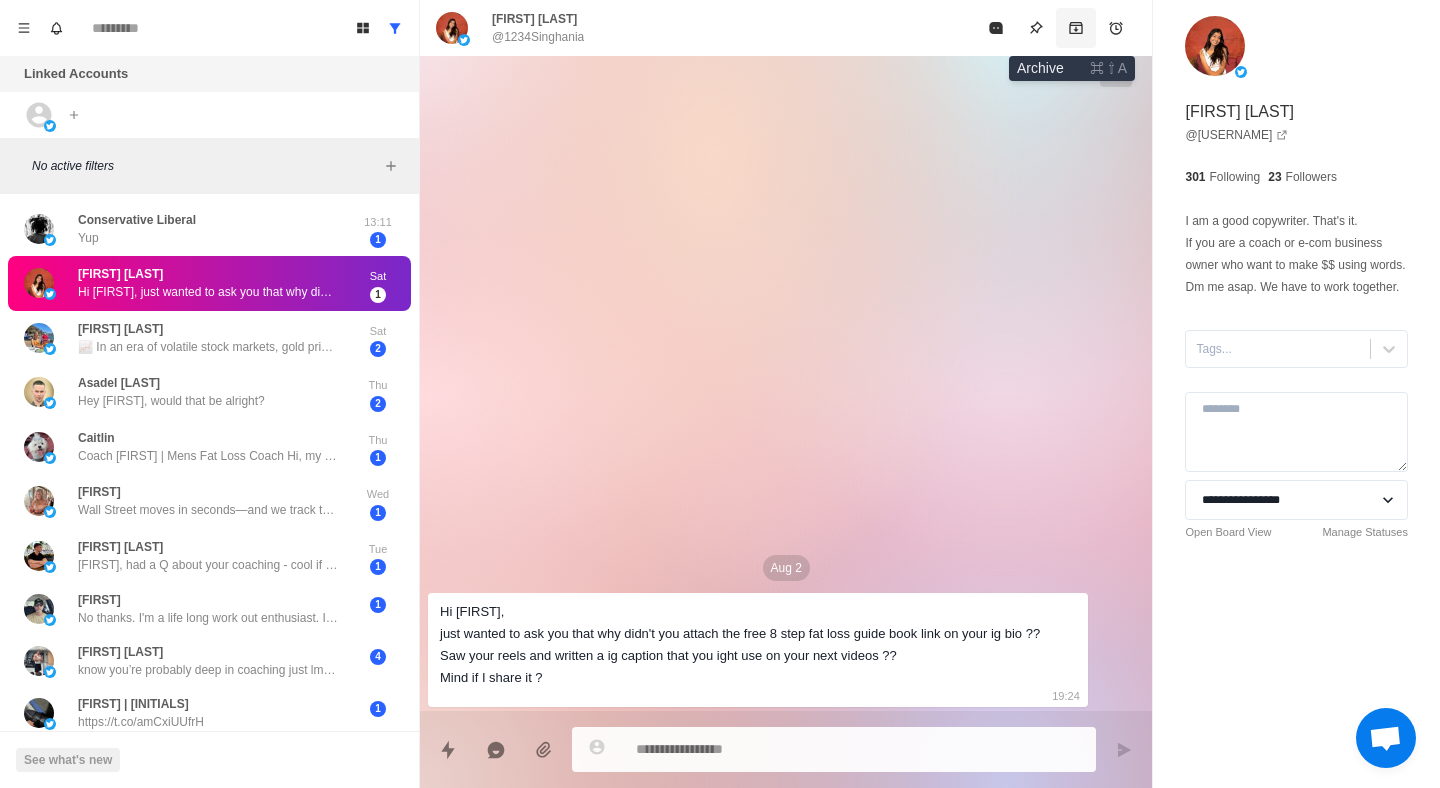 click 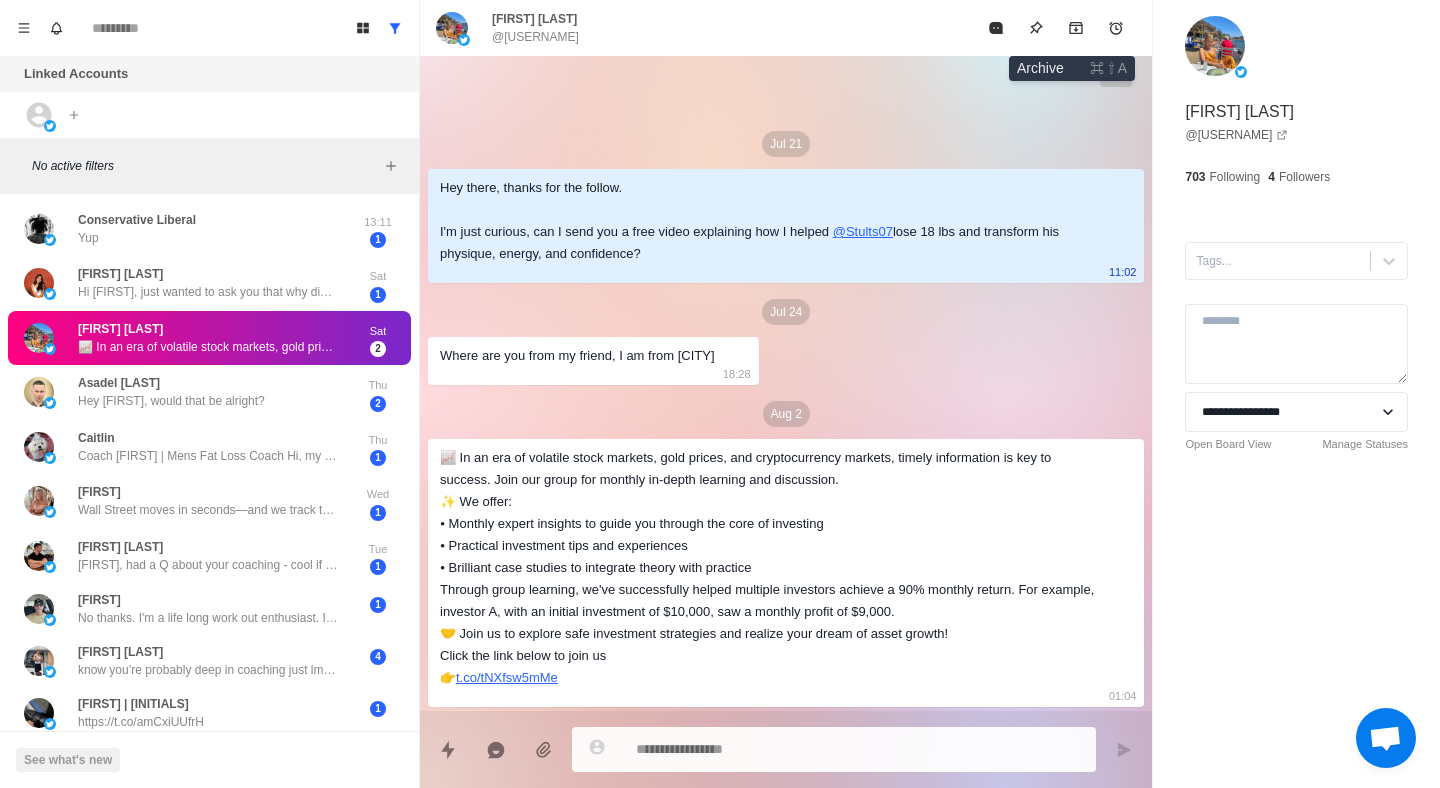 click 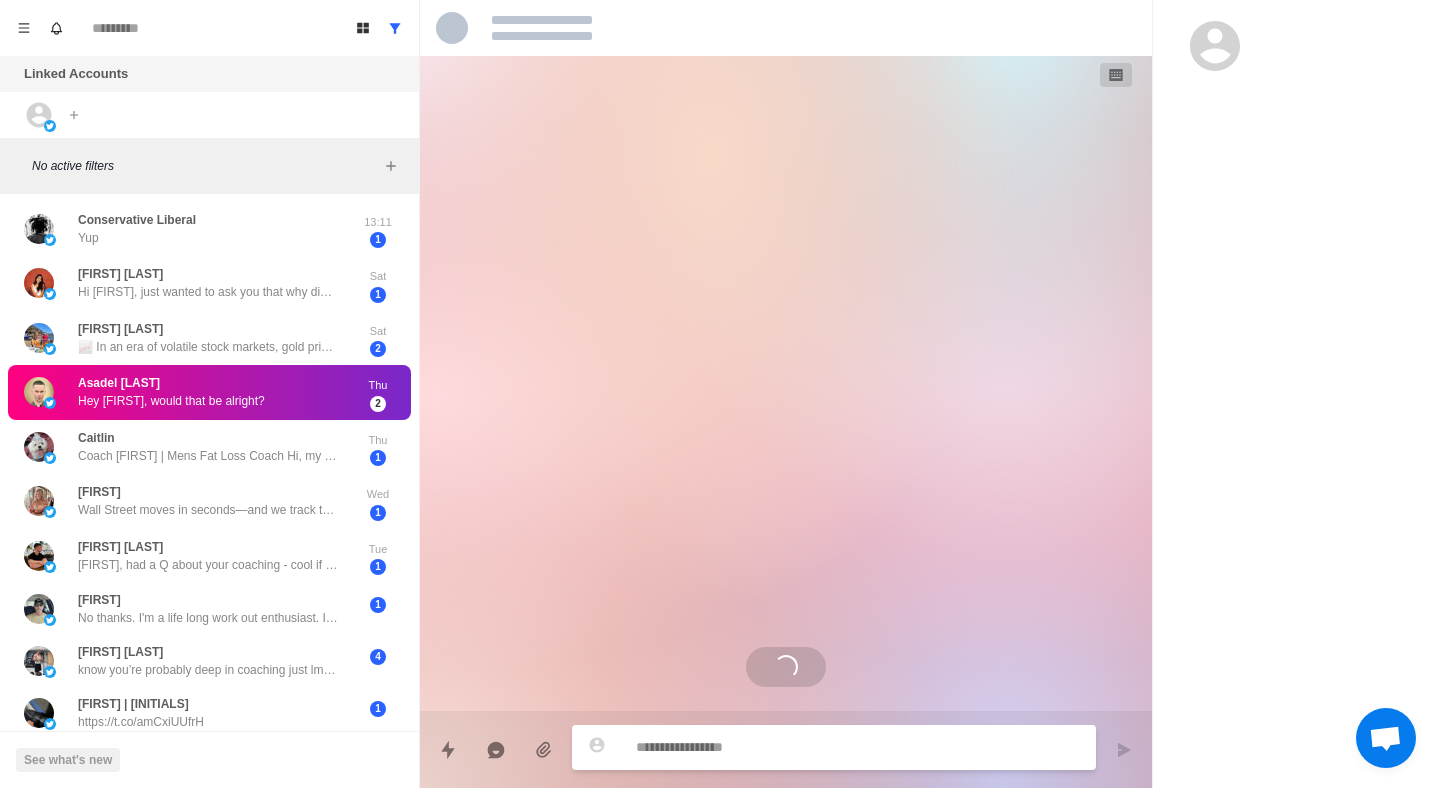 scroll, scrollTop: 377, scrollLeft: 0, axis: vertical 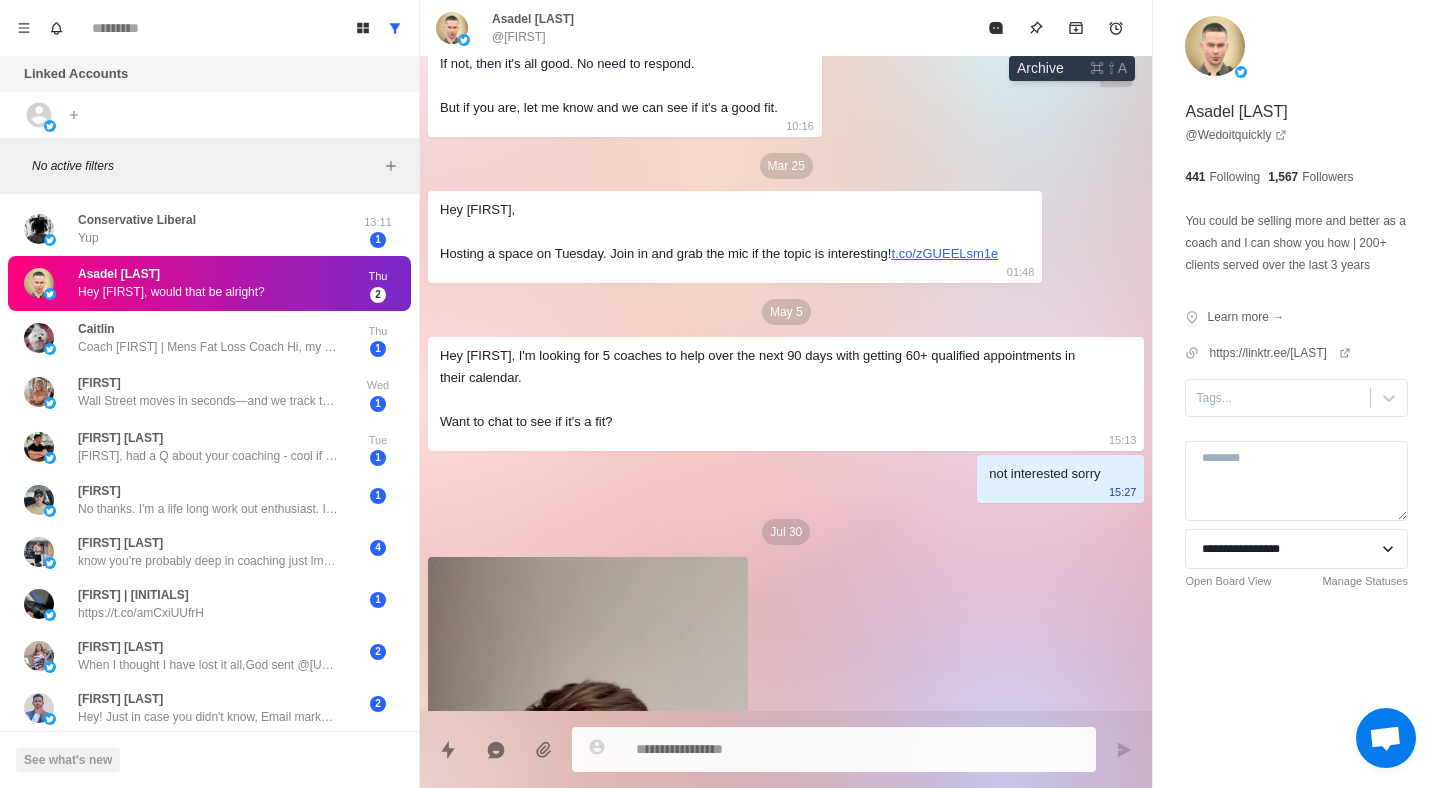 click 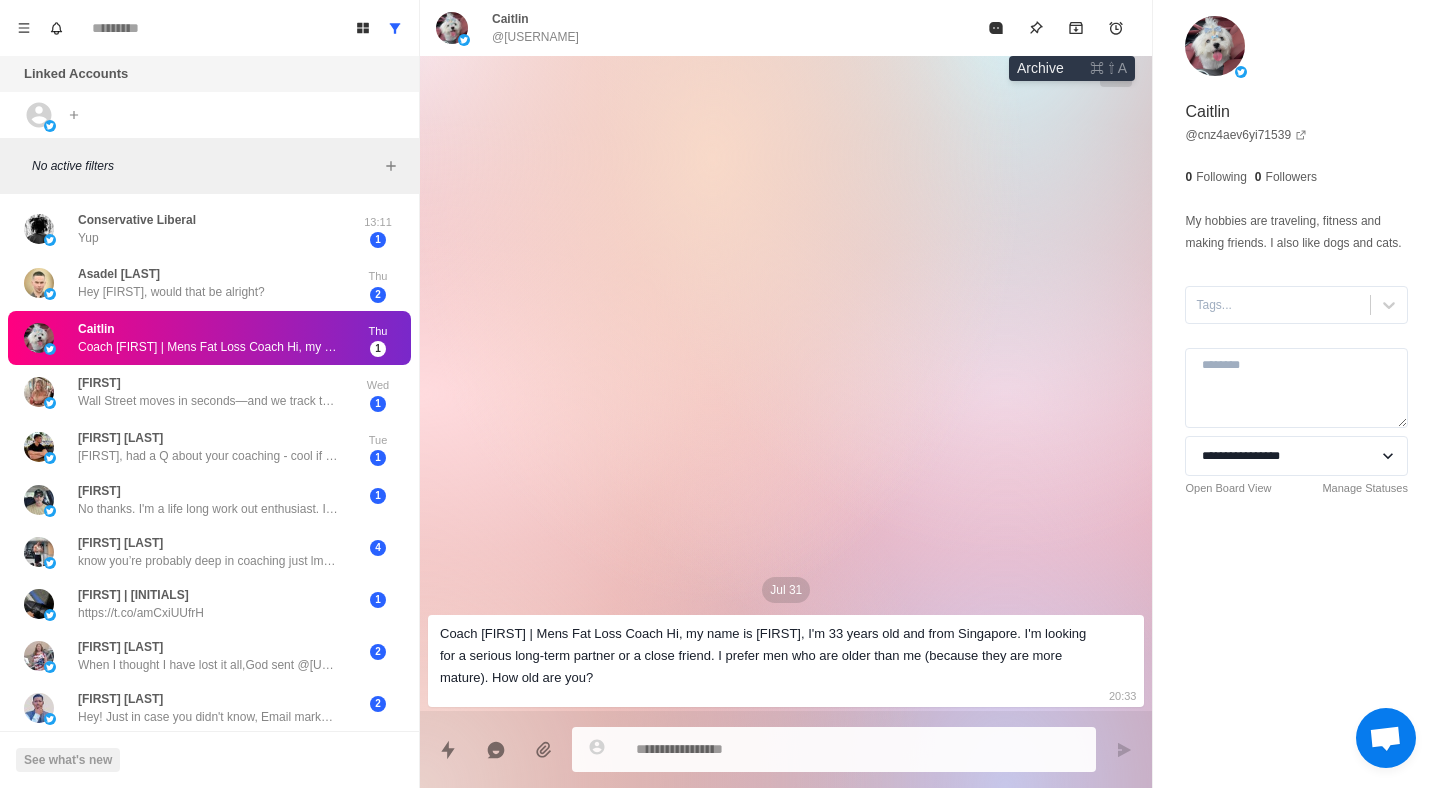 click 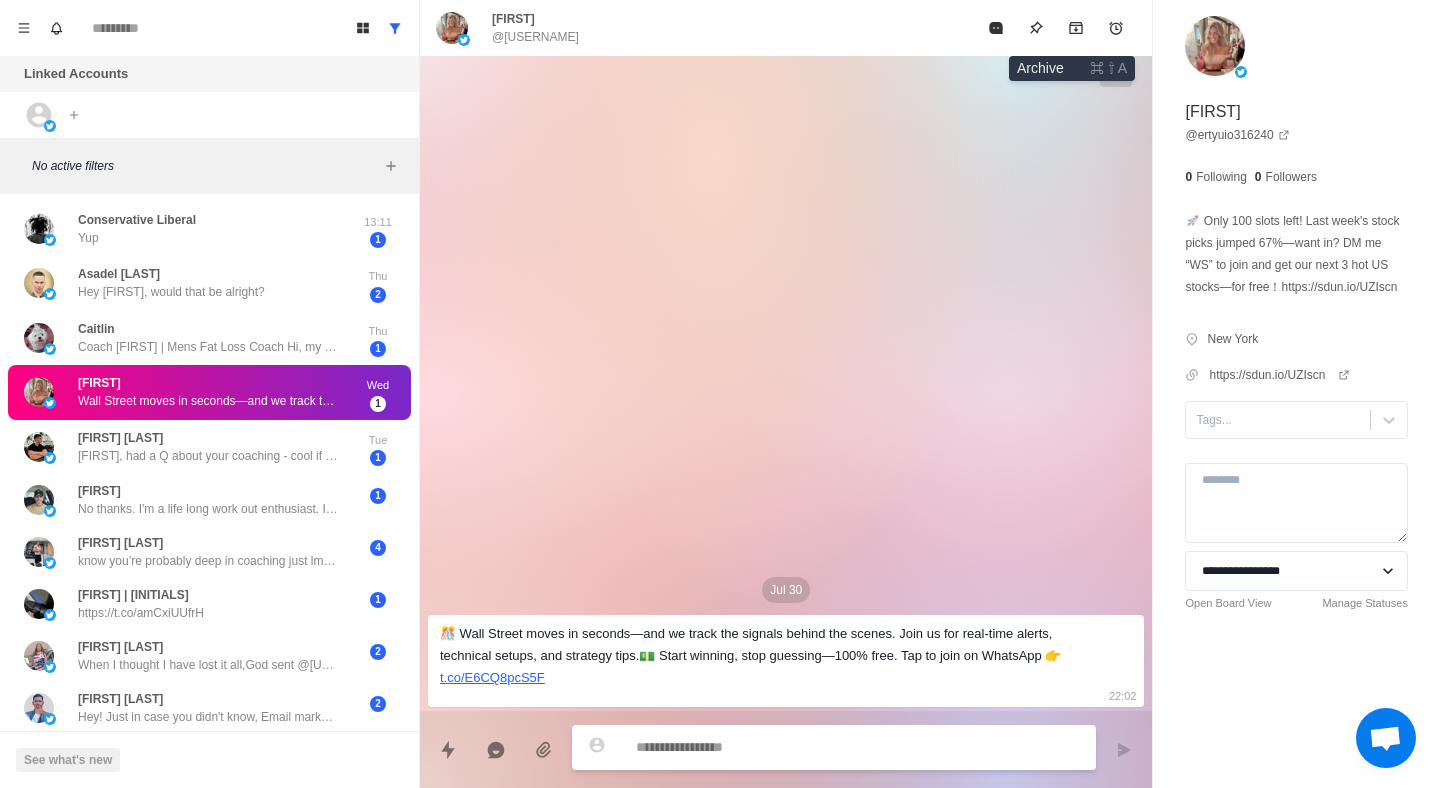 click 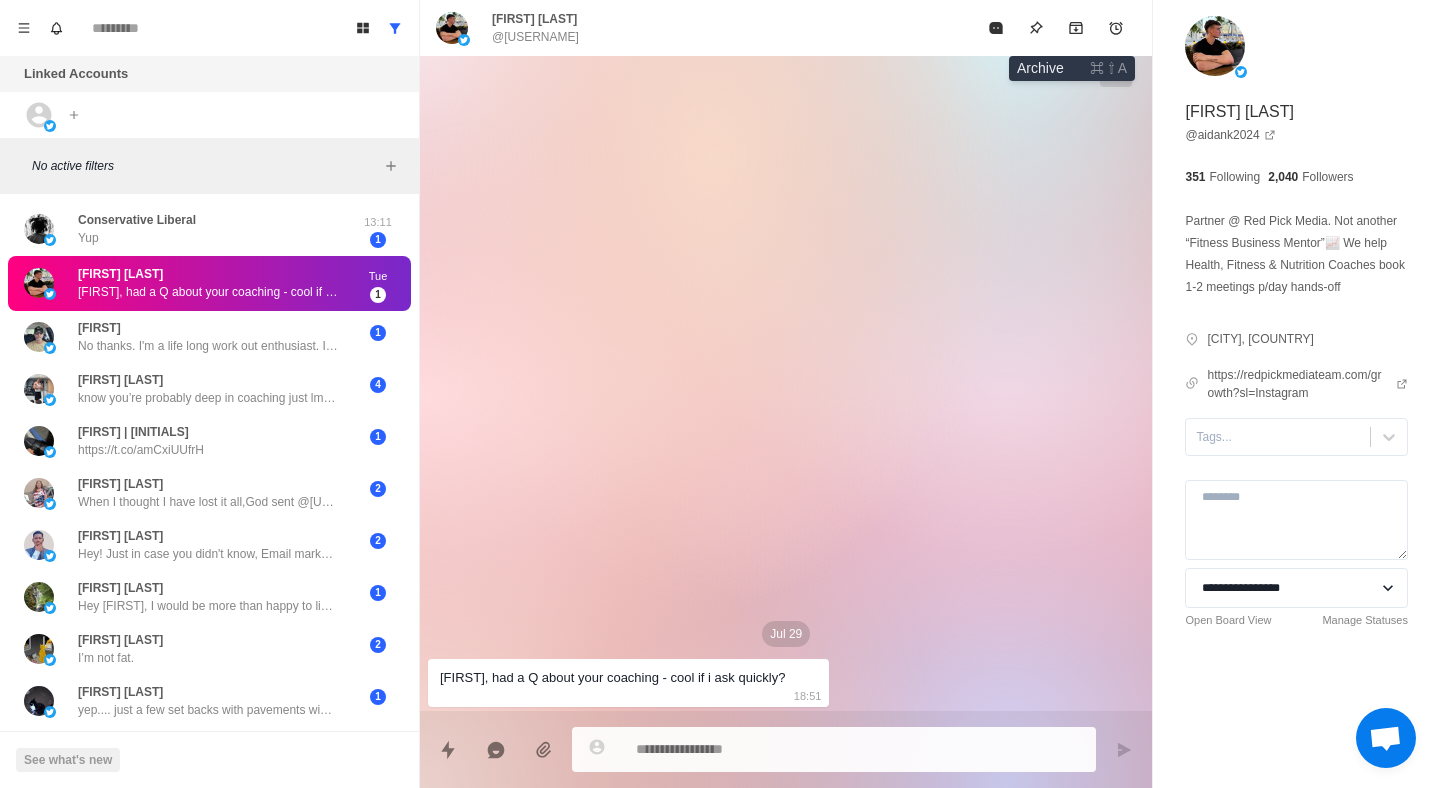 click 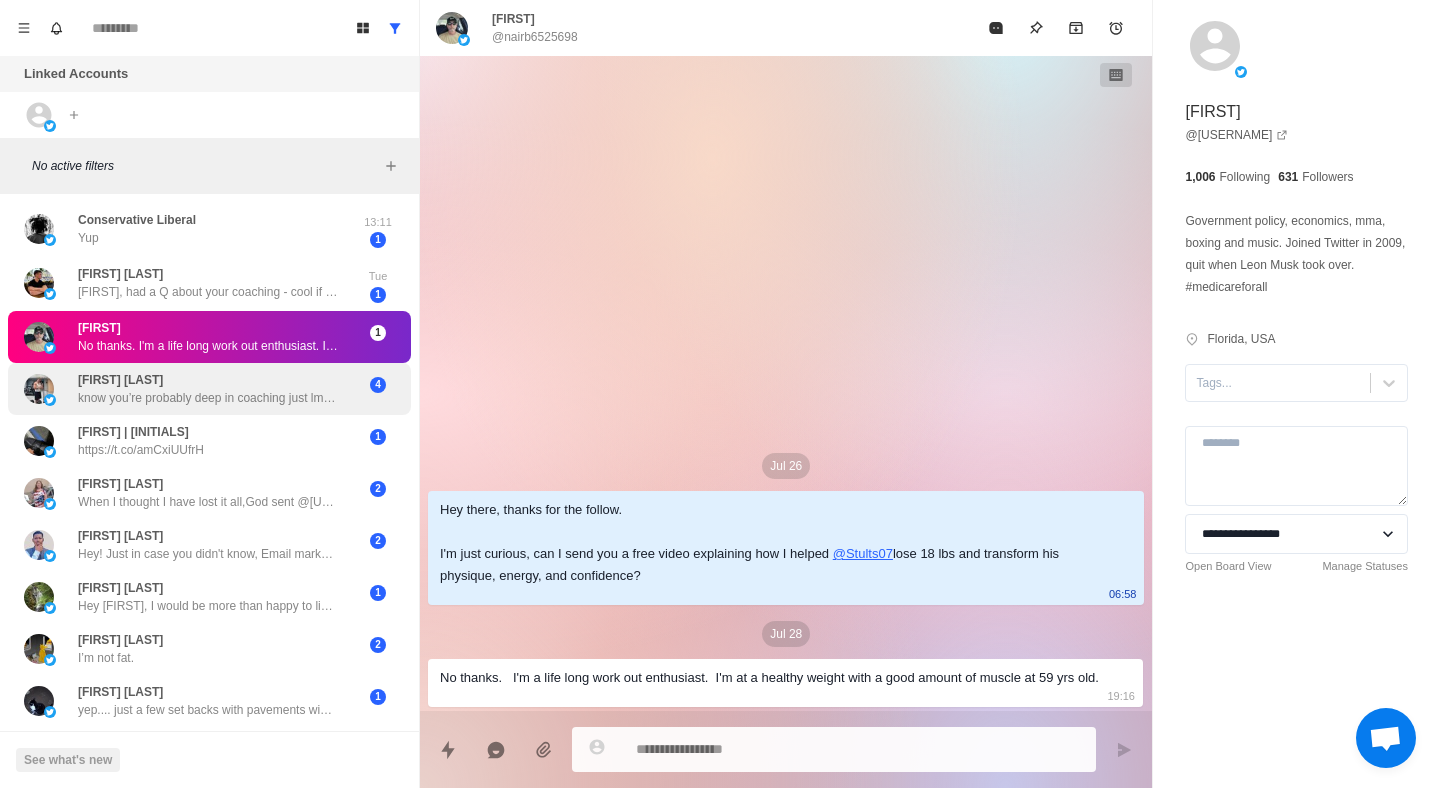 click on "know you’re probably deep in coaching
just lmk if this isn’t a priority right now, all good either way bro" at bounding box center [208, 398] 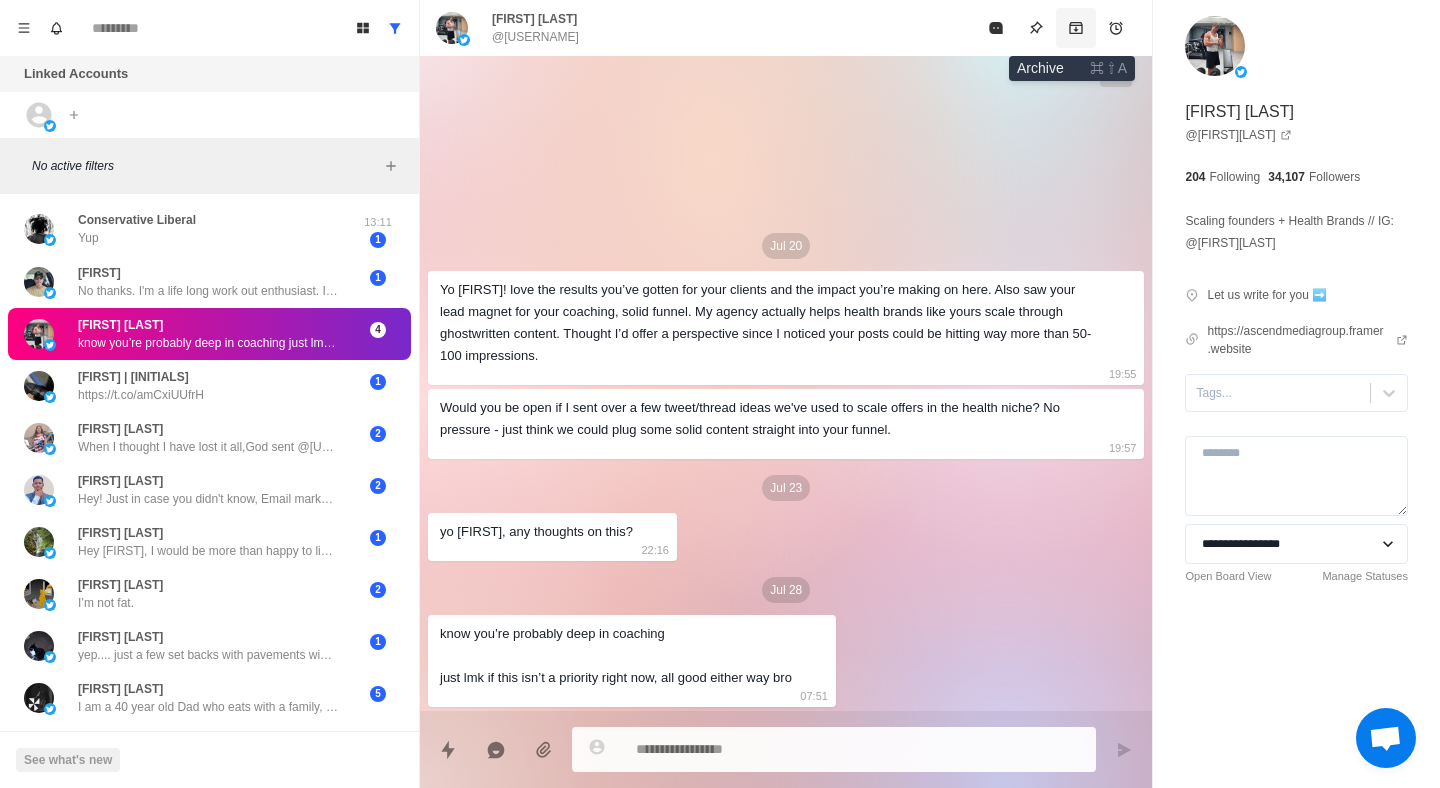 click 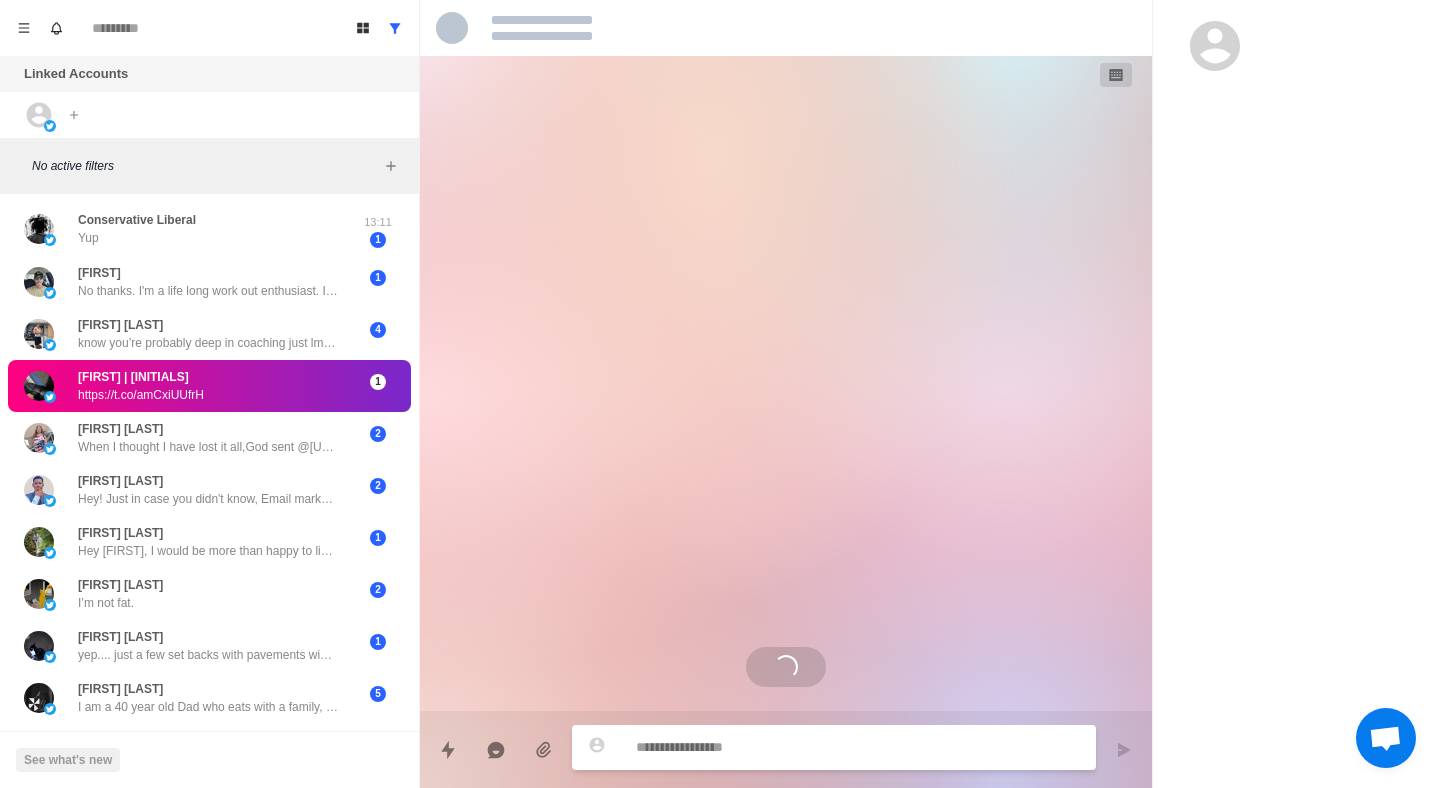 scroll, scrollTop: 33, scrollLeft: 0, axis: vertical 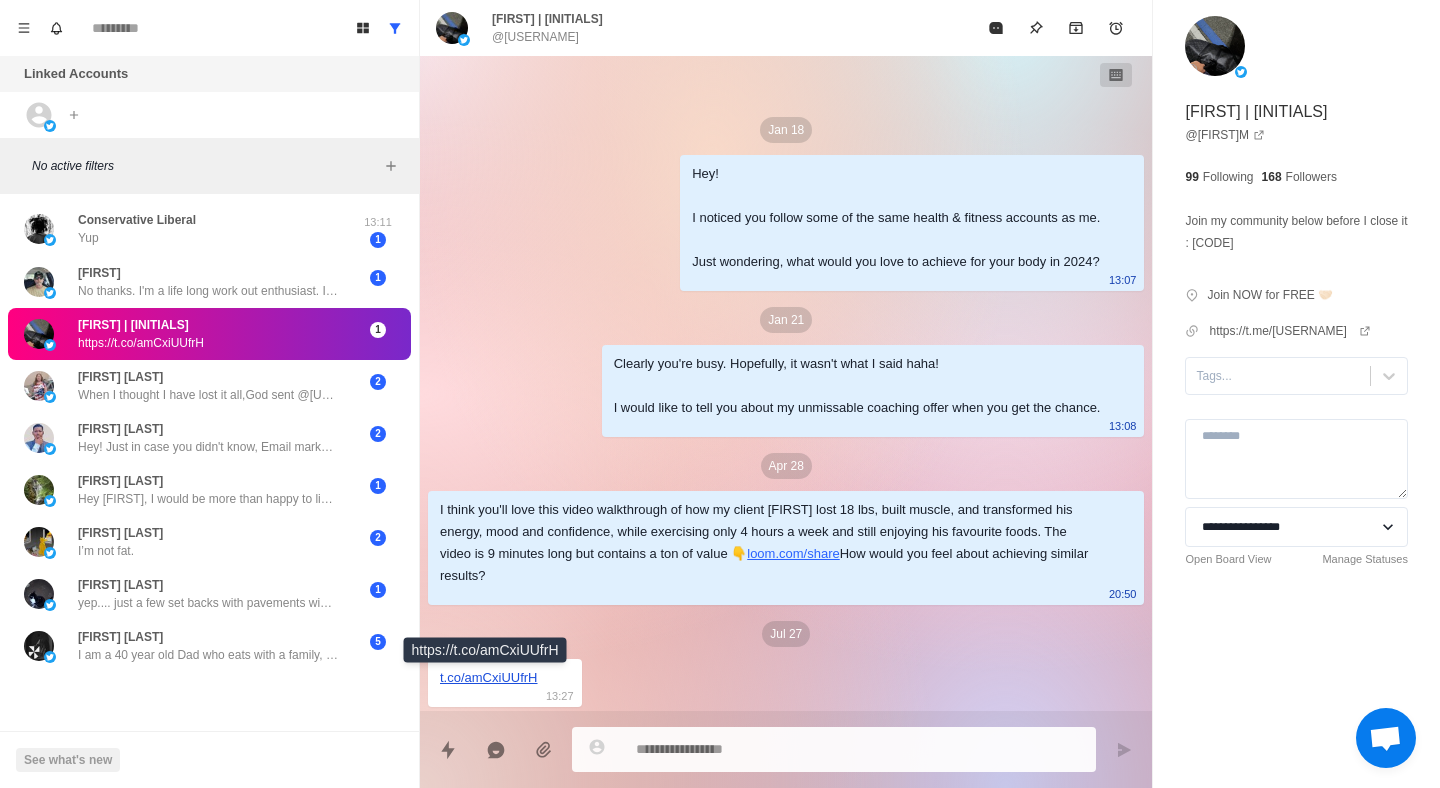 click on "t.co/amCxiUUfrH" at bounding box center [489, 677] 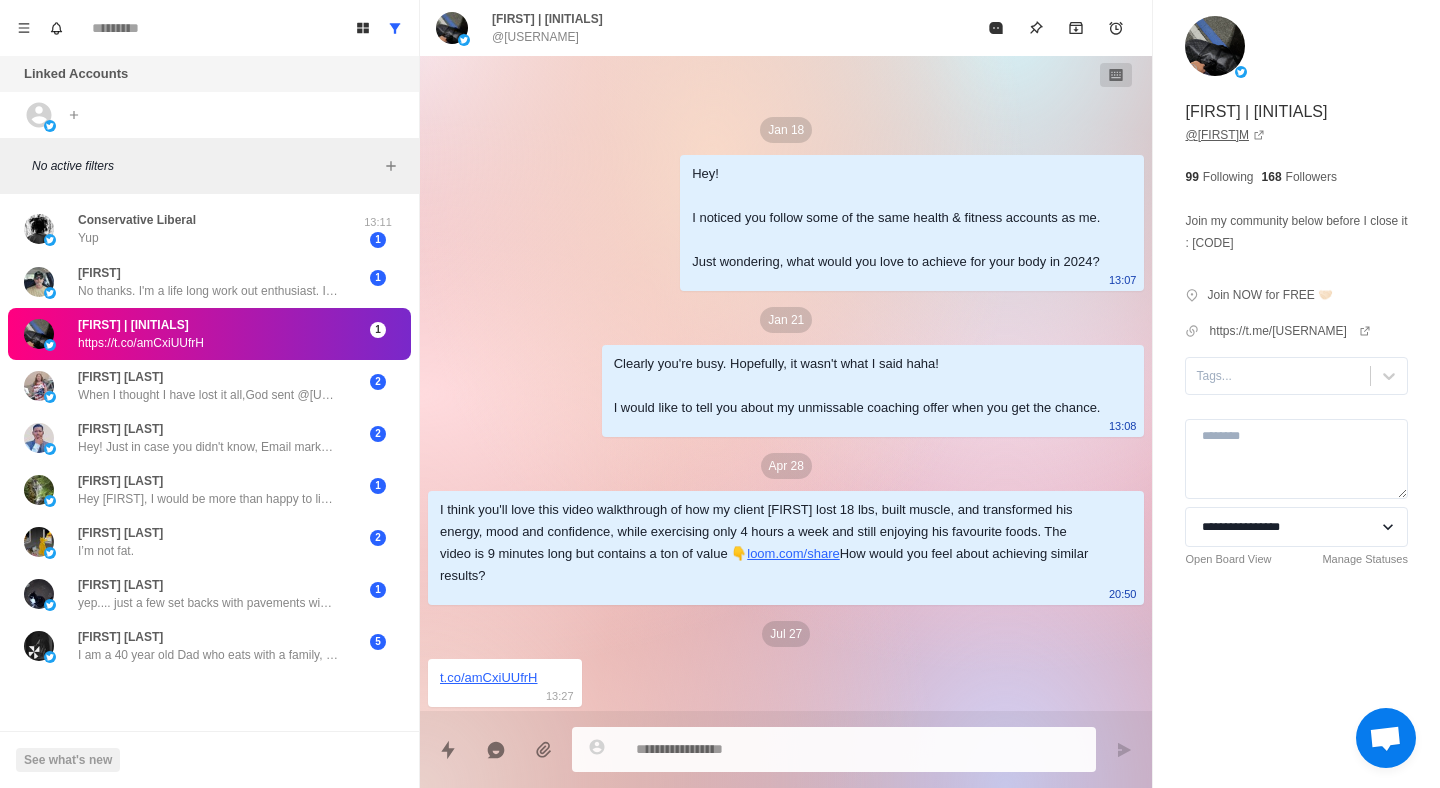 click on "@[USERNAME]" at bounding box center [1225, 135] 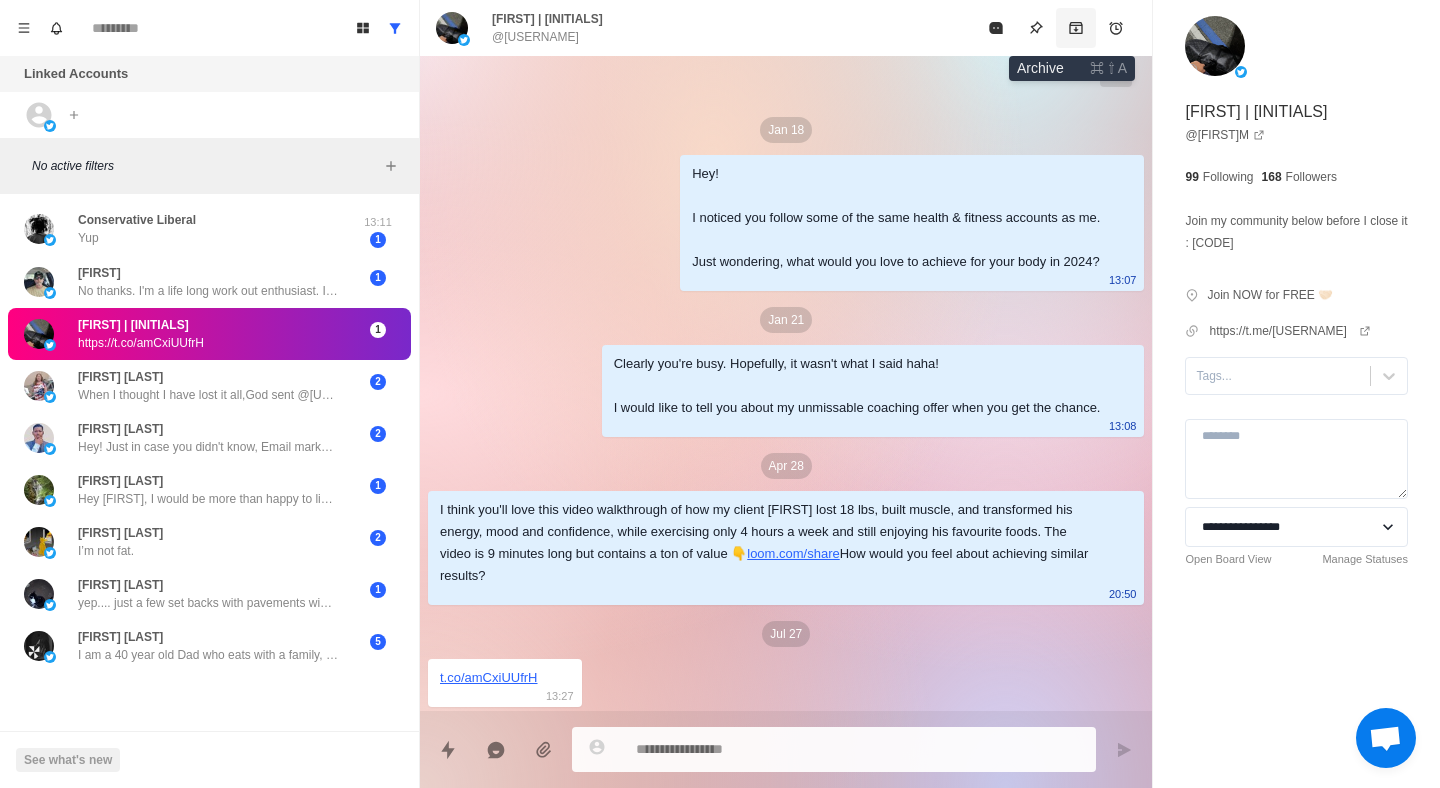 click 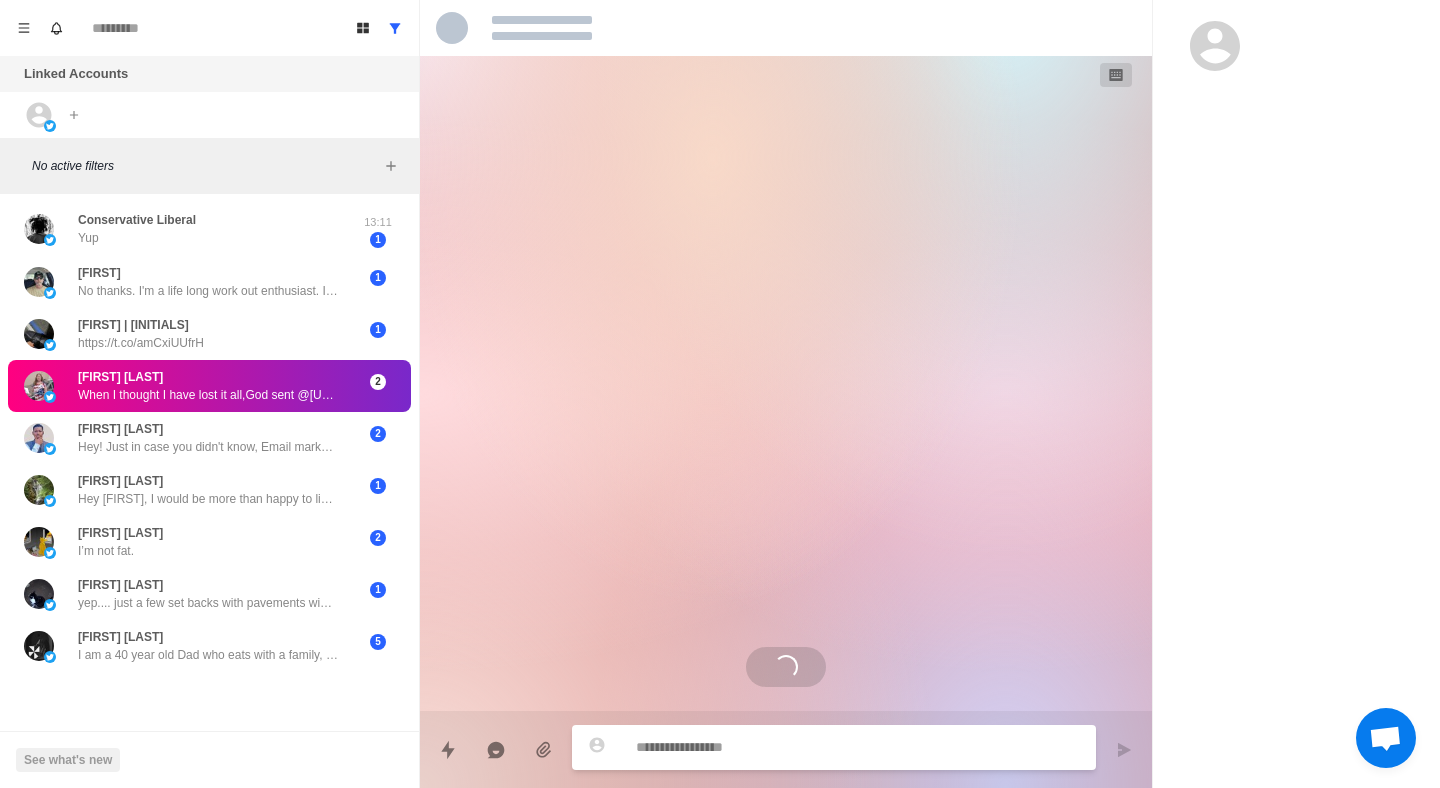 scroll, scrollTop: 1025, scrollLeft: 0, axis: vertical 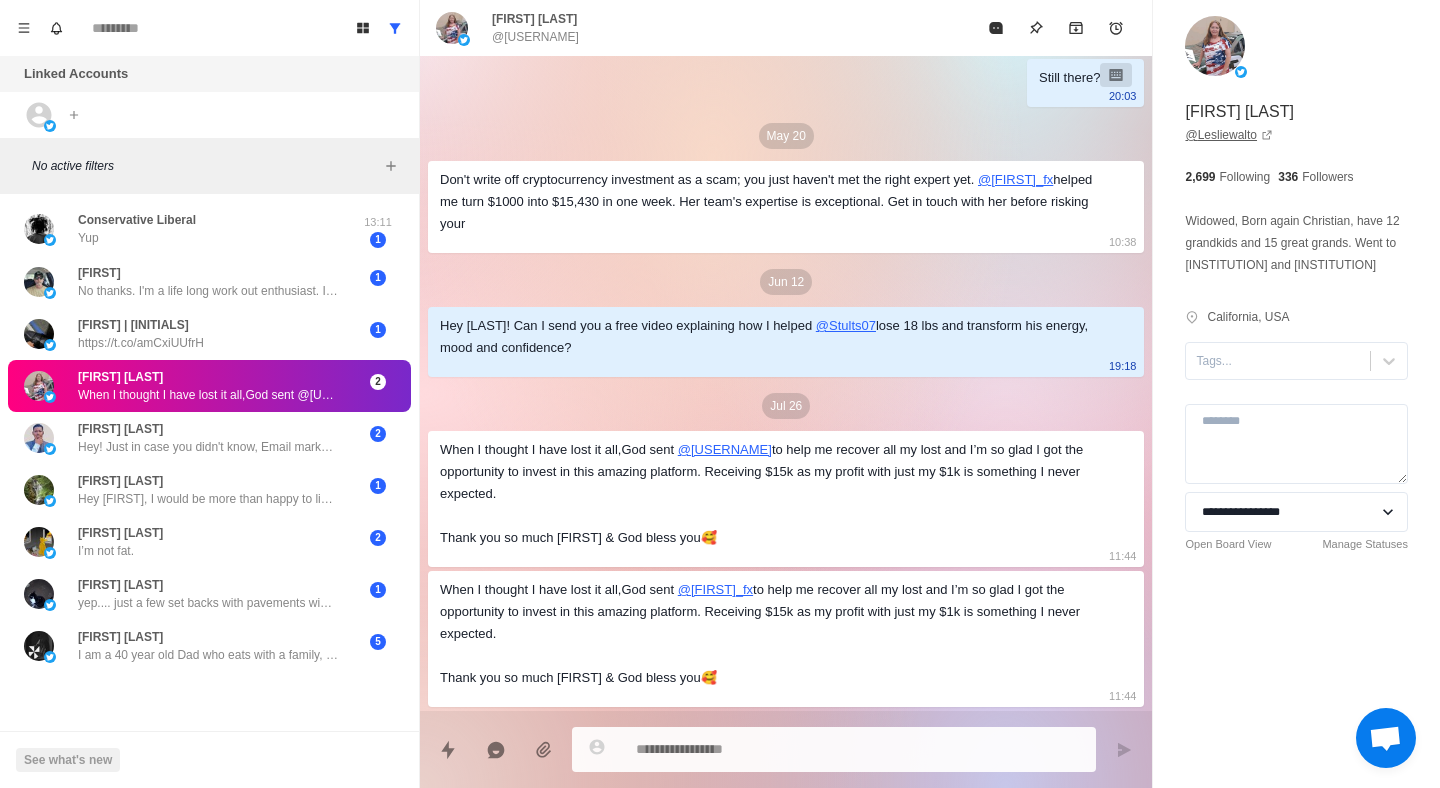 click on "@[USERNAME]" at bounding box center (1229, 135) 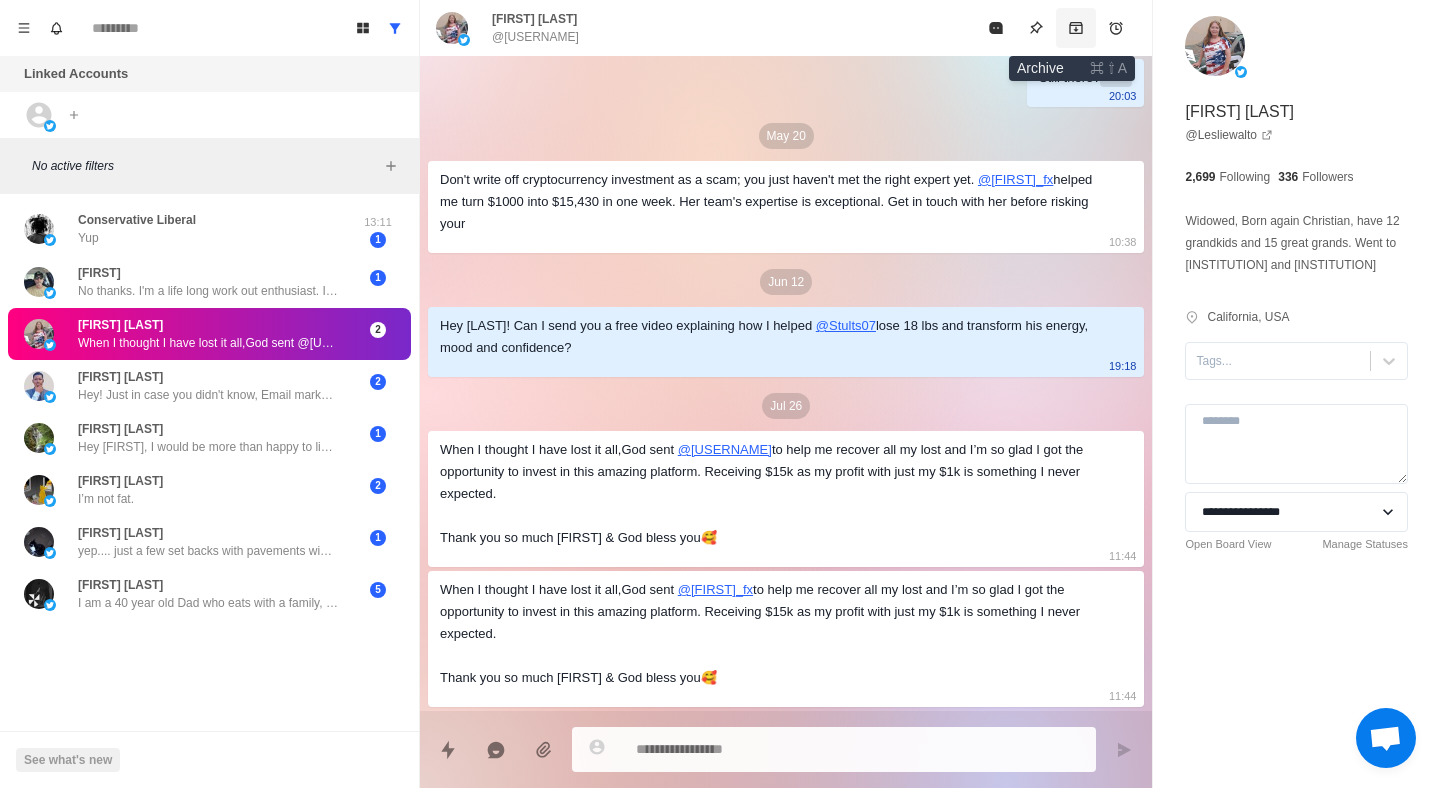 click at bounding box center (1076, 28) 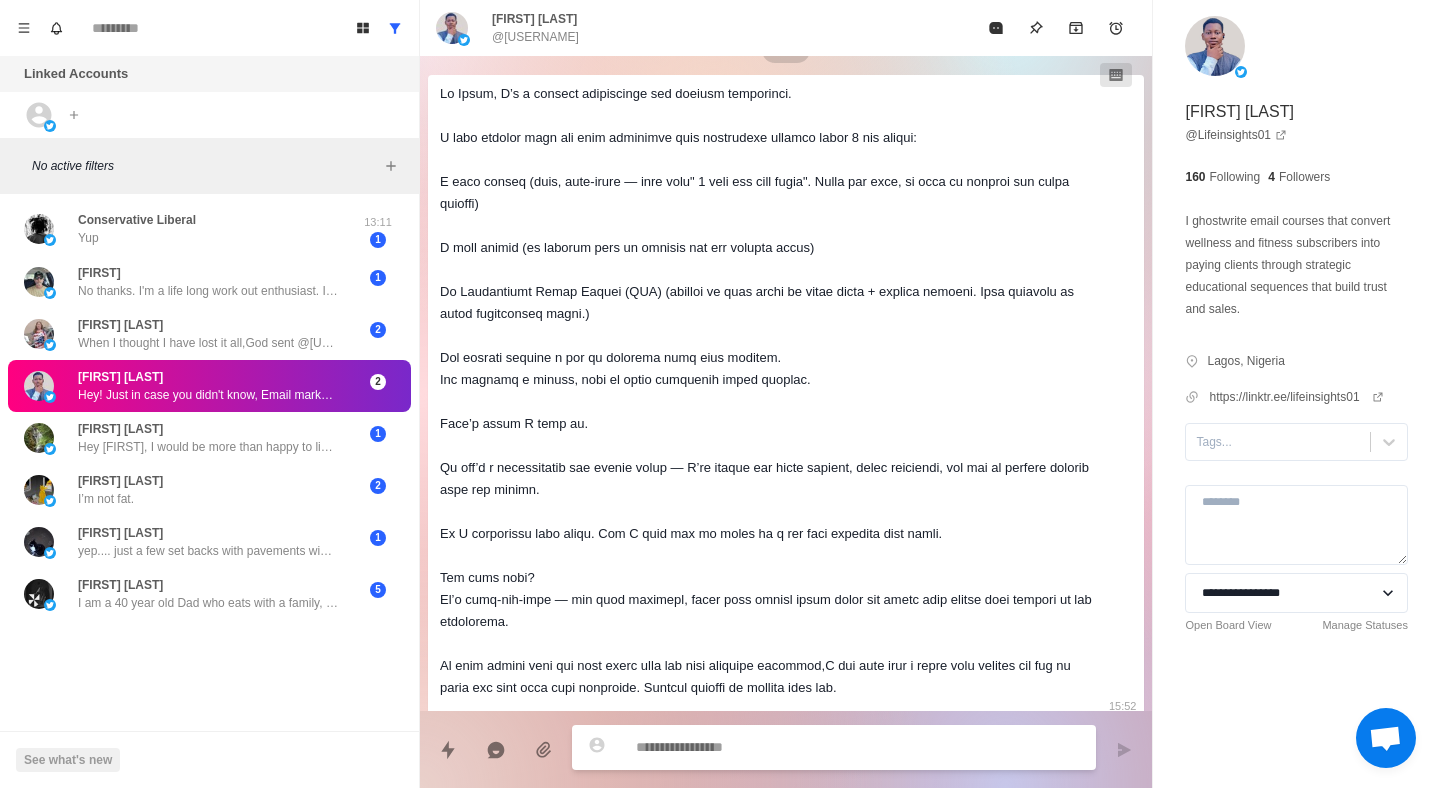 scroll, scrollTop: 0, scrollLeft: 0, axis: both 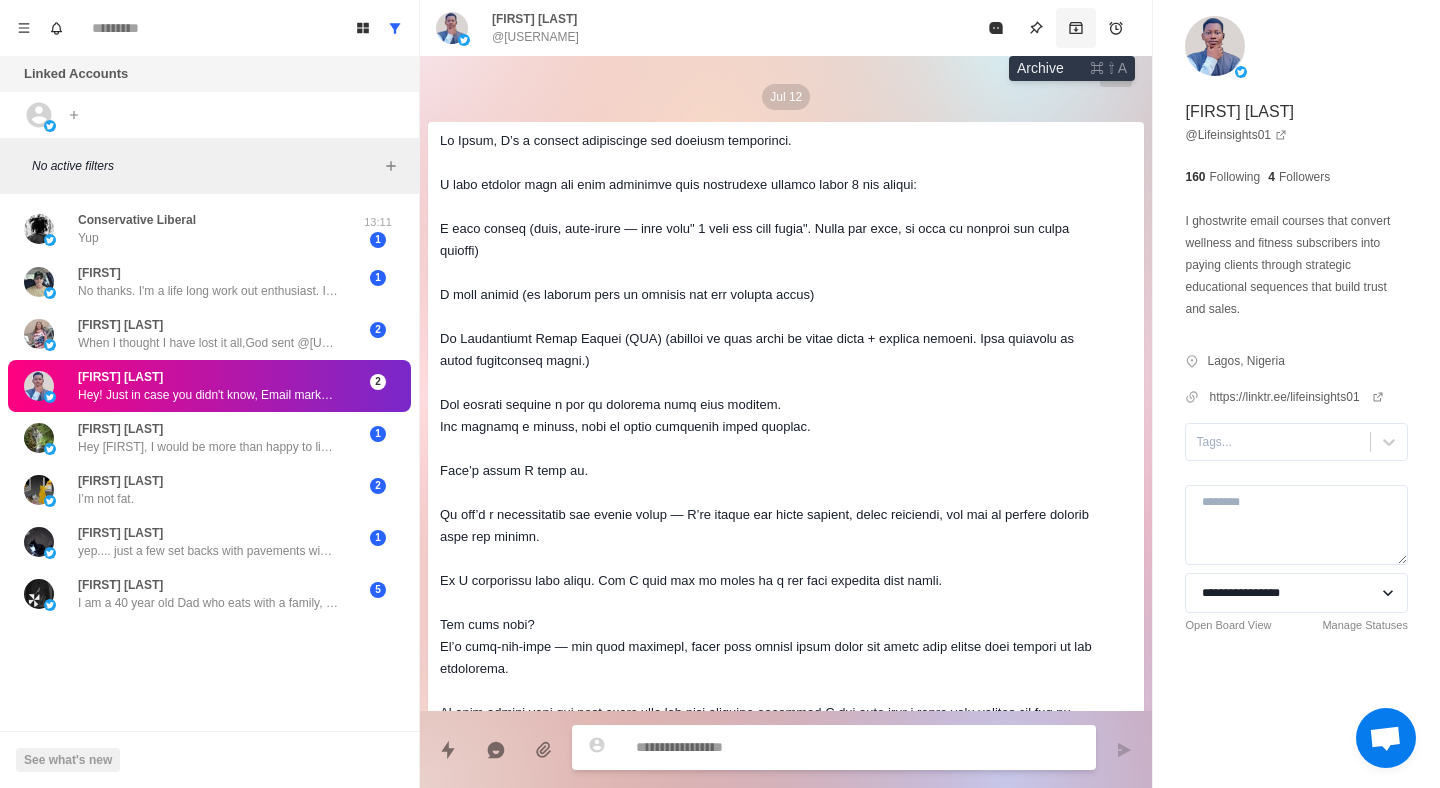 click 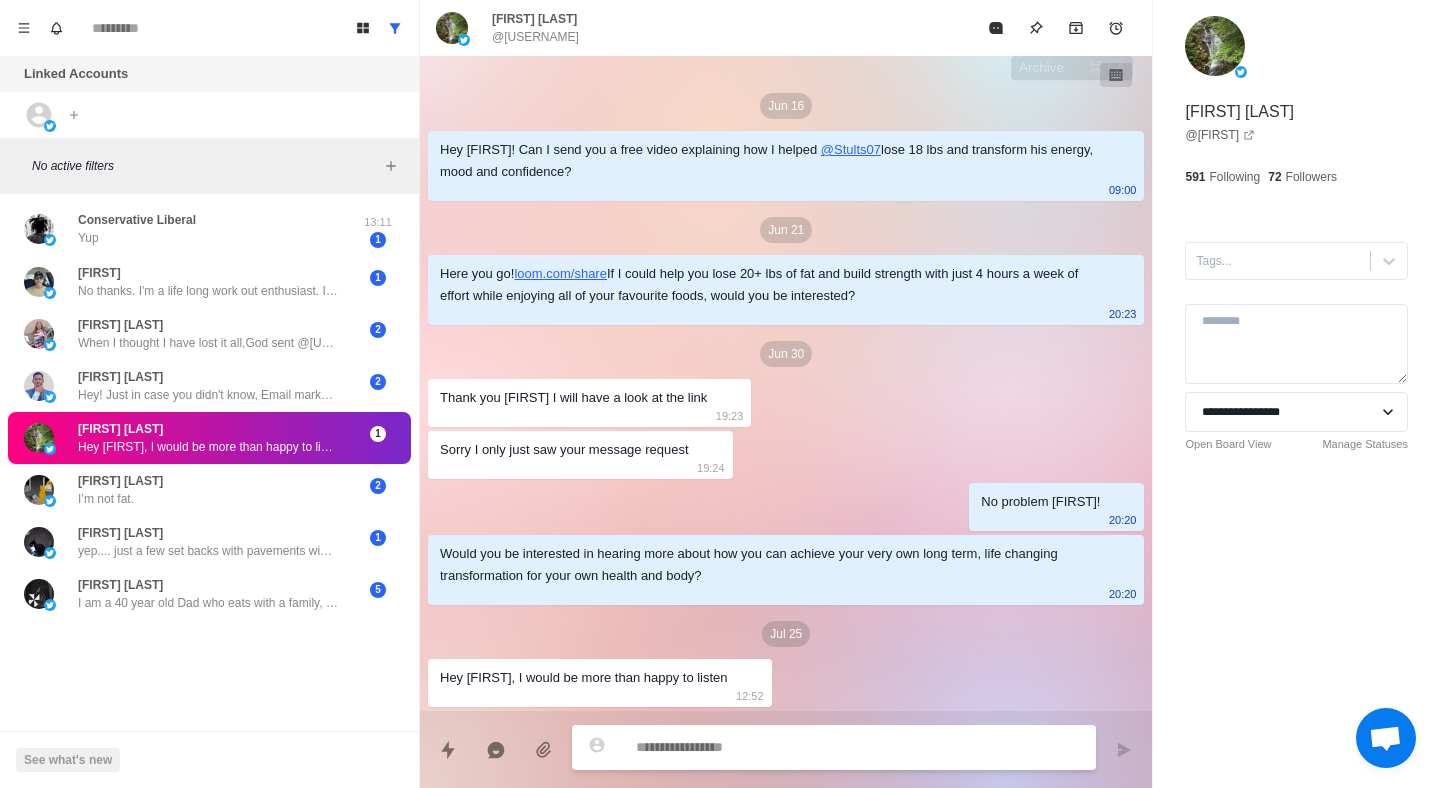 scroll, scrollTop: 101, scrollLeft: 0, axis: vertical 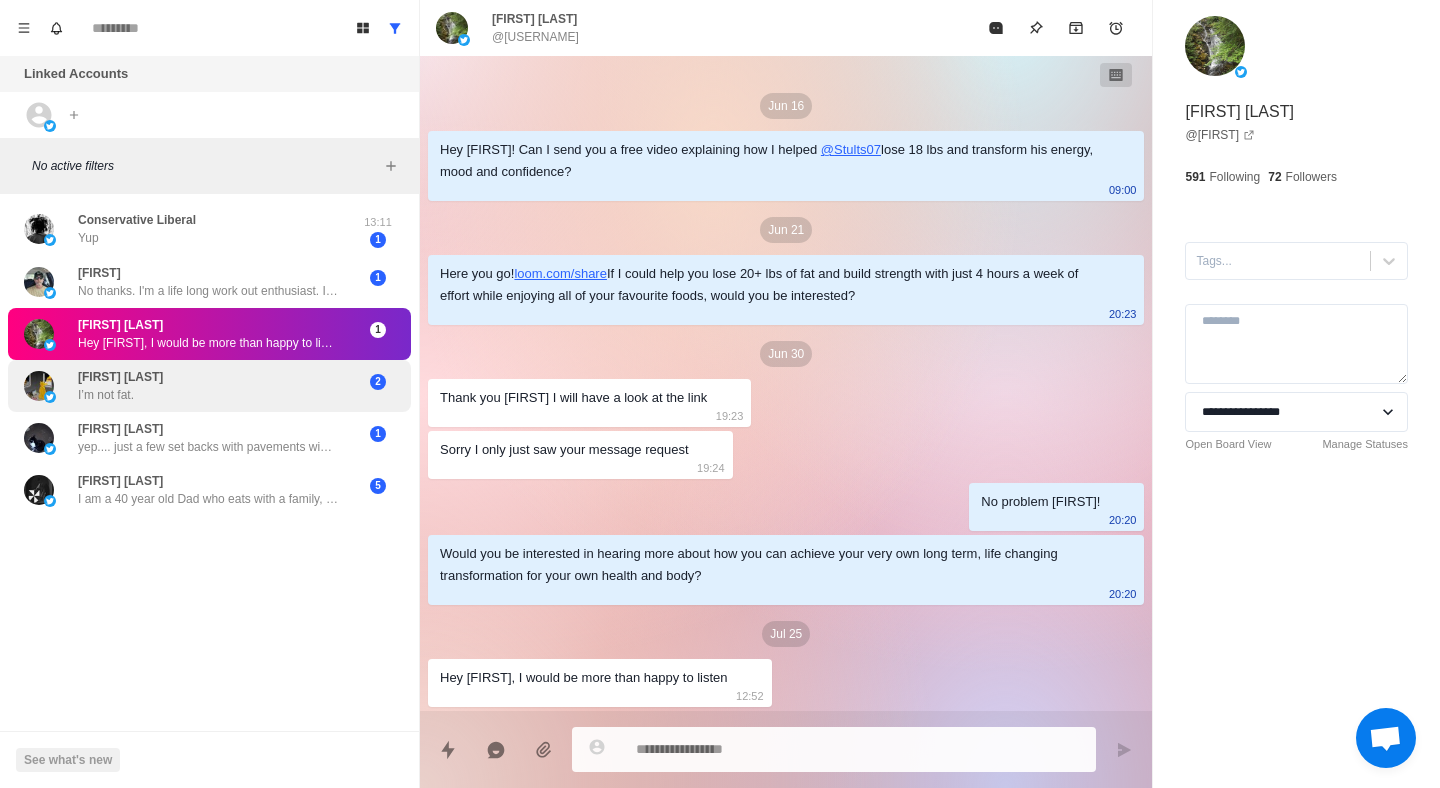 click on "[FIRST] [LAST] I’m not fat. 2" at bounding box center [209, 386] 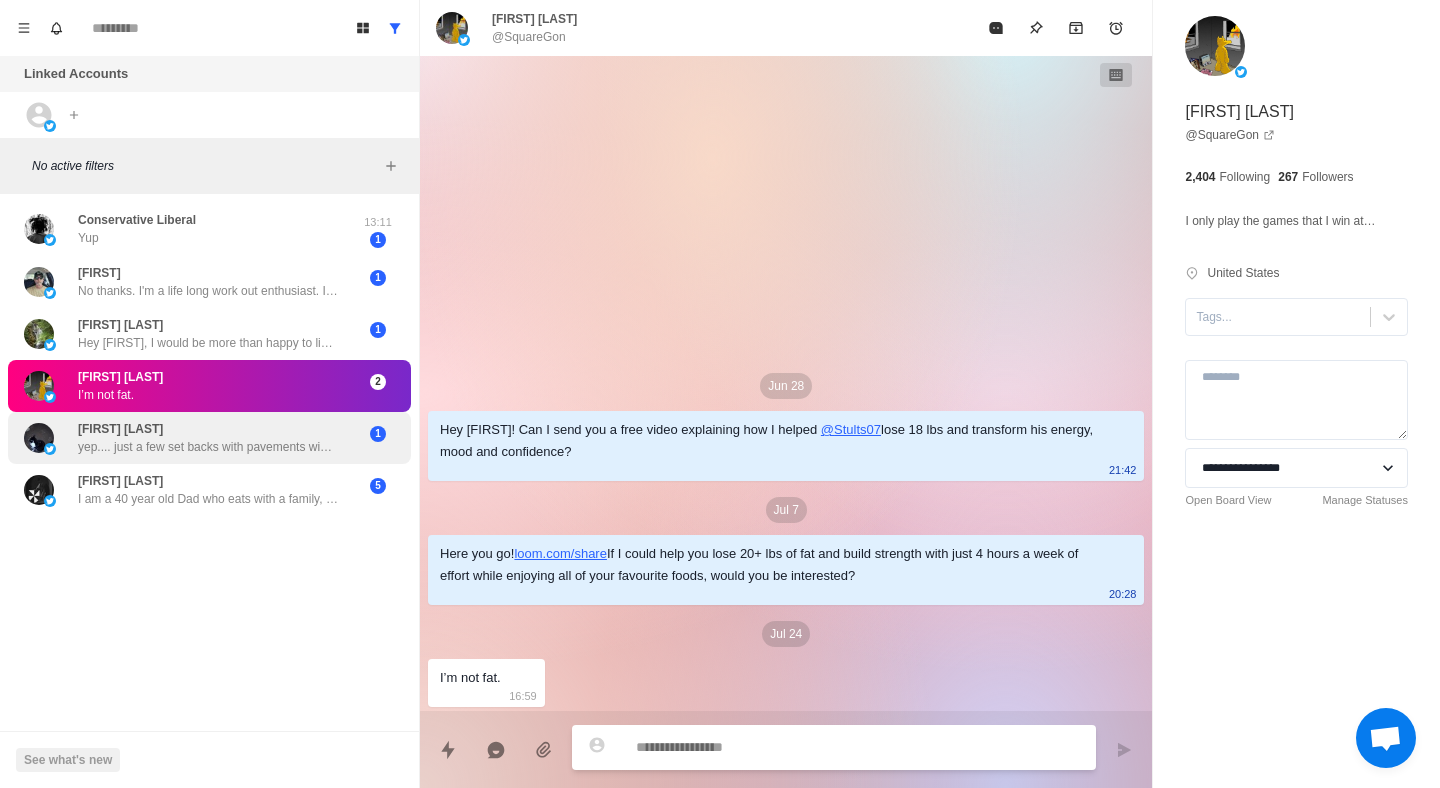 click on "yep.... just a few set backs with pavements winning the arguments, that put back exercise bike use, and currently black big toe... have swopped bike for stretching which I can do with toes tied together.... bike ride is out till i can bend toe again... look up the WI a-z exercise, that and a few ones found on line seem to help upper arms even if leg a bit stiff...." at bounding box center (208, 447) 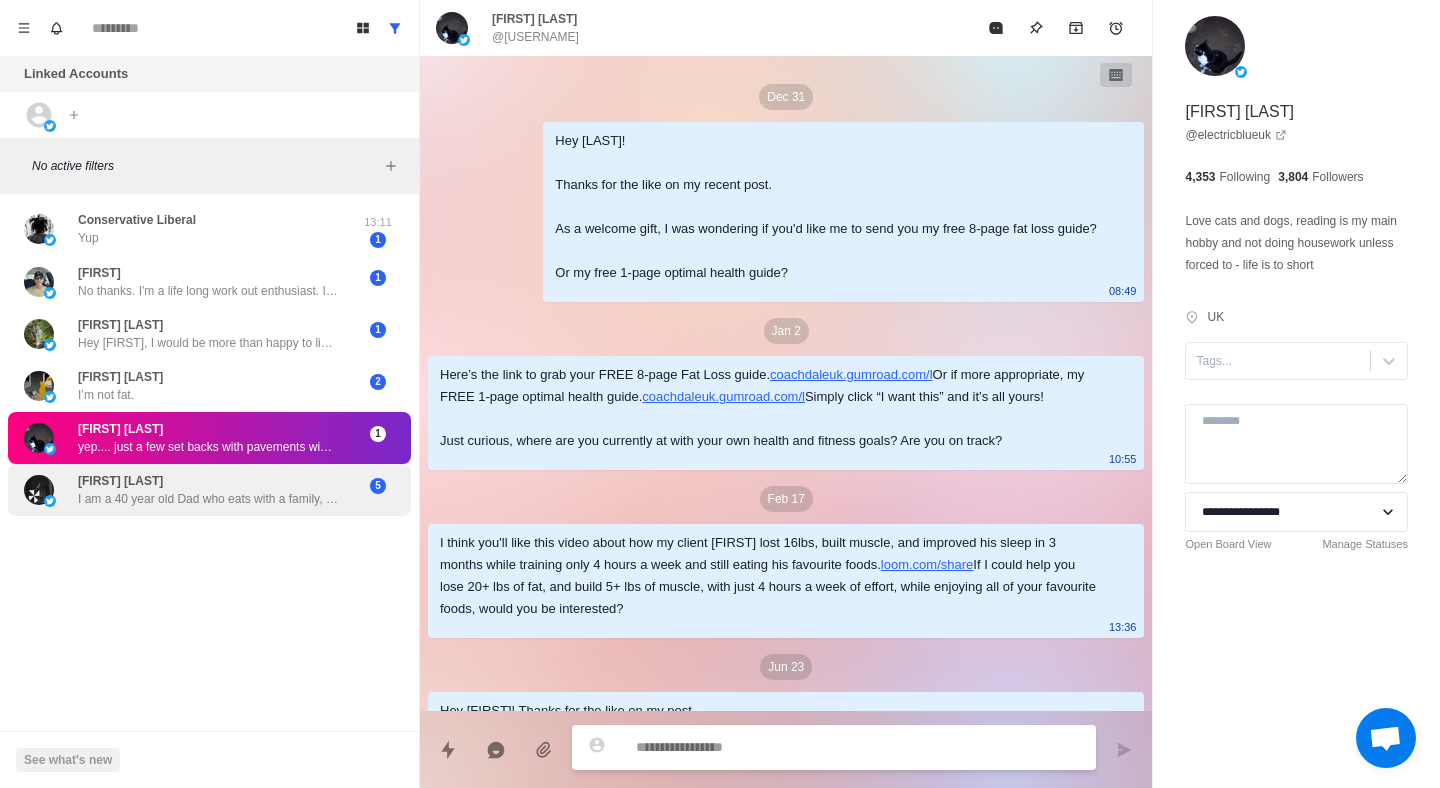 scroll, scrollTop: 1031, scrollLeft: 0, axis: vertical 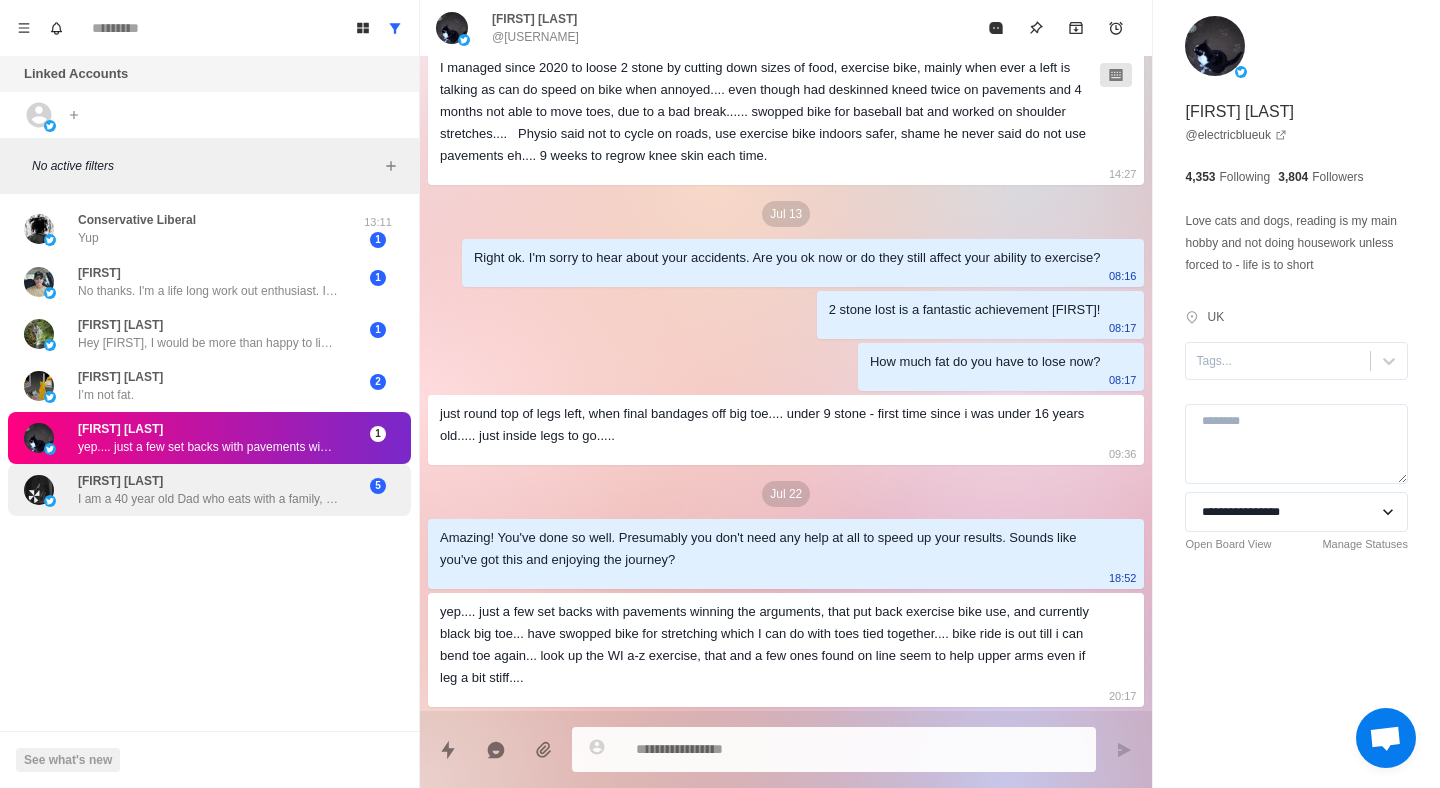 click on "[FIRST] [LAST] I am a 40 year old Dad who eats with a family, who works his arse off and has little to no time to work out 5" at bounding box center [209, 490] 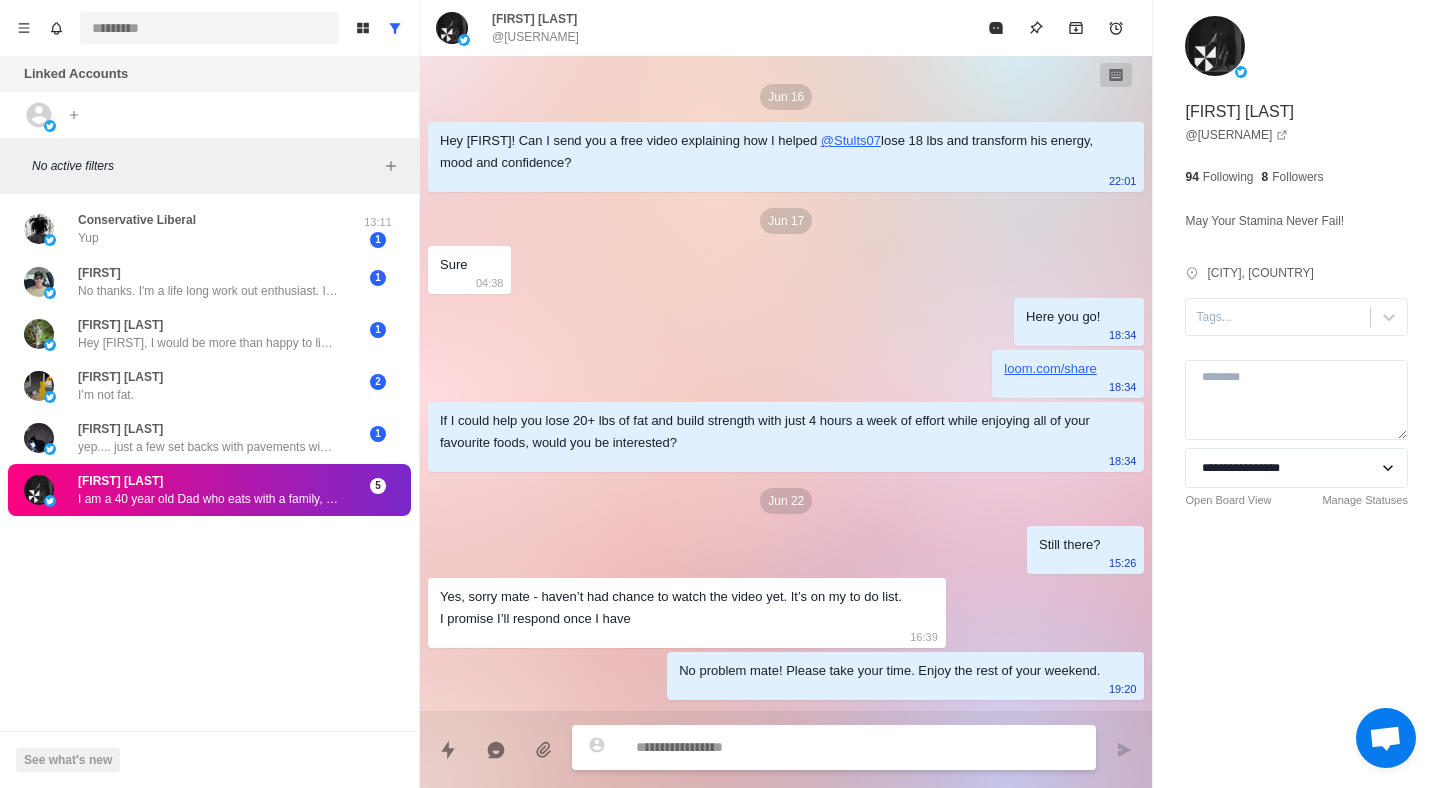 scroll, scrollTop: 2645, scrollLeft: 0, axis: vertical 